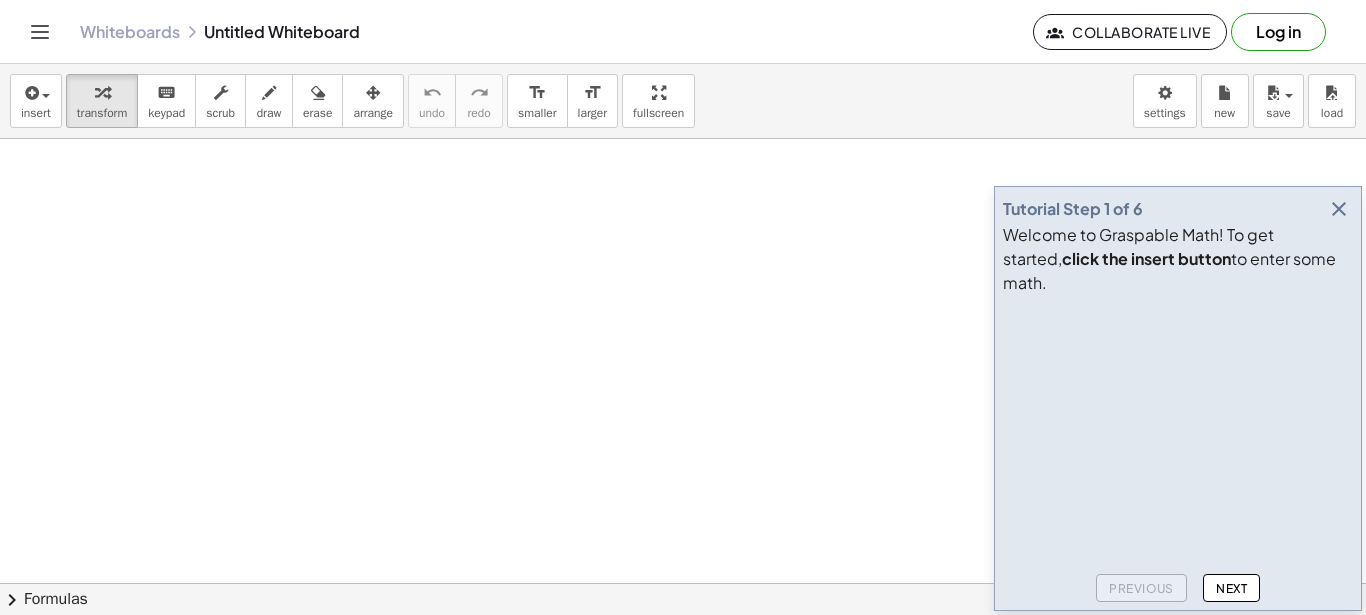 scroll, scrollTop: 0, scrollLeft: 0, axis: both 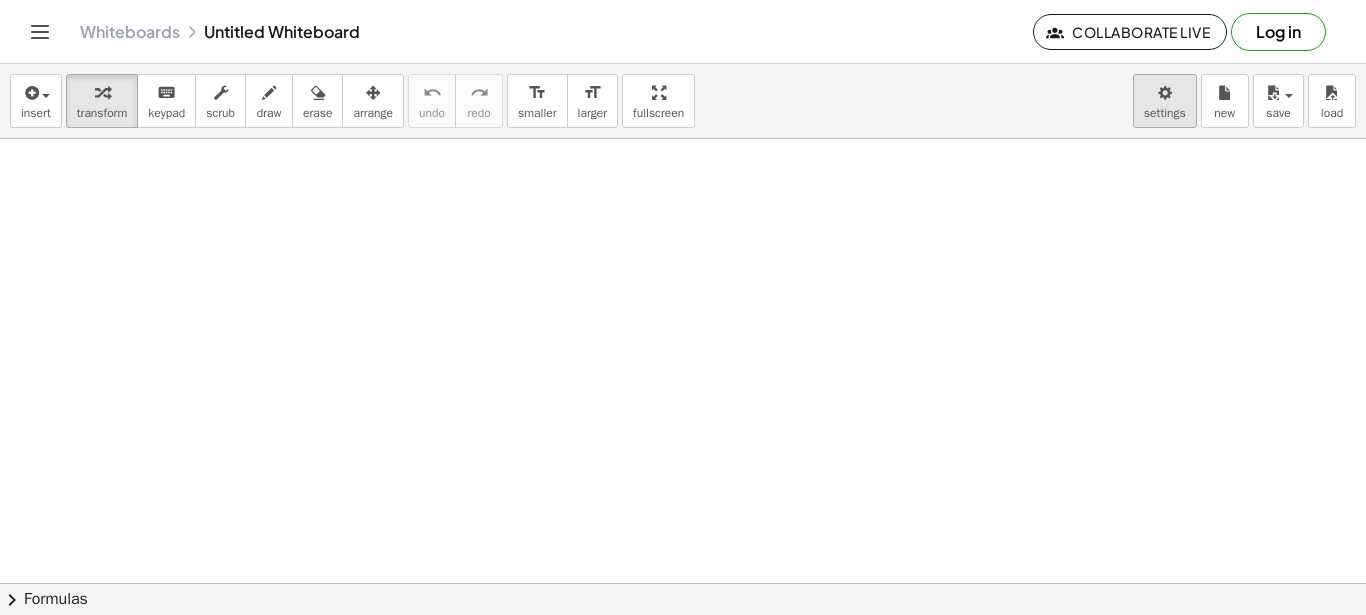 click on "Graspable Math Activities Get Started Activity Bank Assigned Work Classes Whiteboards Reference v1.26.2 | Privacy policy © 2025 | Graspable, Inc. Whiteboards Untitled Whiteboard Collaborate Live  Log in    insert select one: Math Expression Function Text Youtube Video Graphing Geometry Geometry 3D transform keyboard keypad scrub draw erase arrange undo undo redo redo format_size smaller format_size larger fullscreen load   save new settings × chevron_right  Formulas
Drag one side of a formula onto a highlighted expression on the canvas to apply it.
Quadratic Formula
+ · a · x 2 + · b · x + c = 0
⇔
x = · ( − b ± 2 √ ( + b 2 − · 4 · a · c ) ) · 2 · a
+ x 2 + · p · x + q = 0
⇔
x = − ·" at bounding box center (683, 307) 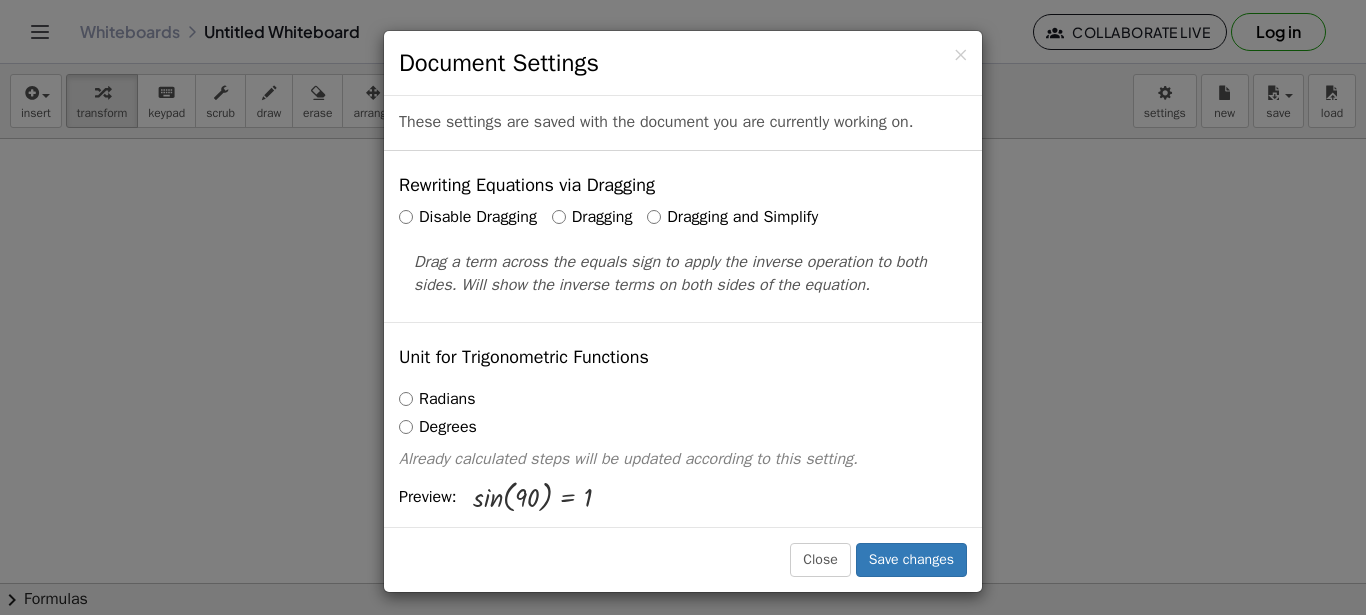 click on "× Document Settings These settings are saved with the document you are currently working on.
Rewriting Equations via Dragging
Disable Dragging
Dragging
Dragging and Simplify
Drag a term across the equals sign to apply the inverse operation to both sides. Will show the inverse terms on both sides of the equation.
Unit for Trigonometric Functions
Radians
Degrees
Already calculated steps will be updated according to this setting.
Preview:
sin ( , 90 ) = 1
Show Edit/Balance Buttons
Show Edit/Balance Buttons
Show or hide the edit or balance button beneath each derivation.
Substitute with parenthesis
+ a 2" at bounding box center (683, 307) 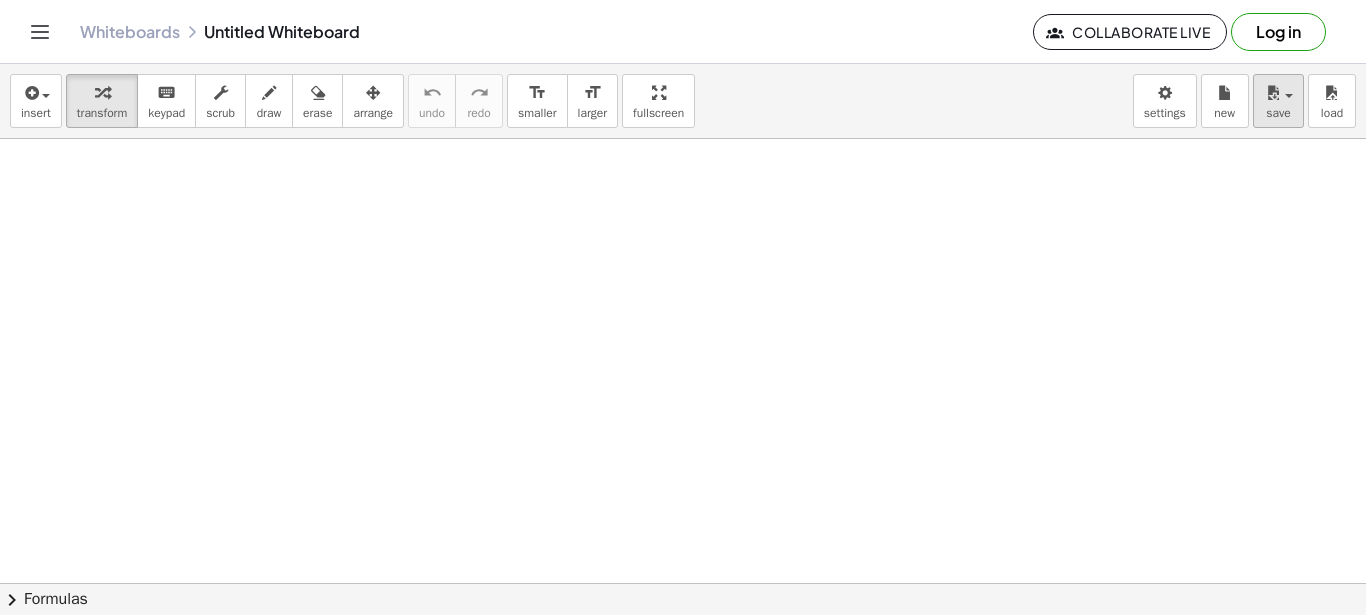click on "save" at bounding box center (1278, 101) 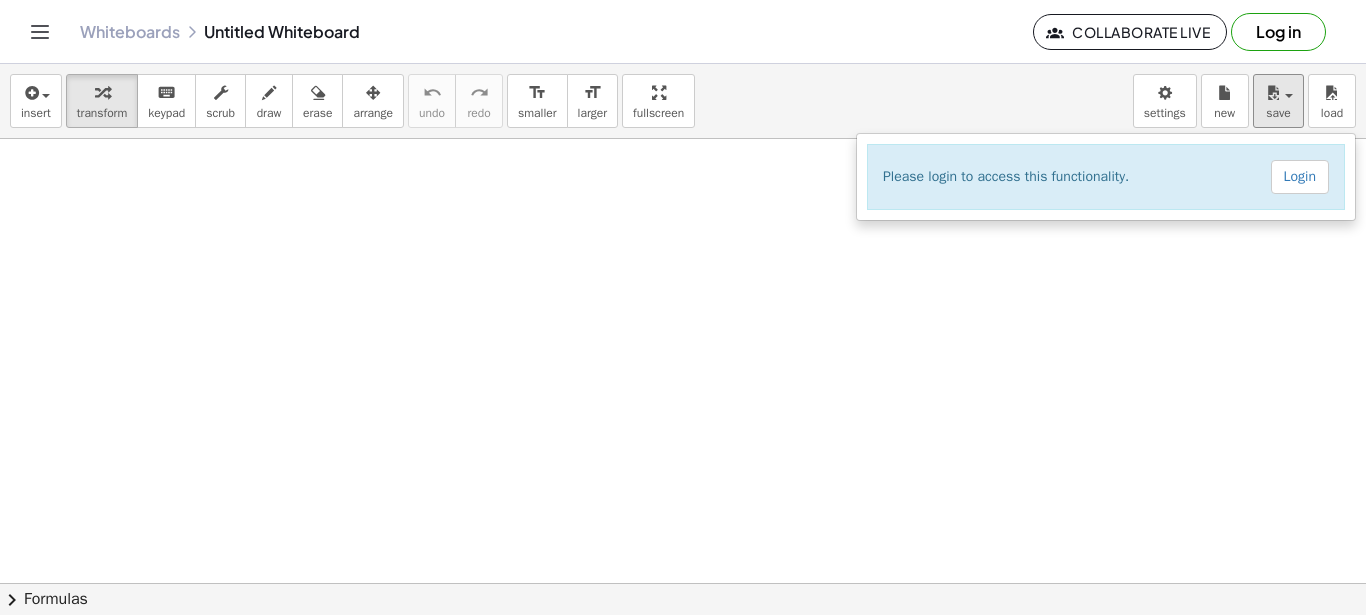 click at bounding box center (683, 583) 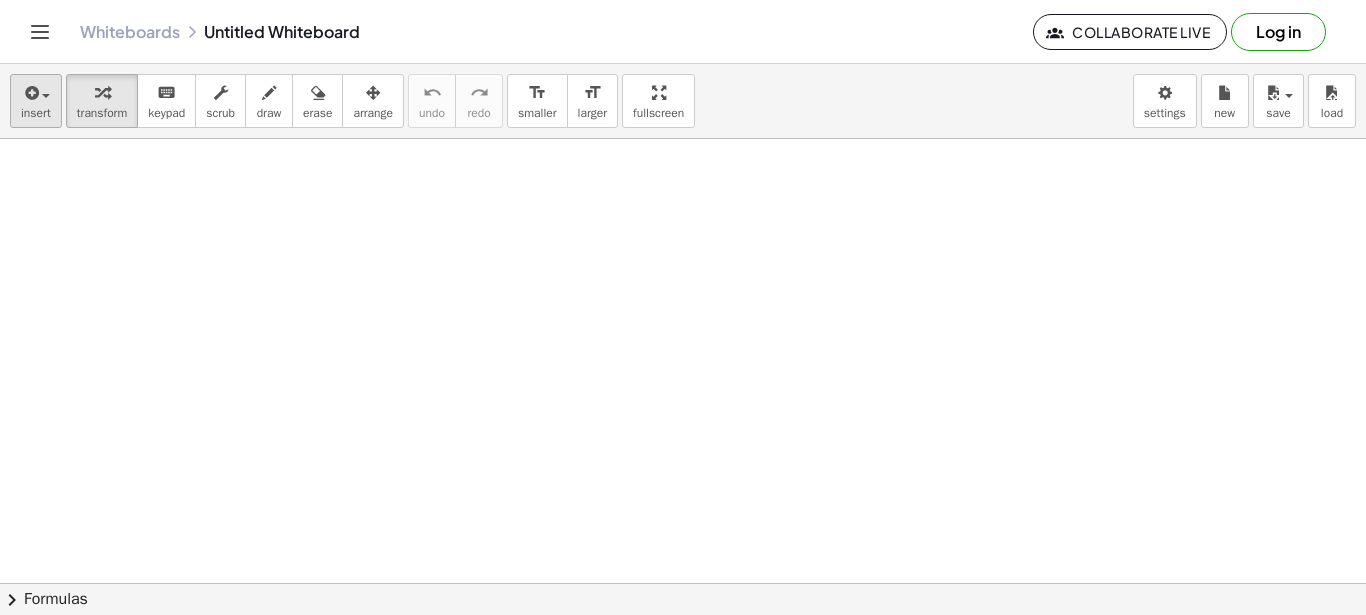 click at bounding box center [41, 95] 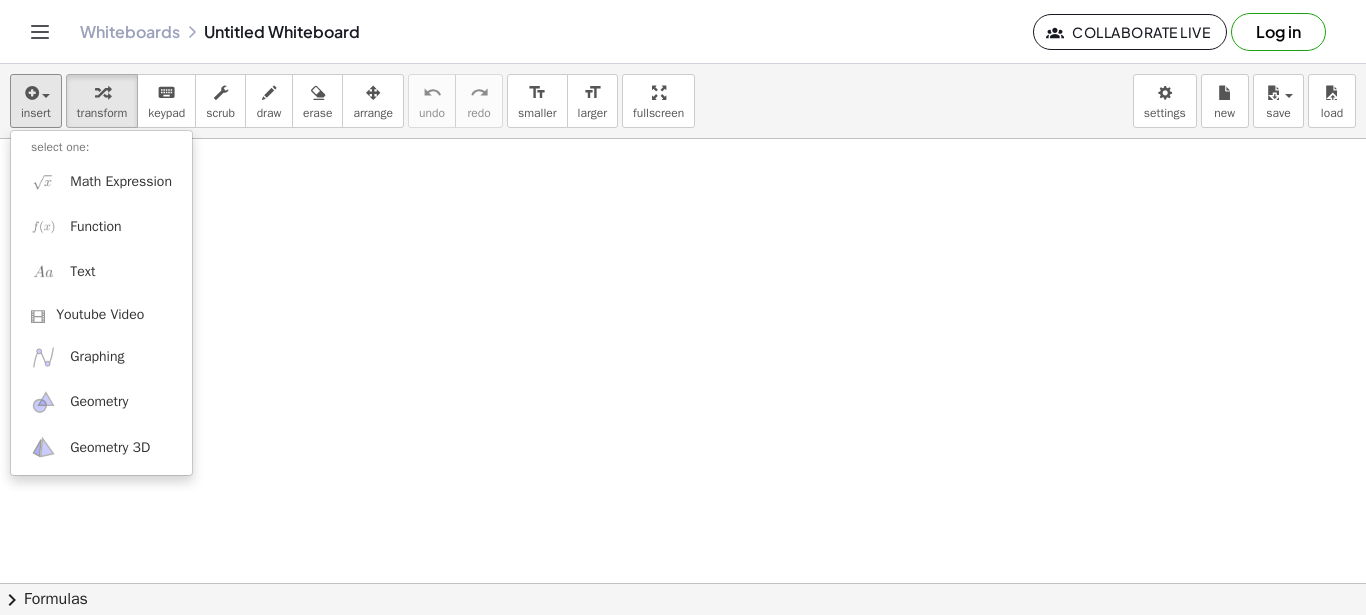click at bounding box center (683, 583) 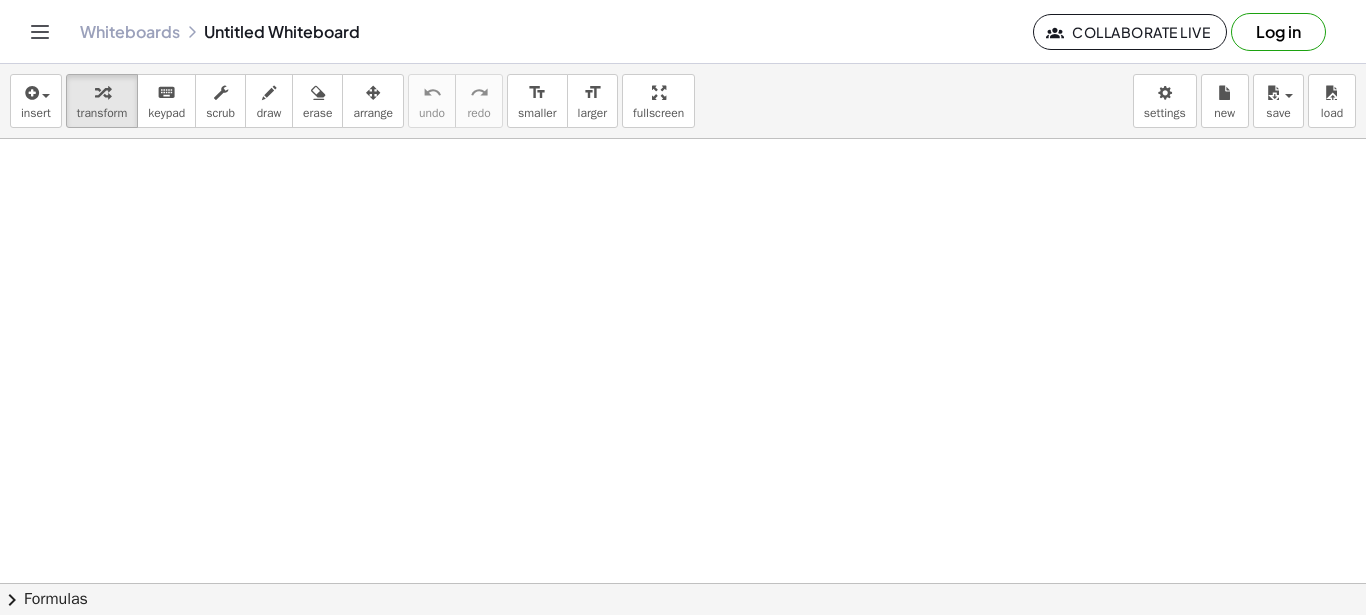 click at bounding box center [683, 583] 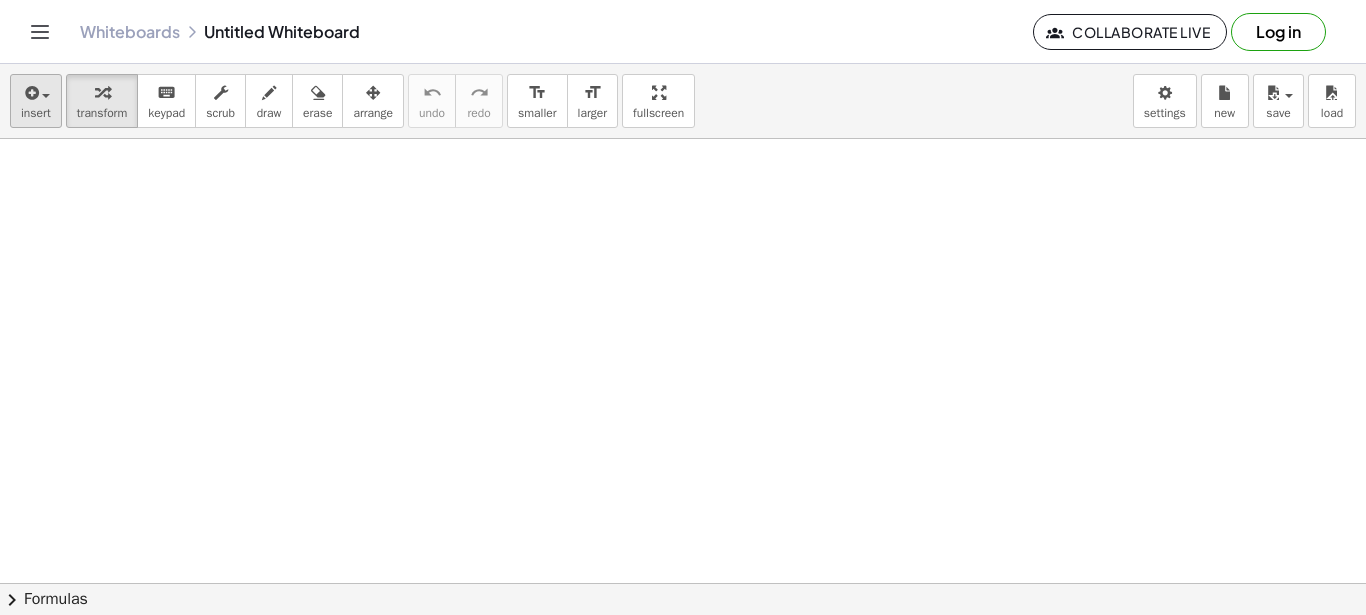 click on "insert" at bounding box center [36, 113] 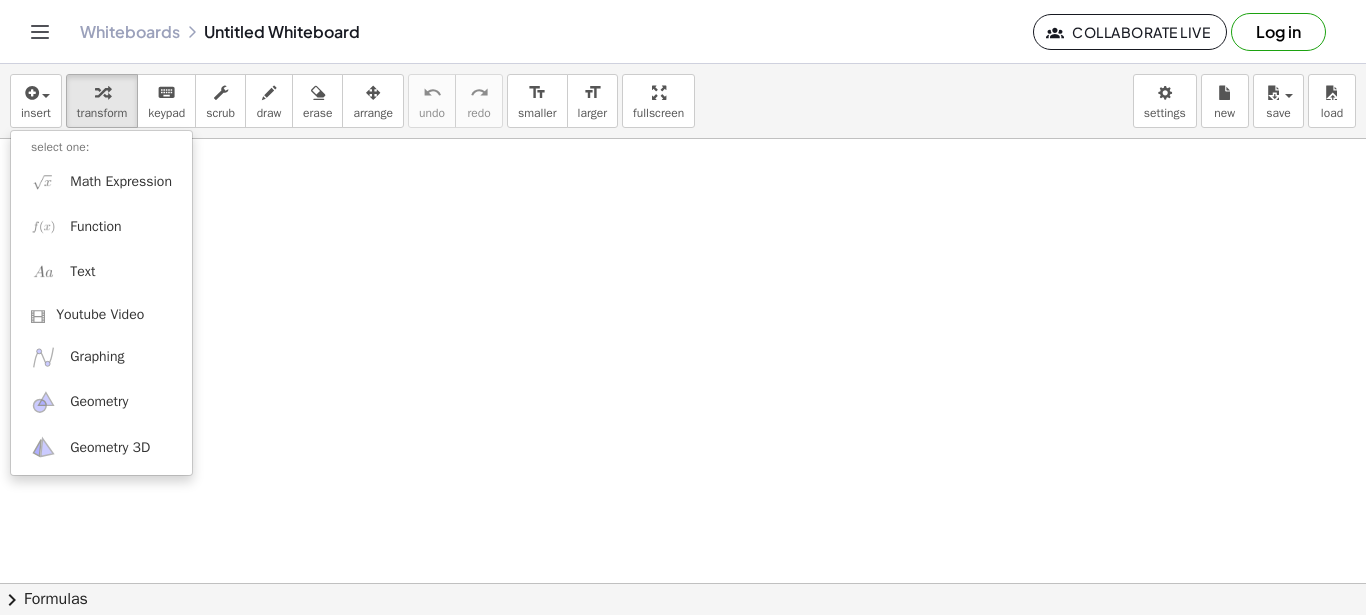 click on "Whiteboards Untitled Whiteboard Collaborate Live  Log in" at bounding box center (683, 31) 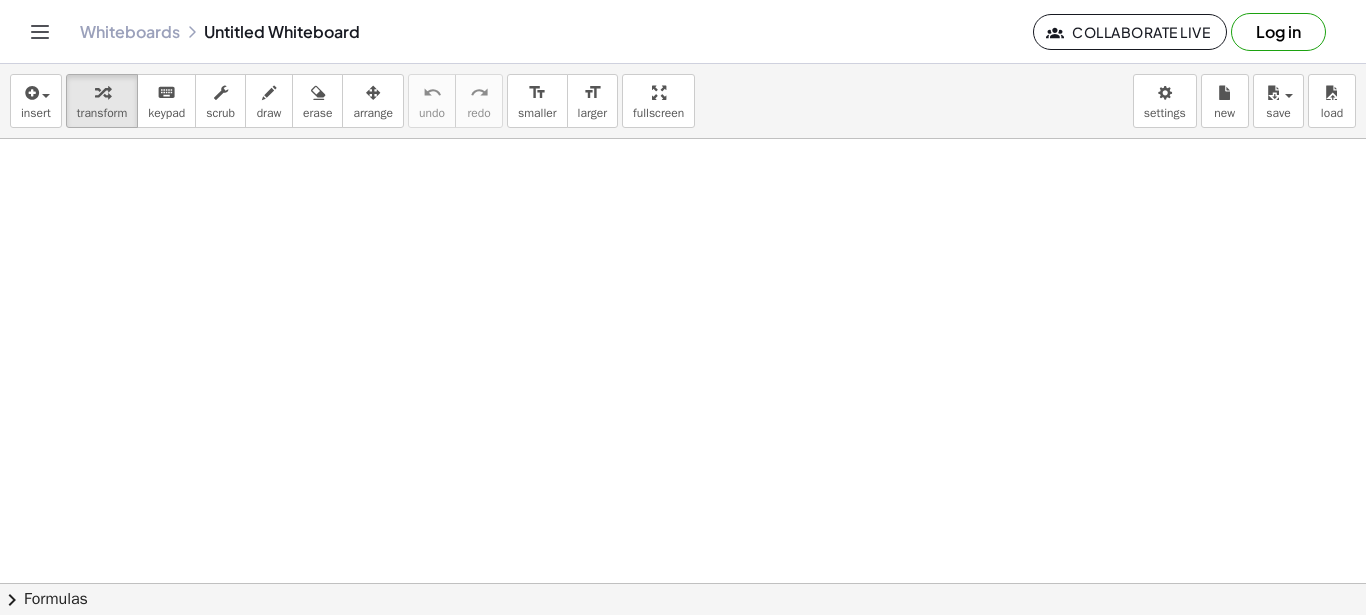 click 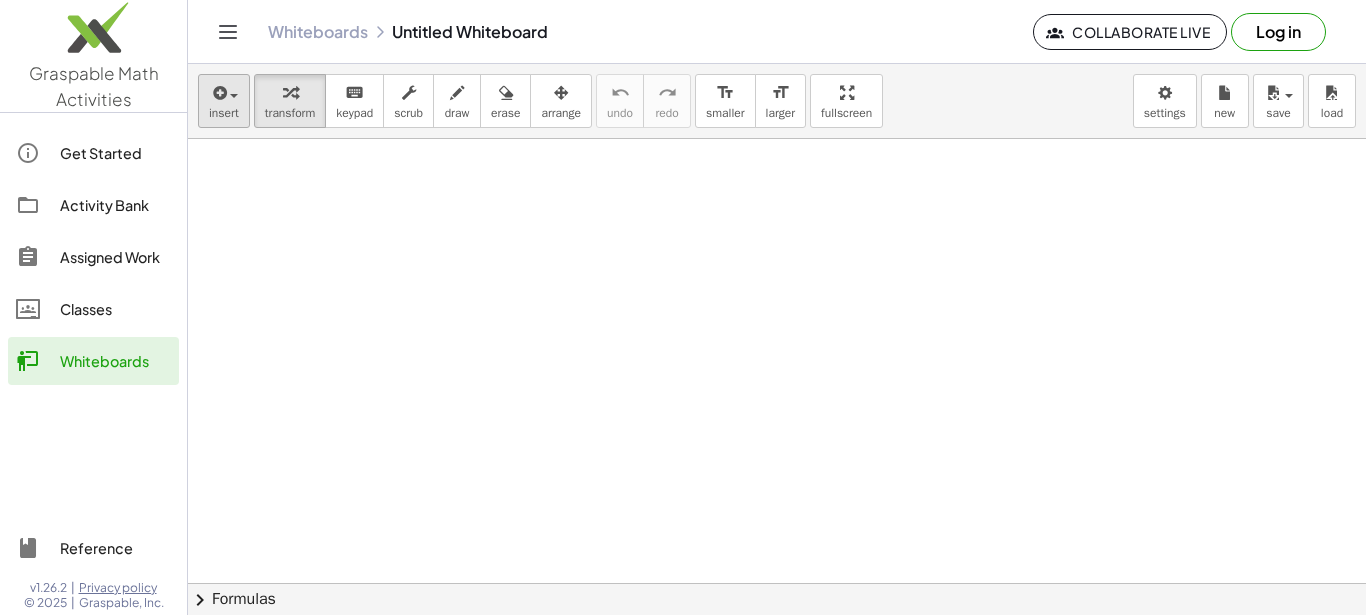 click on "insert select one: Math Expression Function Text Youtube Video Graphing Geometry Geometry 3D transform keyboard keypad scrub draw erase arrange undo undo redo redo format_size smaller format_size larger fullscreen load   save Please login to access this functionality. Login new settings" at bounding box center (777, 101) 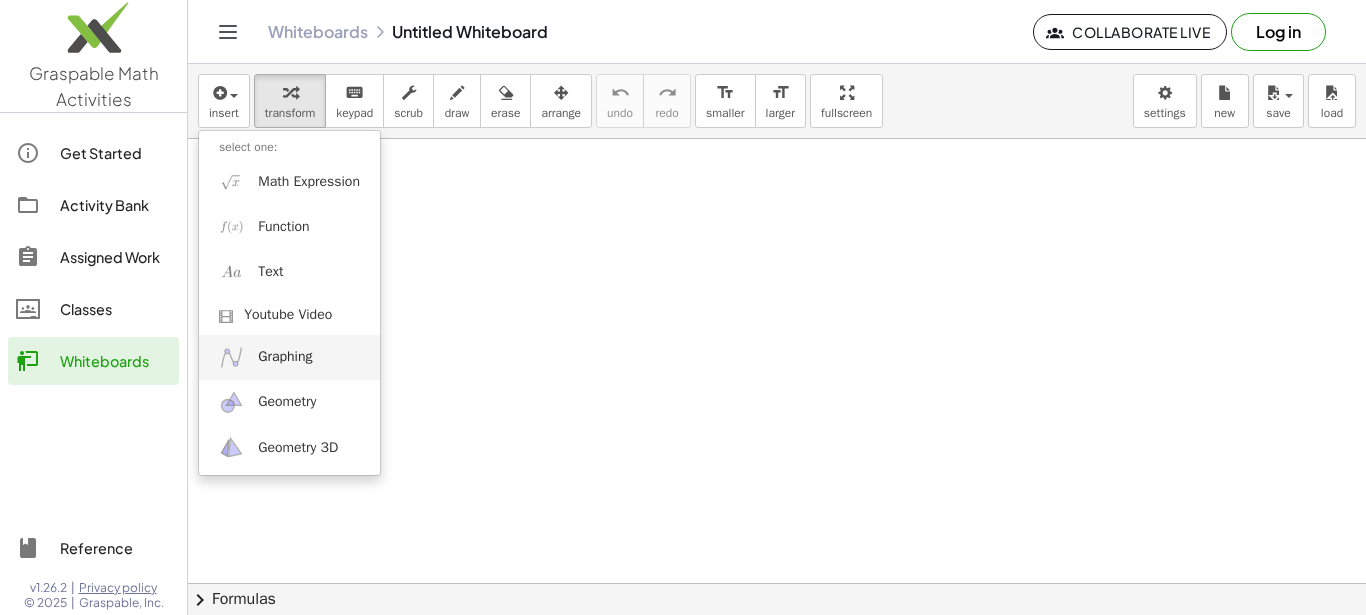 click on "Graphing" at bounding box center [285, 357] 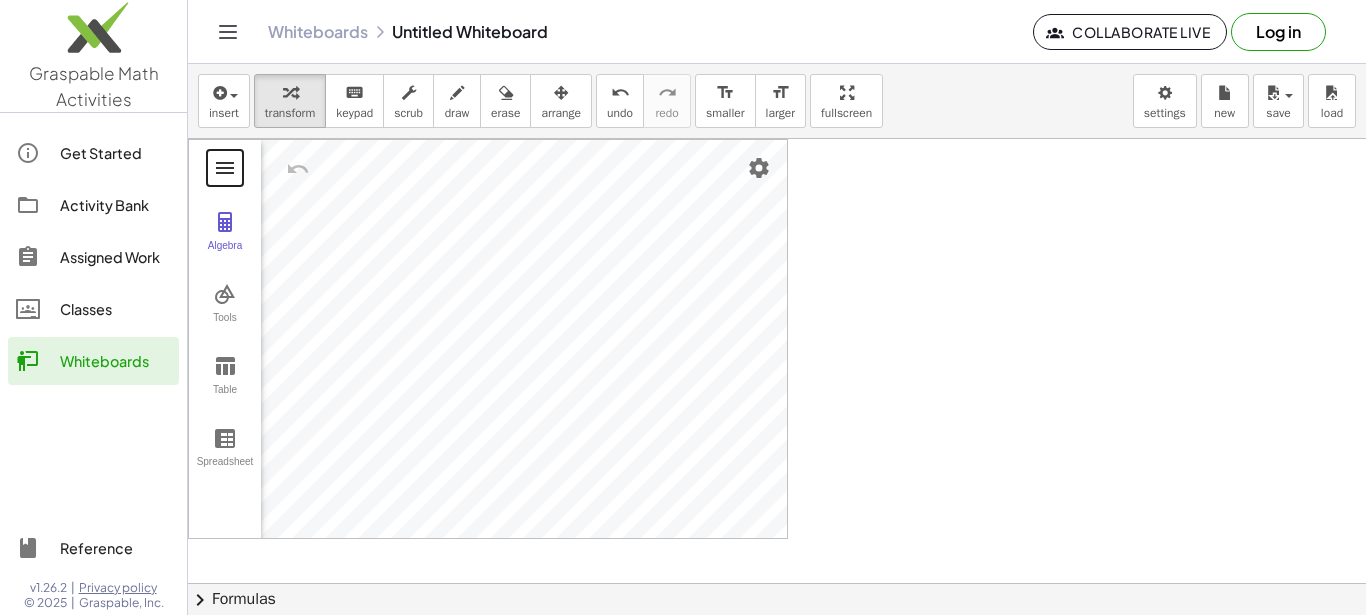 click at bounding box center [225, 168] 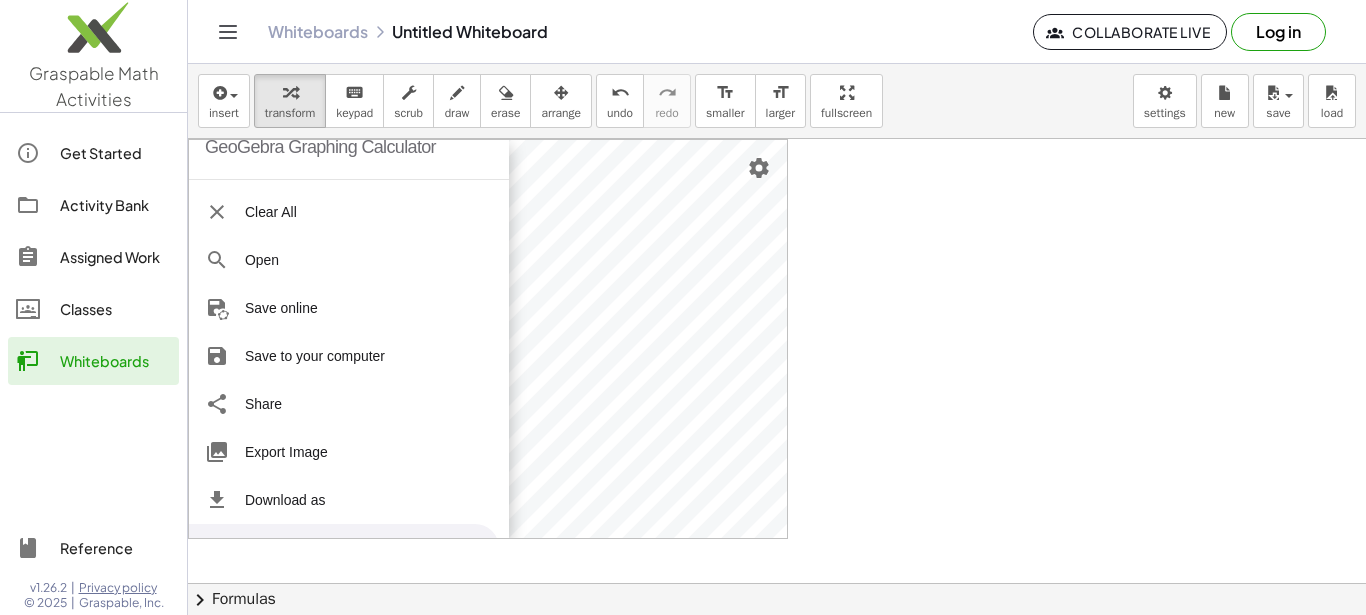 scroll, scrollTop: 0, scrollLeft: 0, axis: both 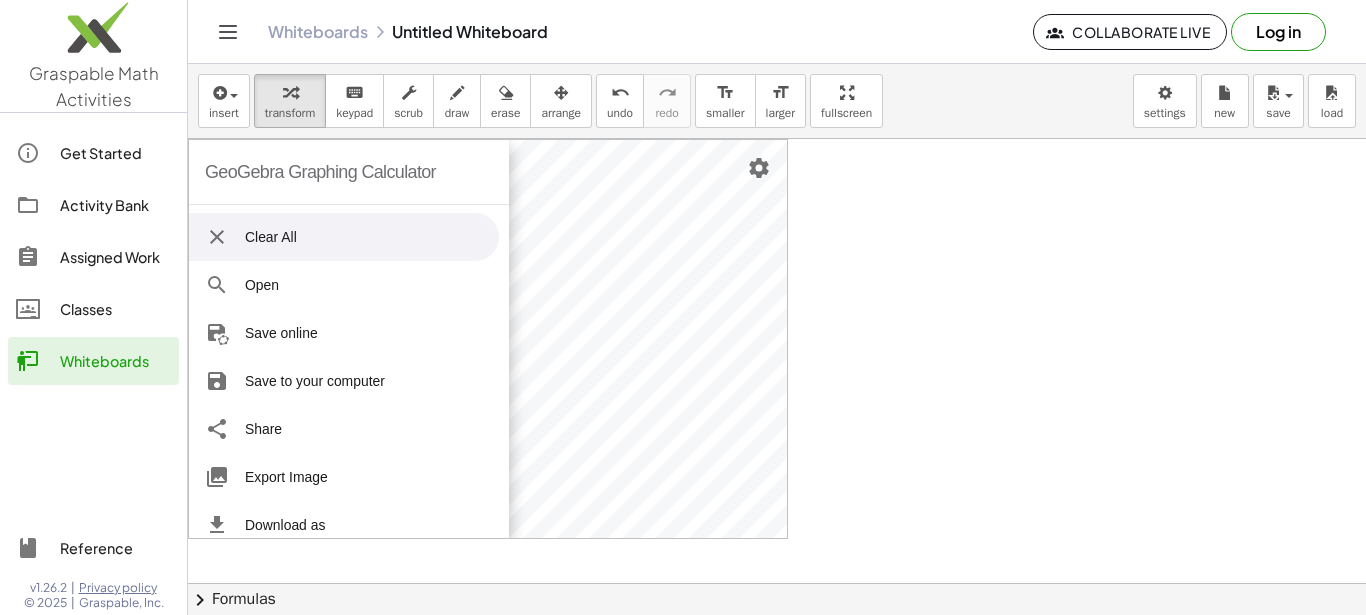 click on "Clear All" at bounding box center (344, 237) 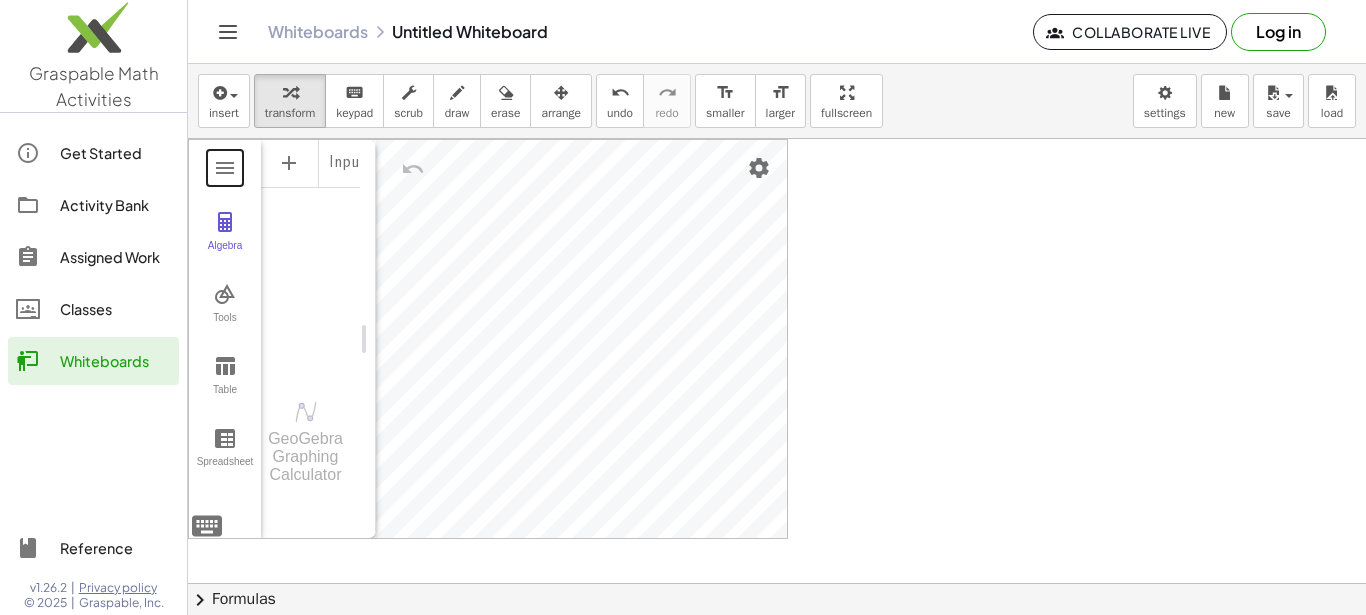 click at bounding box center (777, 583) 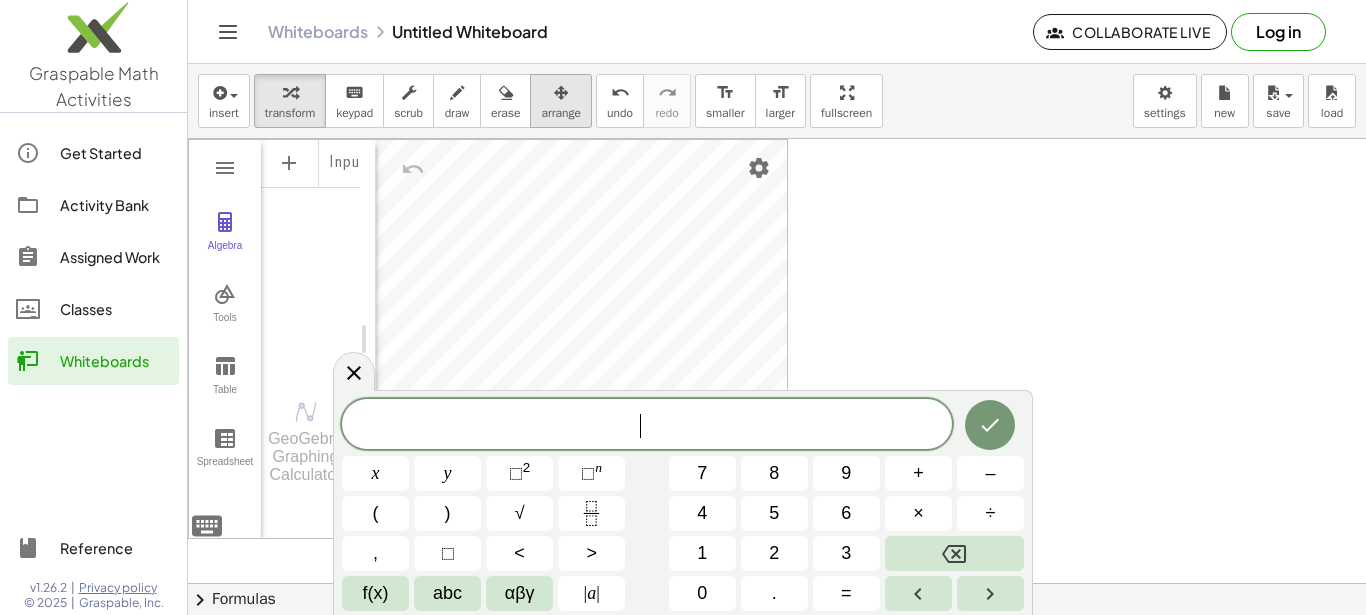 scroll, scrollTop: 19, scrollLeft: 0, axis: vertical 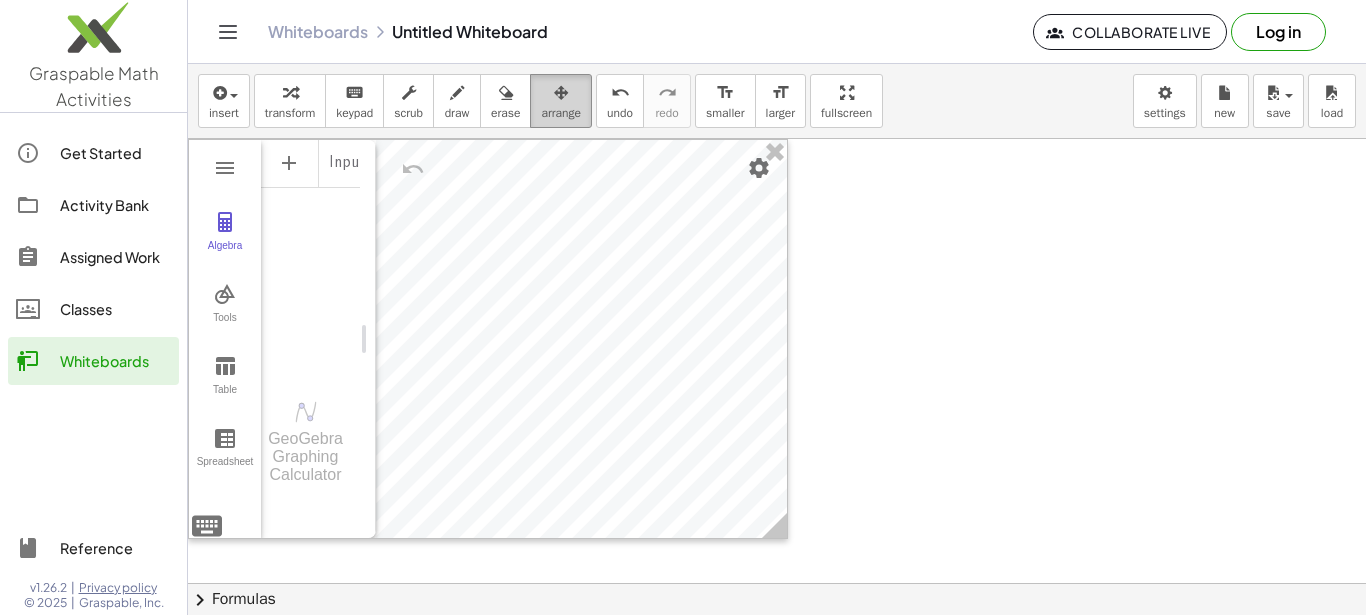 click at bounding box center (561, 93) 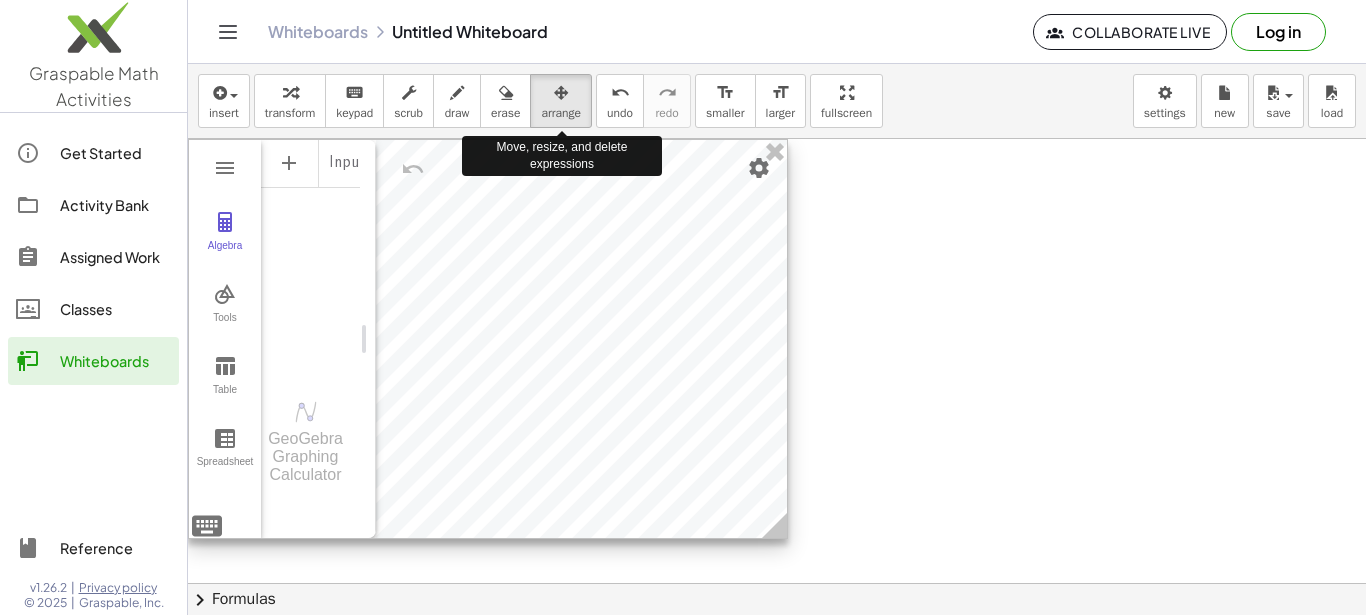 click at bounding box center [488, 339] 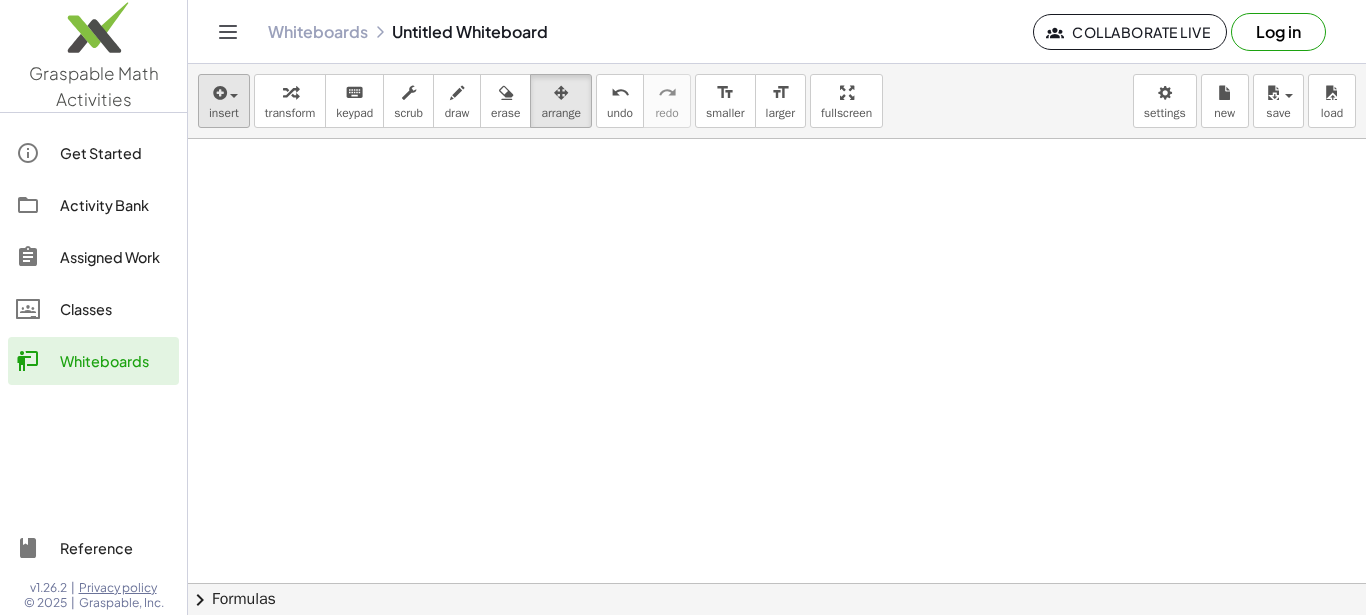 click at bounding box center [218, 93] 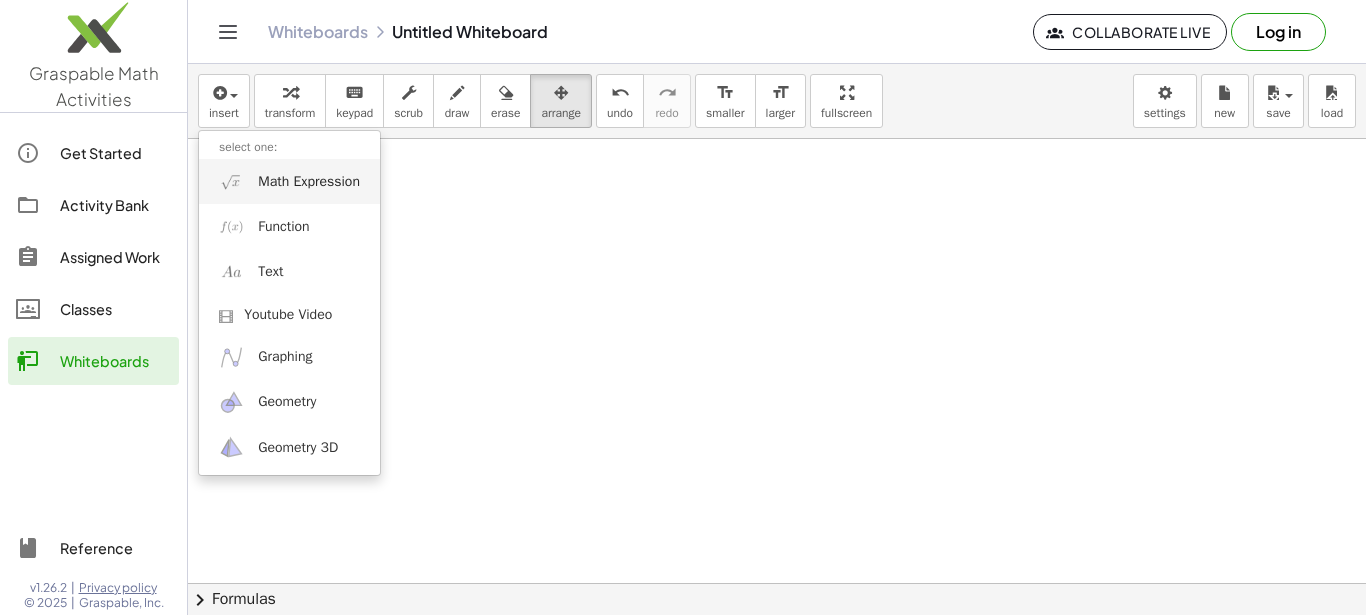 click on "Math Expression" at bounding box center [289, 181] 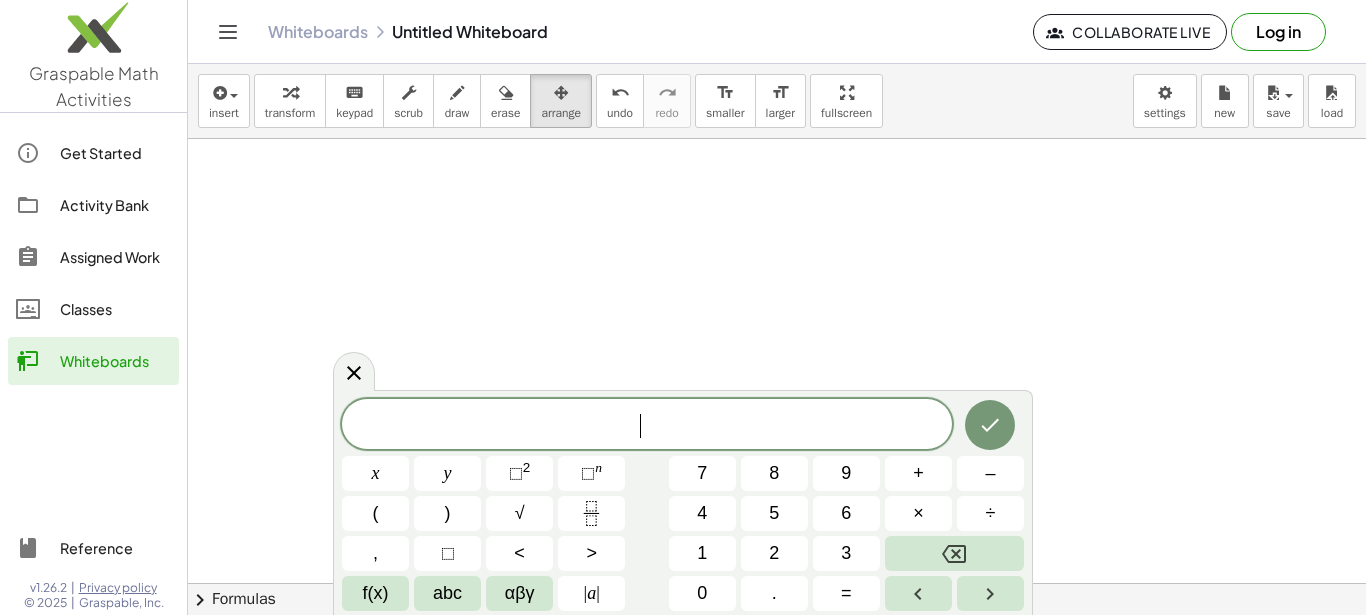 scroll, scrollTop: 18, scrollLeft: 0, axis: vertical 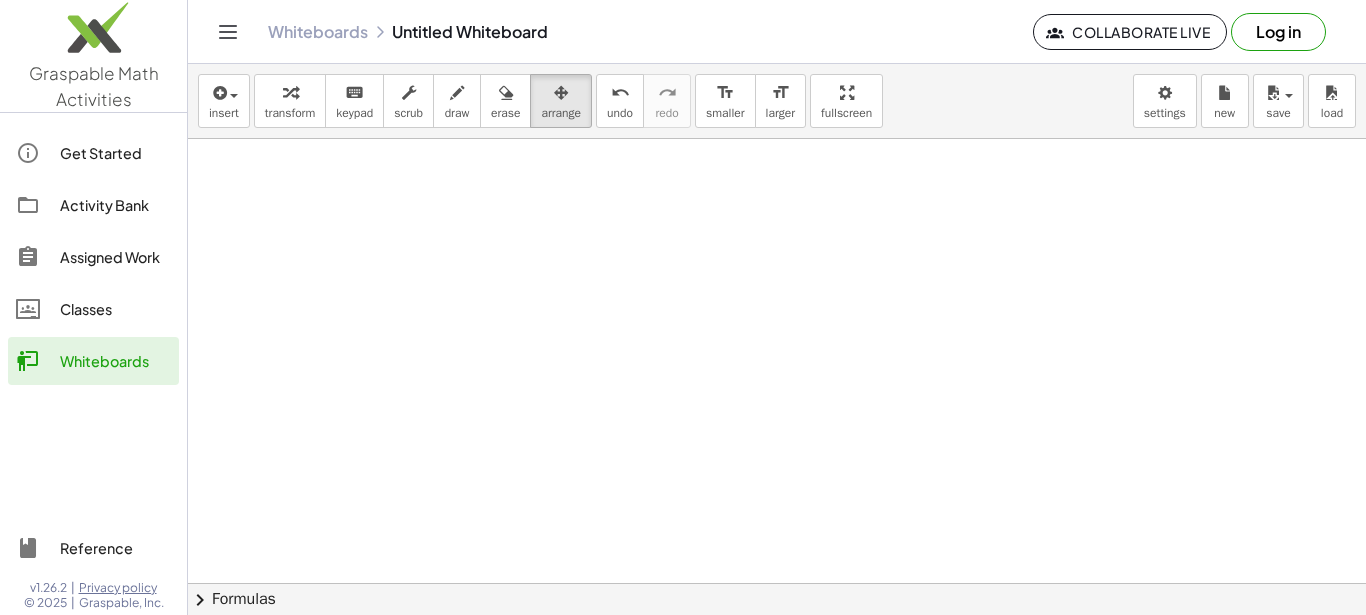 click 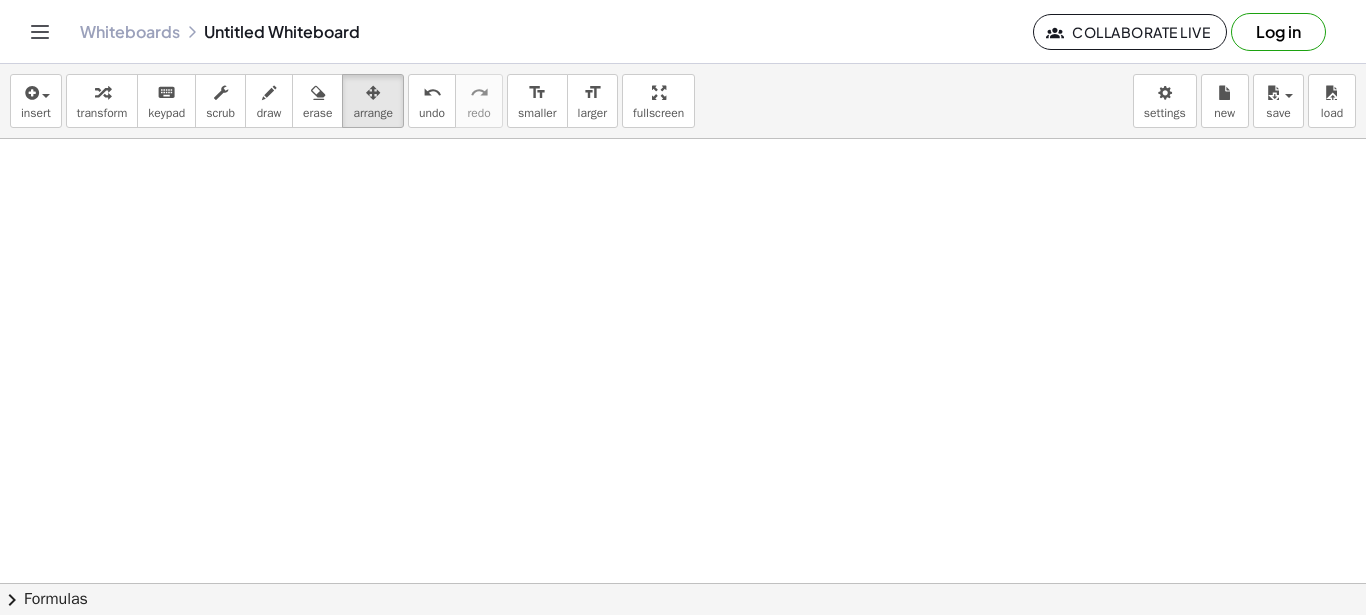 click on "Log in" at bounding box center (1278, 32) 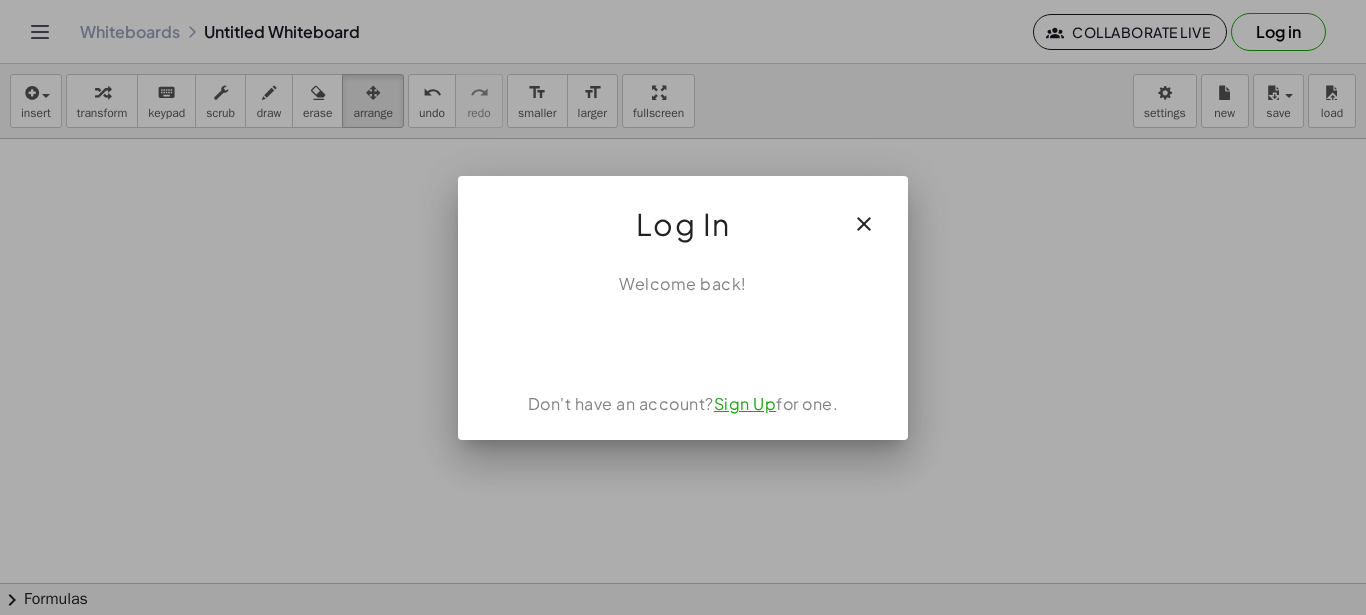 click at bounding box center (683, 340) 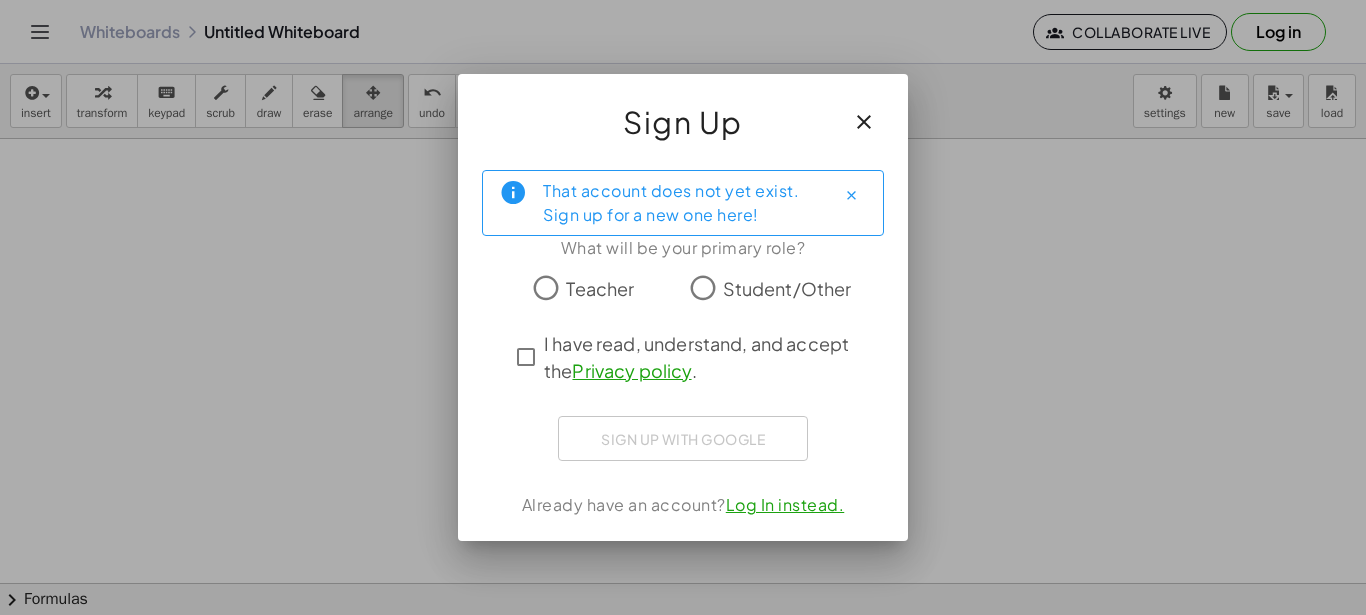 click on "Teacher" 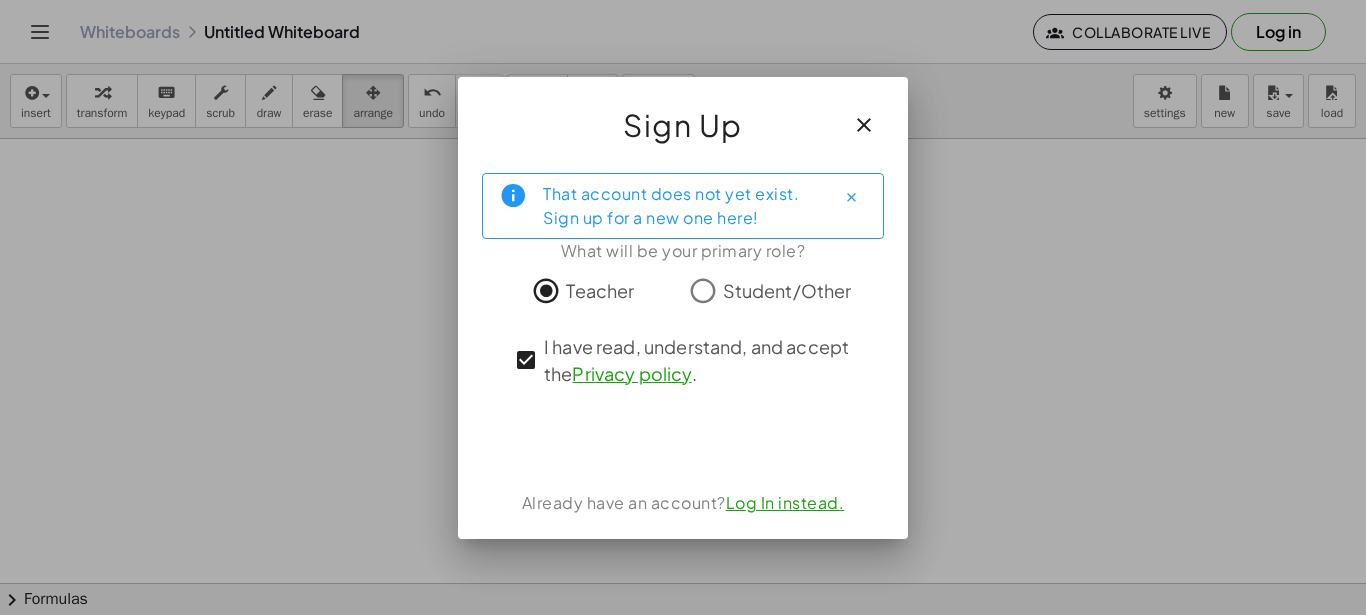 click at bounding box center [683, 439] 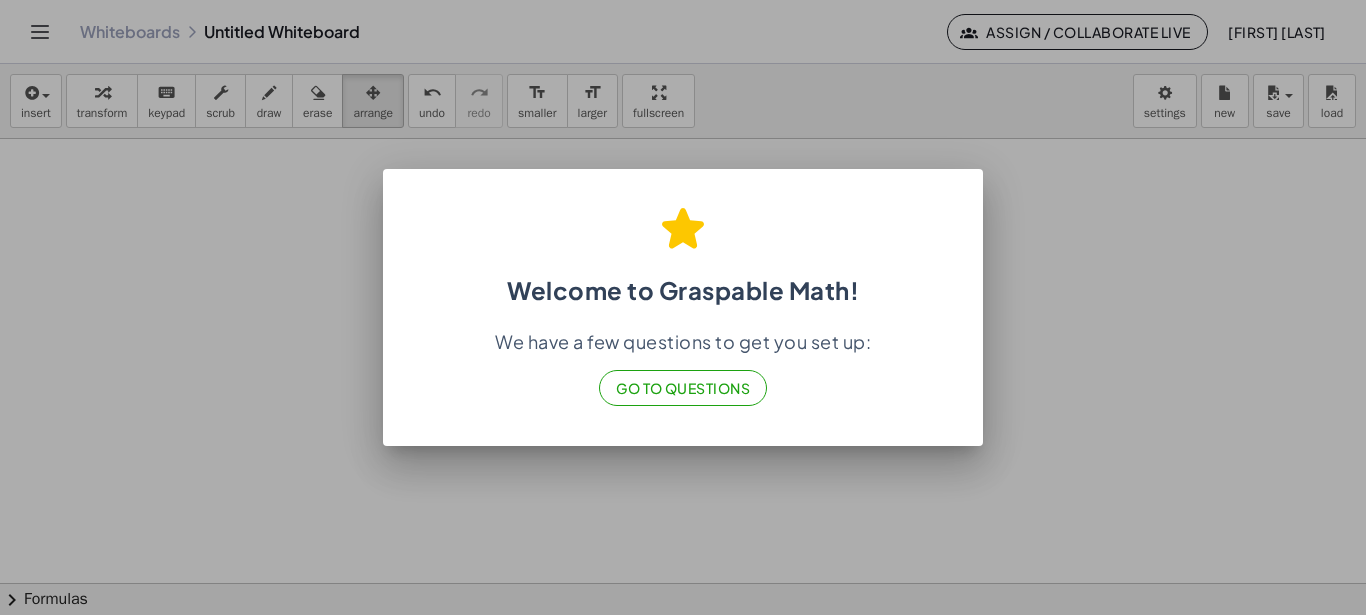 click on "Go to Questions" at bounding box center (683, 388) 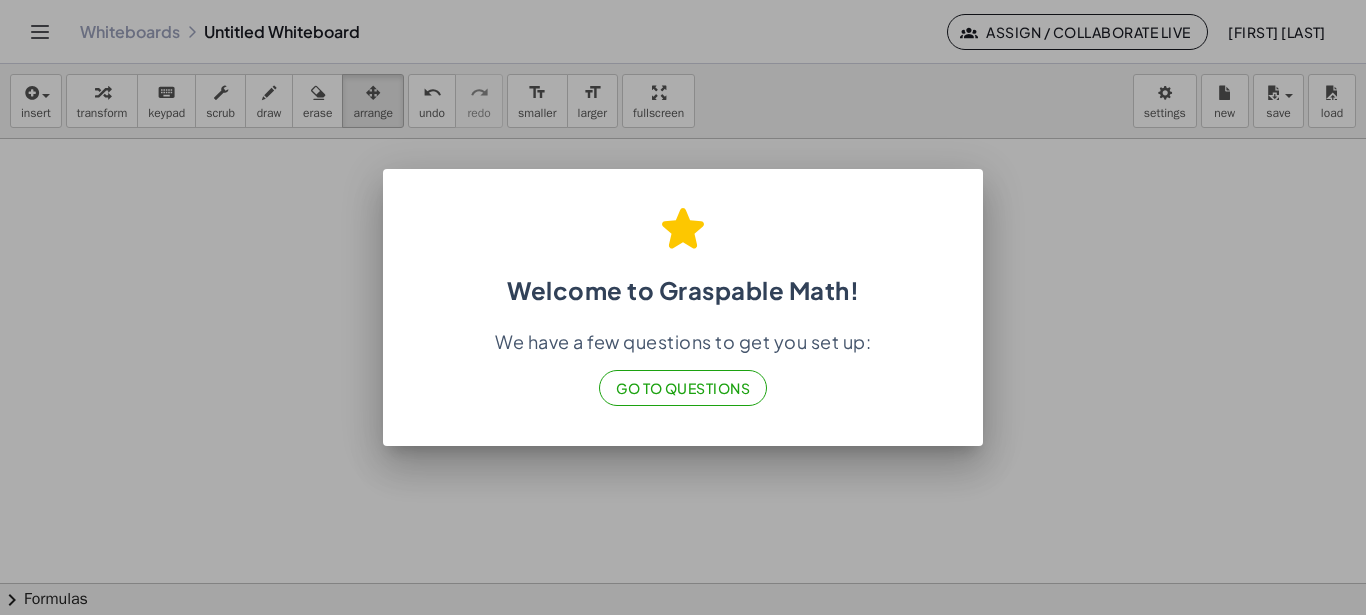 click at bounding box center (683, 307) 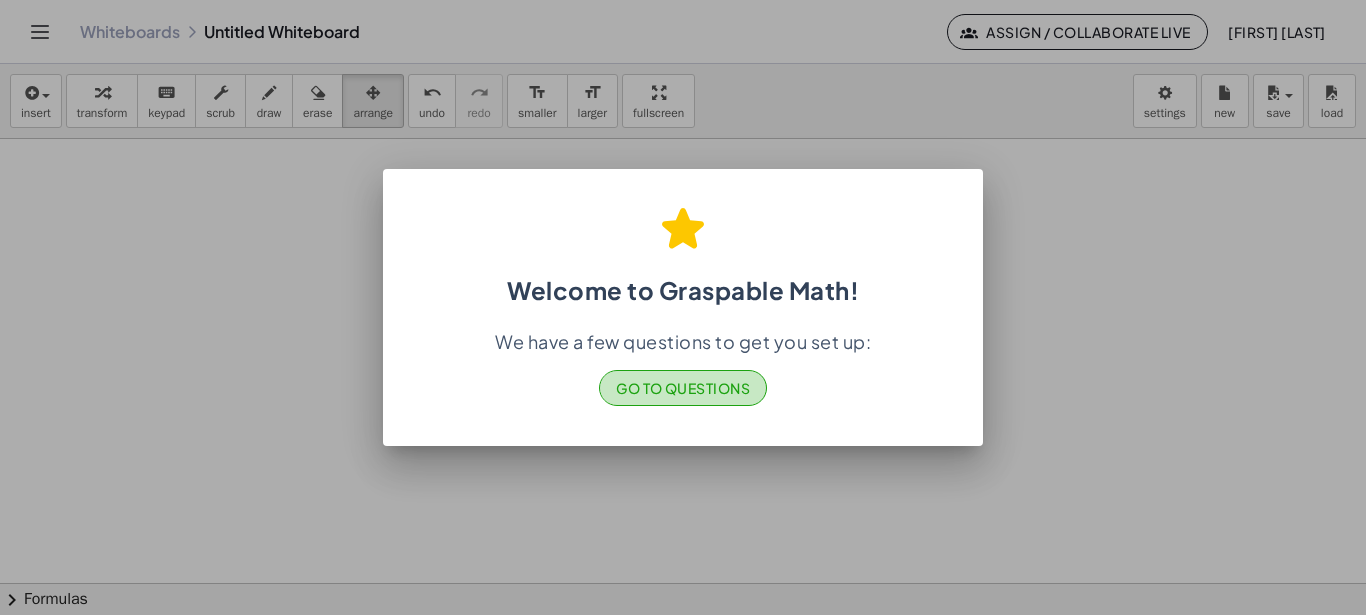 click on "Go to Questions" at bounding box center [683, 388] 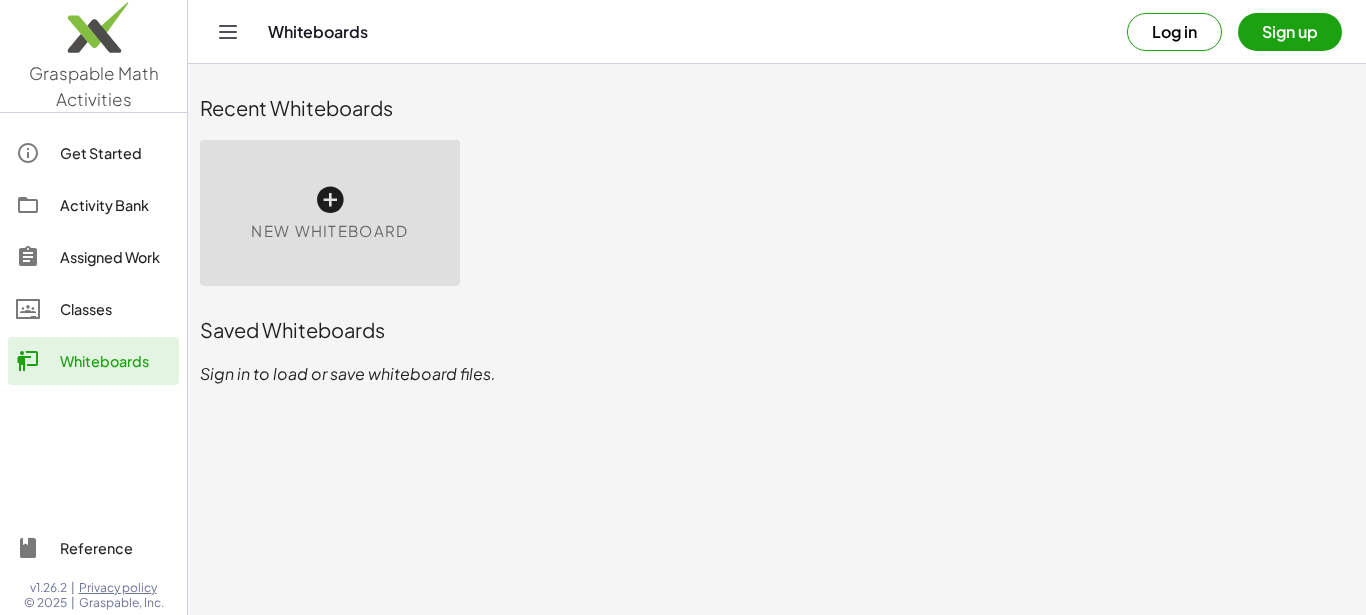 scroll, scrollTop: 0, scrollLeft: 0, axis: both 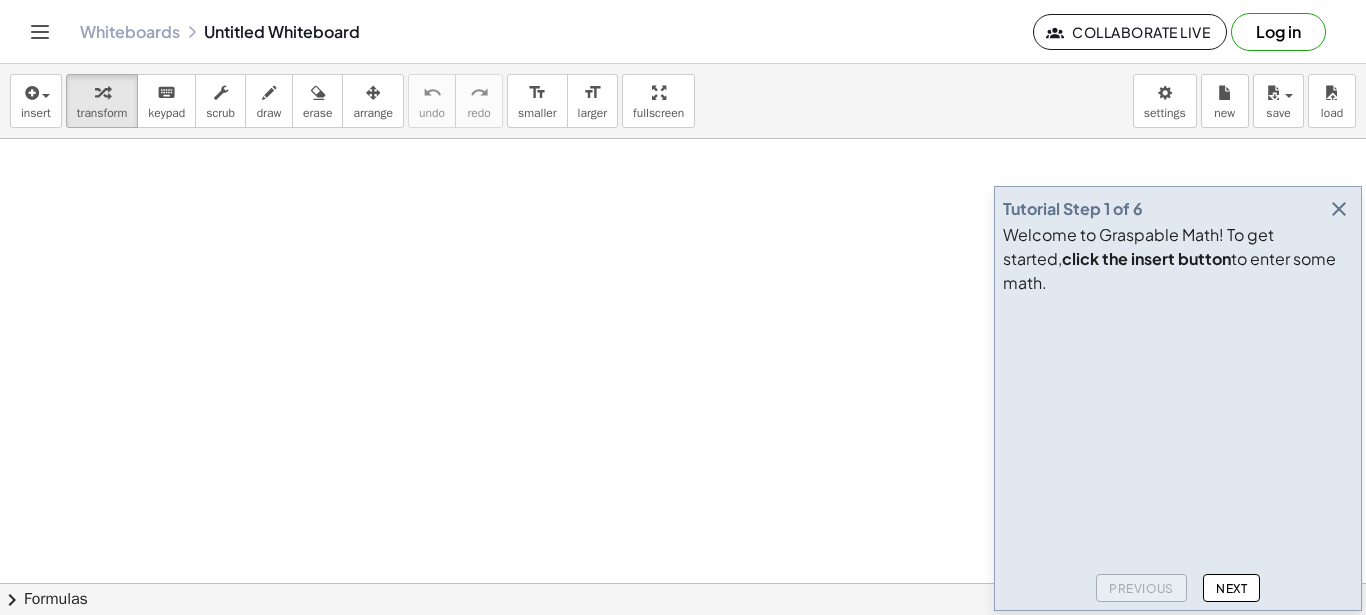 click at bounding box center (1339, 209) 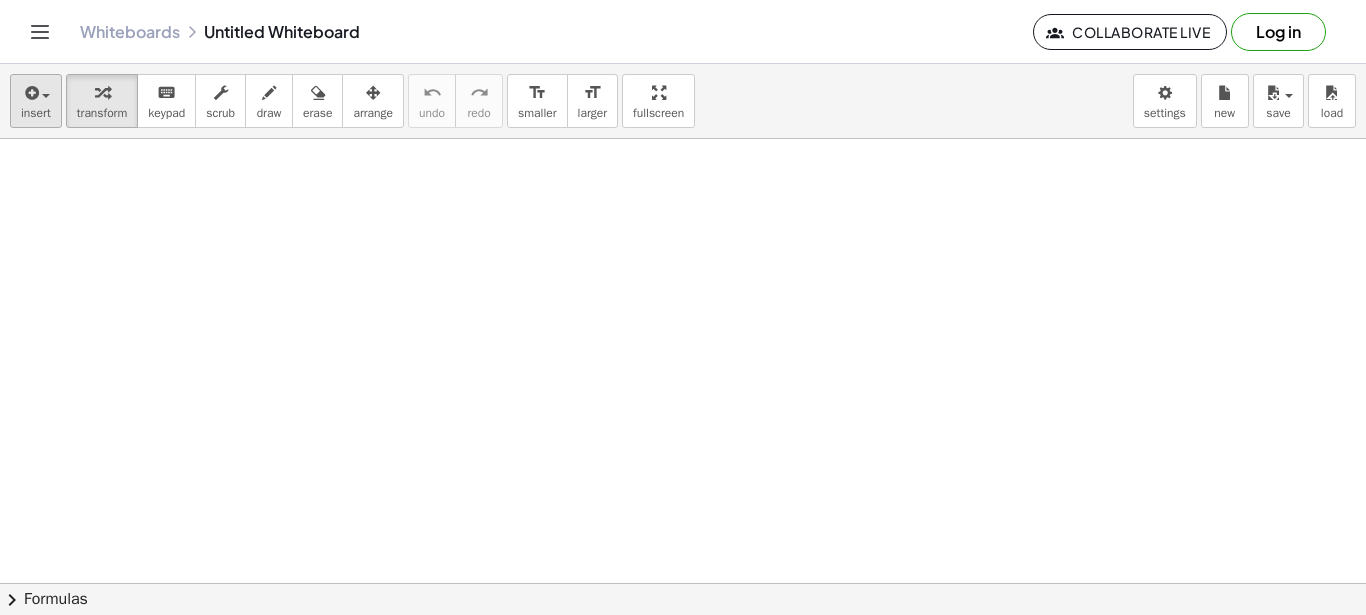 click on "insert" at bounding box center (36, 113) 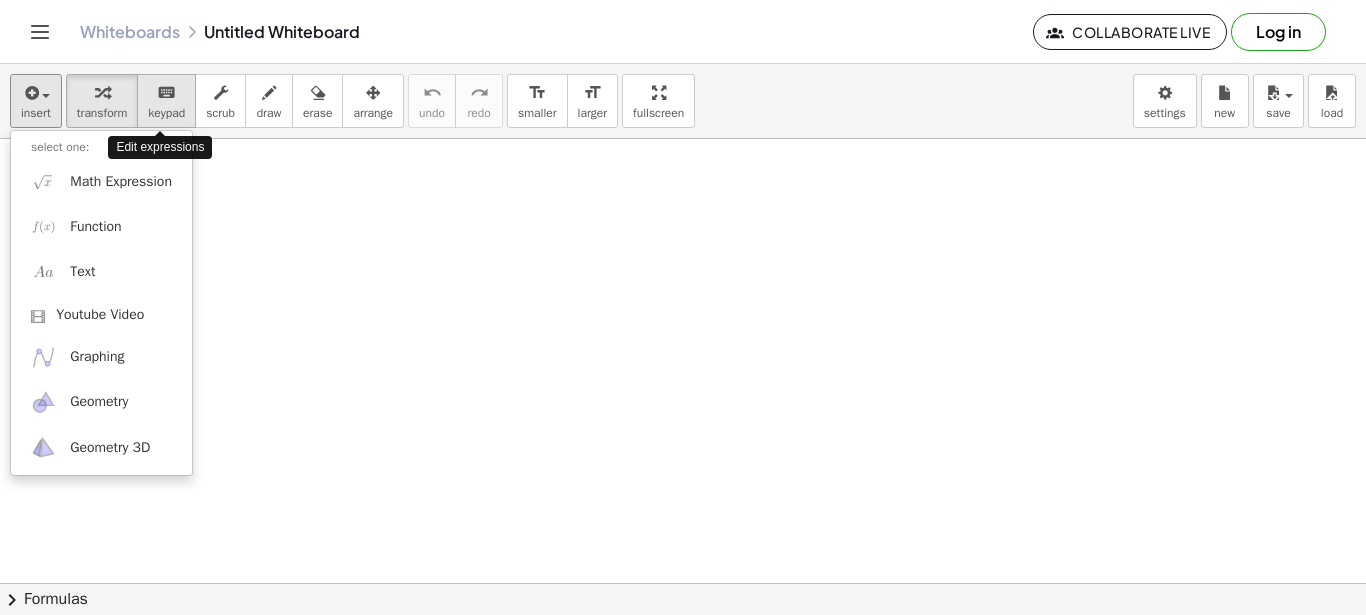type 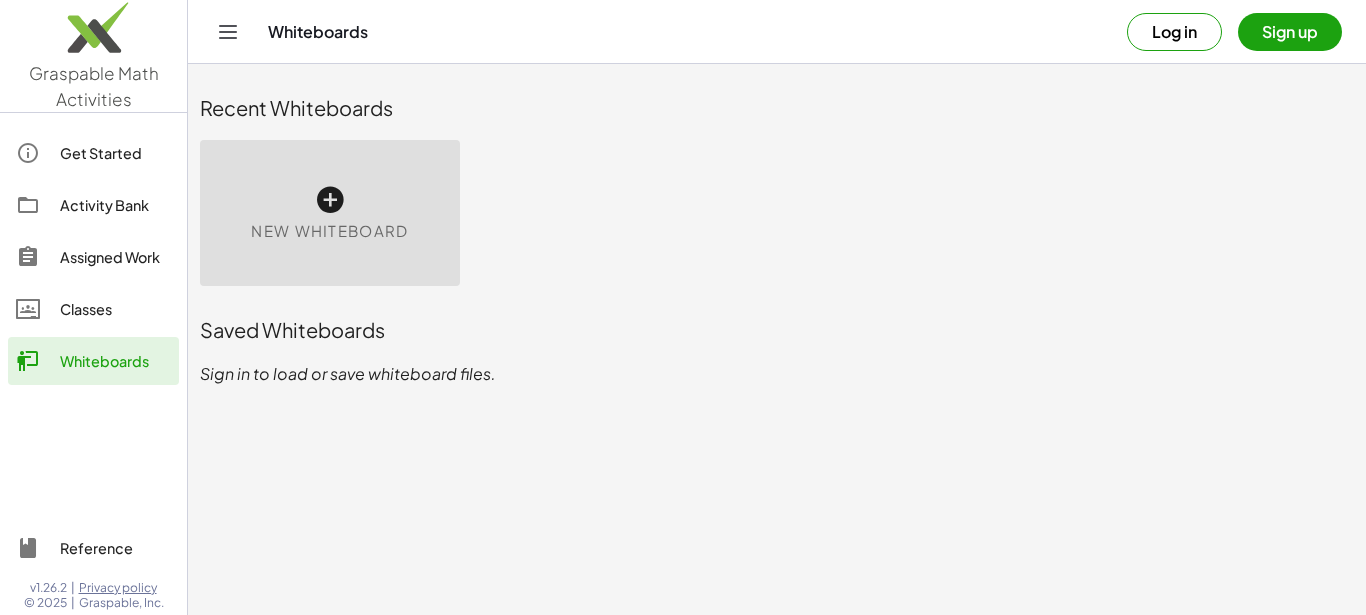 scroll, scrollTop: 0, scrollLeft: 0, axis: both 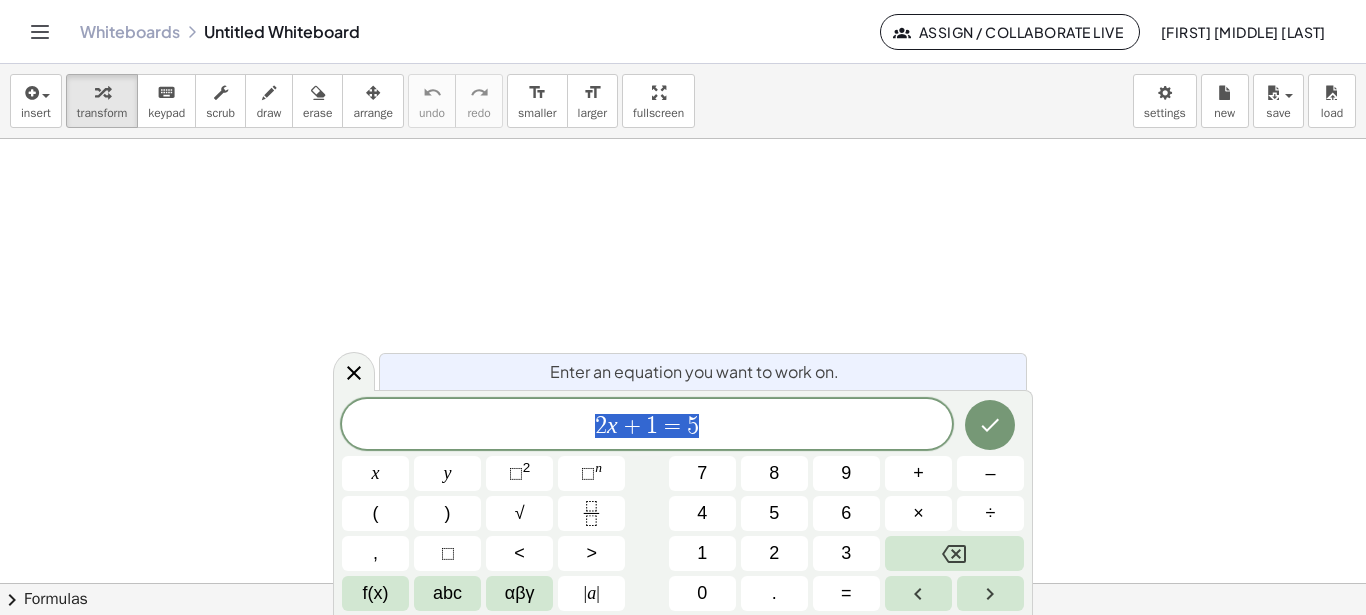 click at bounding box center (683, 583) 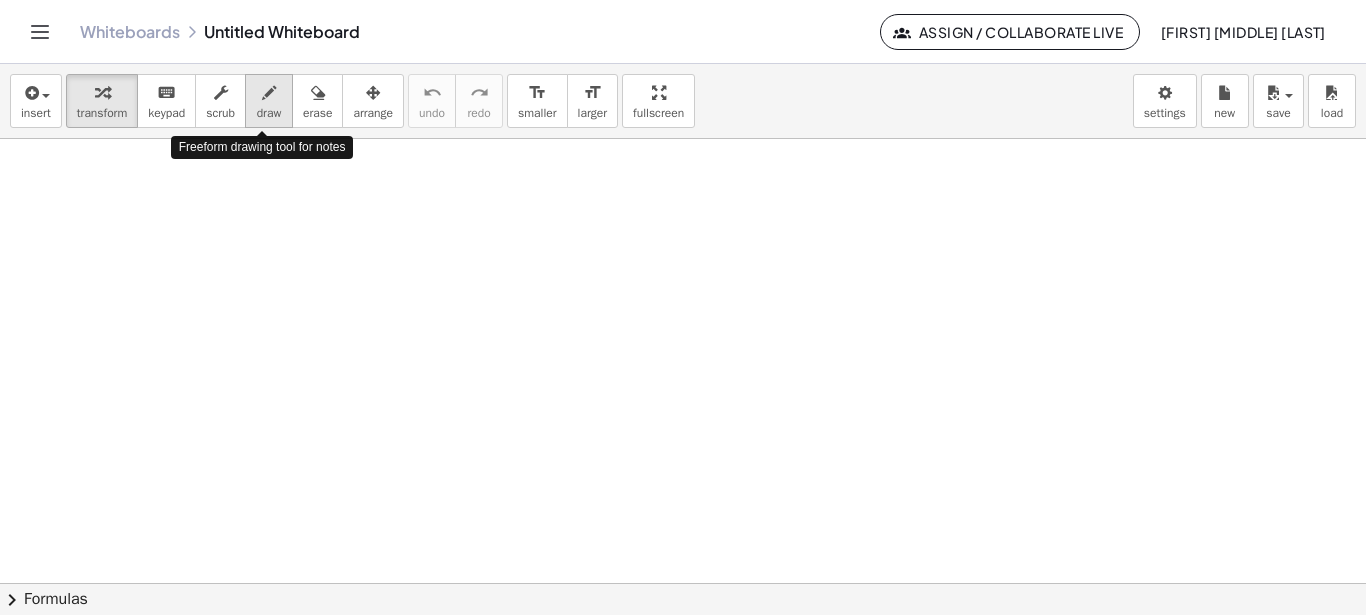 click on "draw" at bounding box center (269, 101) 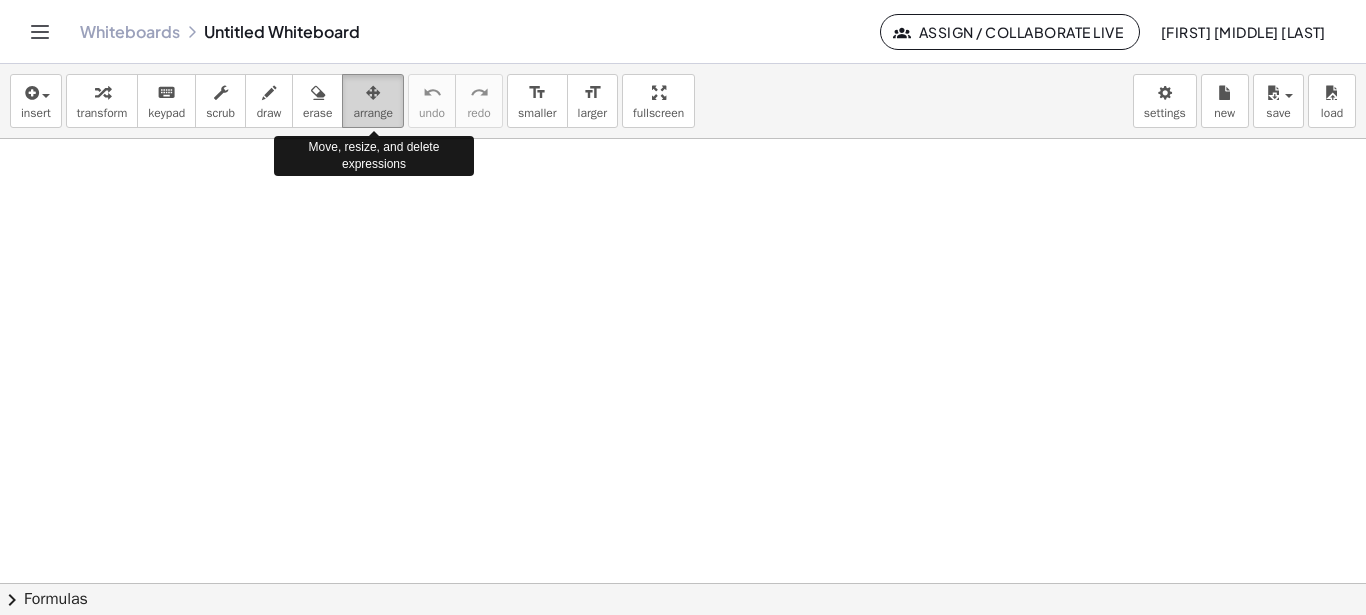 click at bounding box center (373, 92) 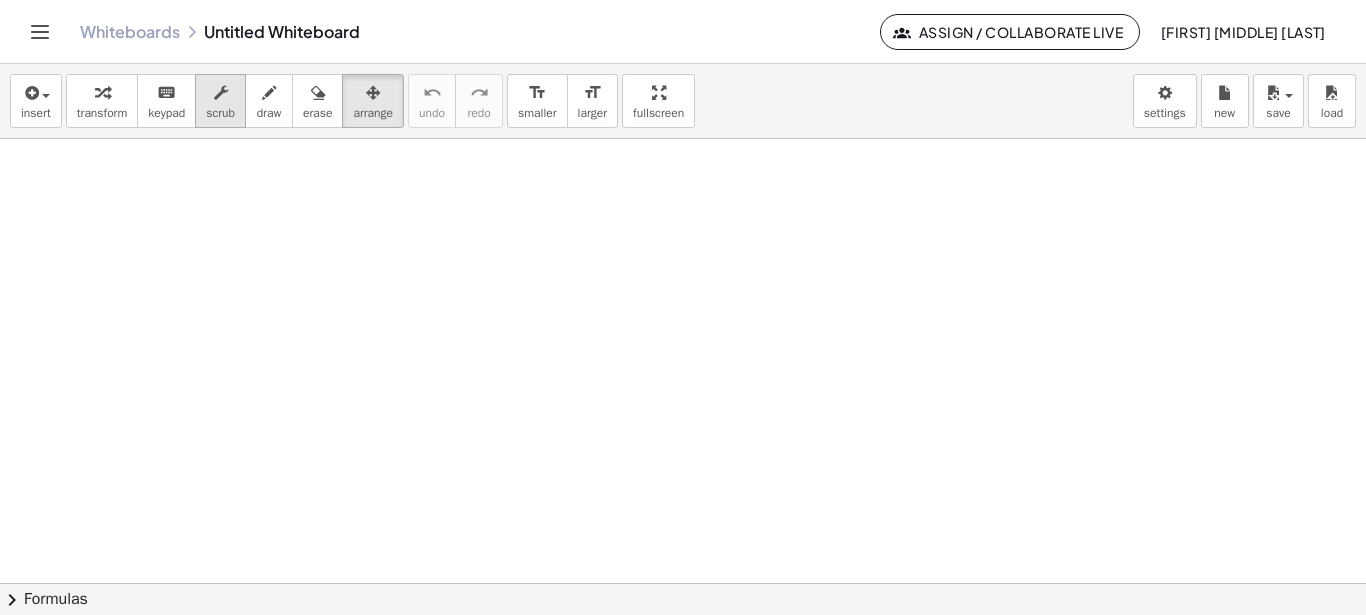 click on "scrub" at bounding box center [220, 113] 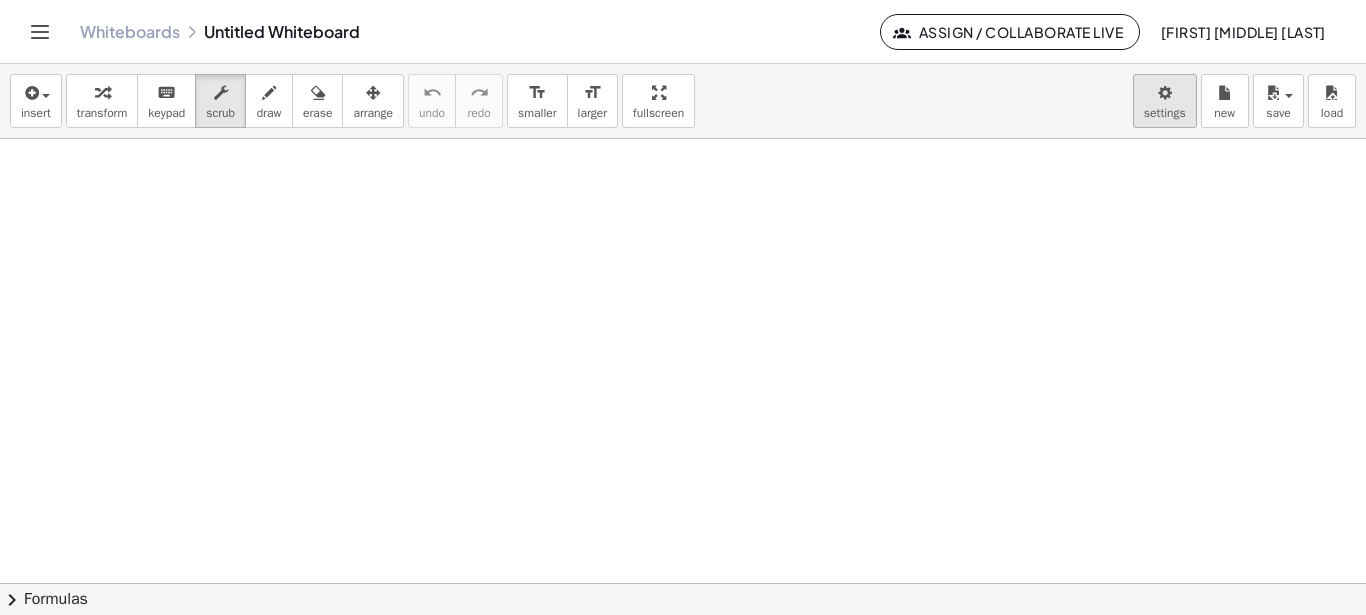 click on "Graspable Math Activities Get Started Activity Bank Assigned Work Classes Whiteboards Go Premium! Reference Account v1.26.2 | Privacy policy © 2025 | Graspable, Inc. Whiteboards Untitled Whiteboard Assign / Collaborate Live  Tania Elizabeth Galván   insert select one: Math Expression Function Text Youtube Video Graphing Geometry Geometry 3D transform keyboard keypad scrub draw erase arrange undo undo redo redo format_size smaller format_size larger fullscreen load   save new settings × chevron_right  Formulas
Drag one side of a formula onto a highlighted expression on the canvas to apply it.
Quadratic Formula
+ · a · x 2 + · b · x + c = 0
⇔
x = · ( − b ± 2 √ ( + b 2 − · 4 · a · c ) ) · 2 · a
+ x 2 + · p · x + q = 0
⇔
x =" at bounding box center (683, 307) 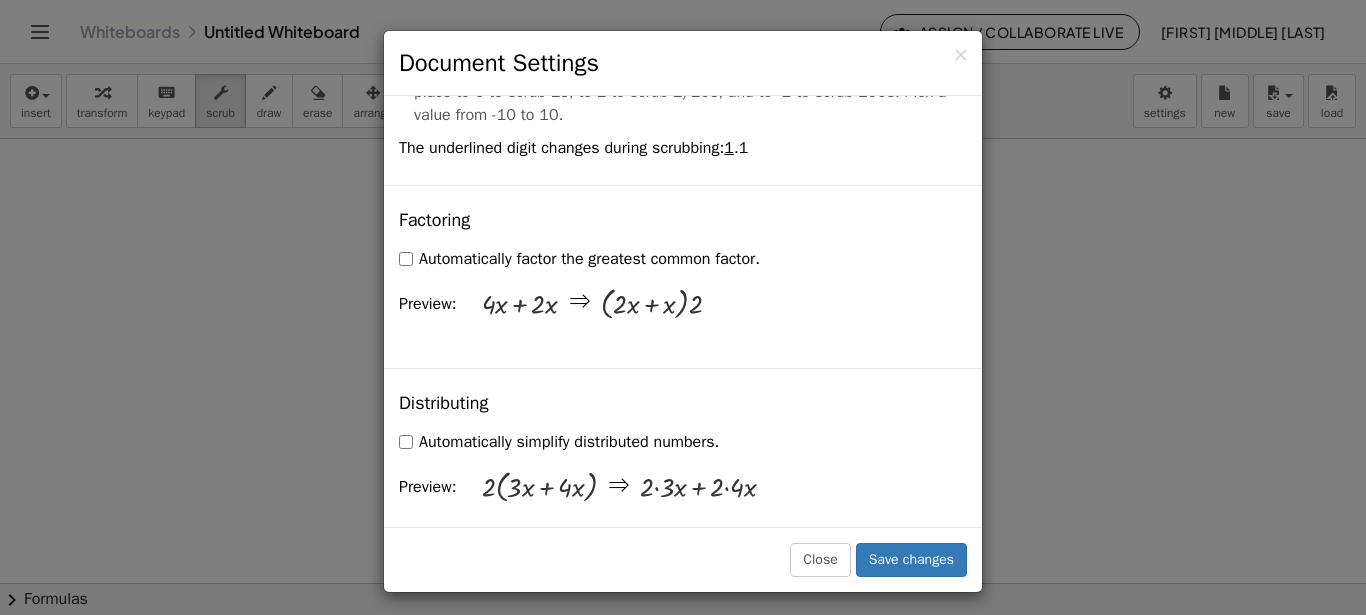 scroll, scrollTop: 1386, scrollLeft: 0, axis: vertical 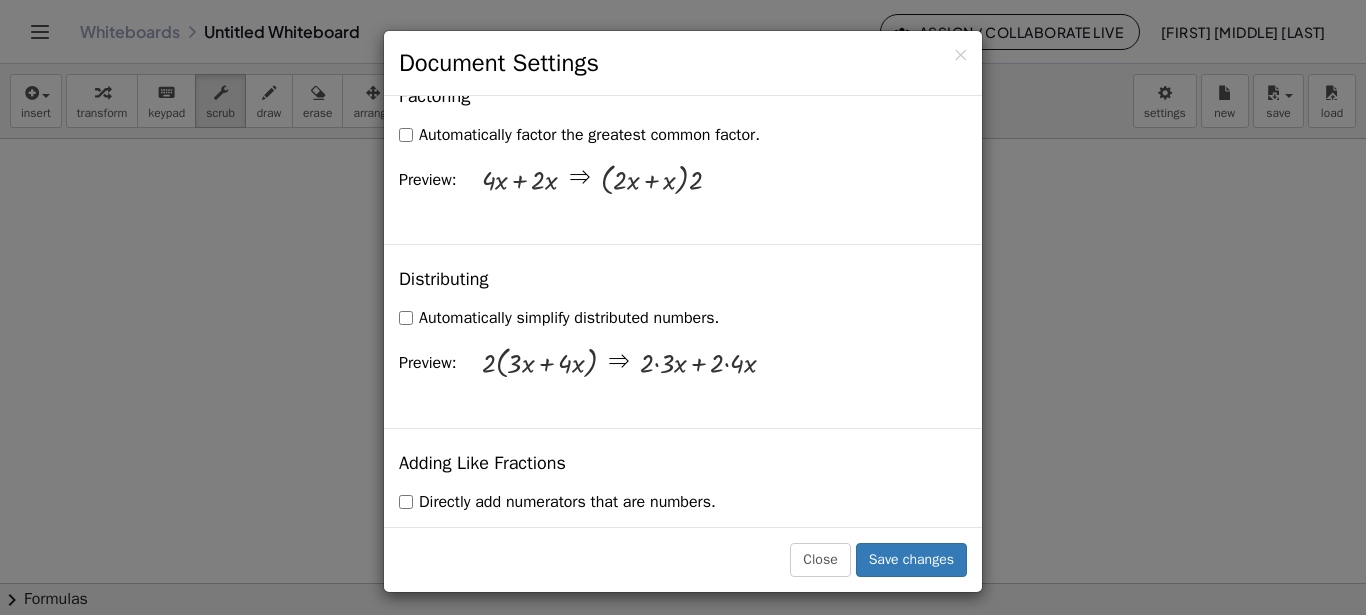 click on "× Document Settings These settings are saved with the document you are currently working on.
Rewriting Equations via Dragging
Disable Dragging
Dragging
Dragging and Simplify
Drag a term across the equals sign to apply the inverse operation to both sides. Will show the inverse terms on both sides of the equation.
Unit for Trigonometric Functions
Radians
Degrees
Already calculated steps will be updated according to this setting.
Preview:
sin ( , 90 ) = 1
Show Edit/Balance Buttons
Show Edit/Balance Buttons
Show or hide the edit or balance button beneath each derivation.
Substitute with parenthesis
+ a 2" at bounding box center (683, 307) 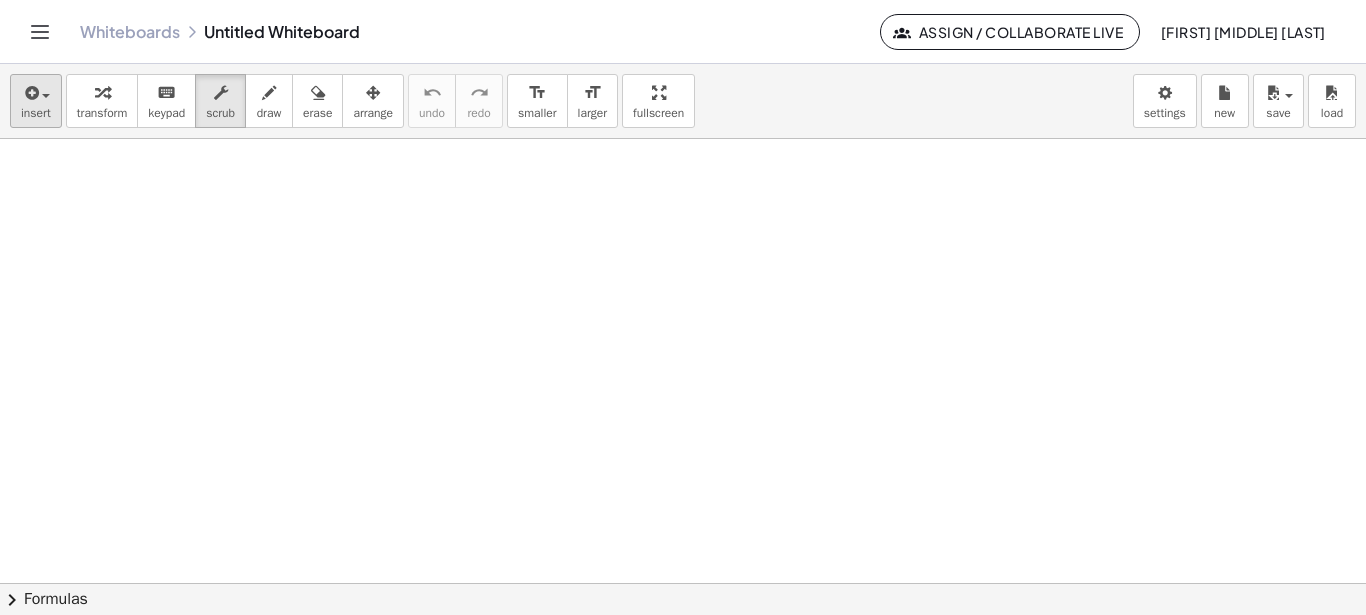 click on "insert" at bounding box center [36, 113] 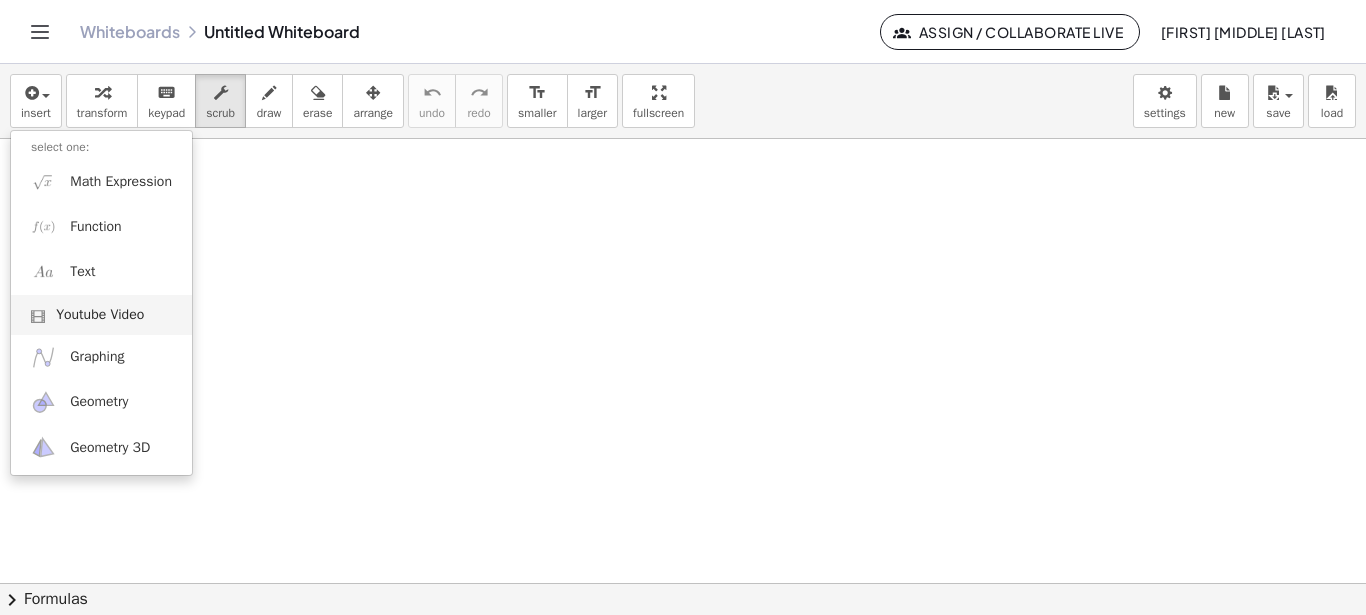 click on "Youtube Video" at bounding box center [100, 315] 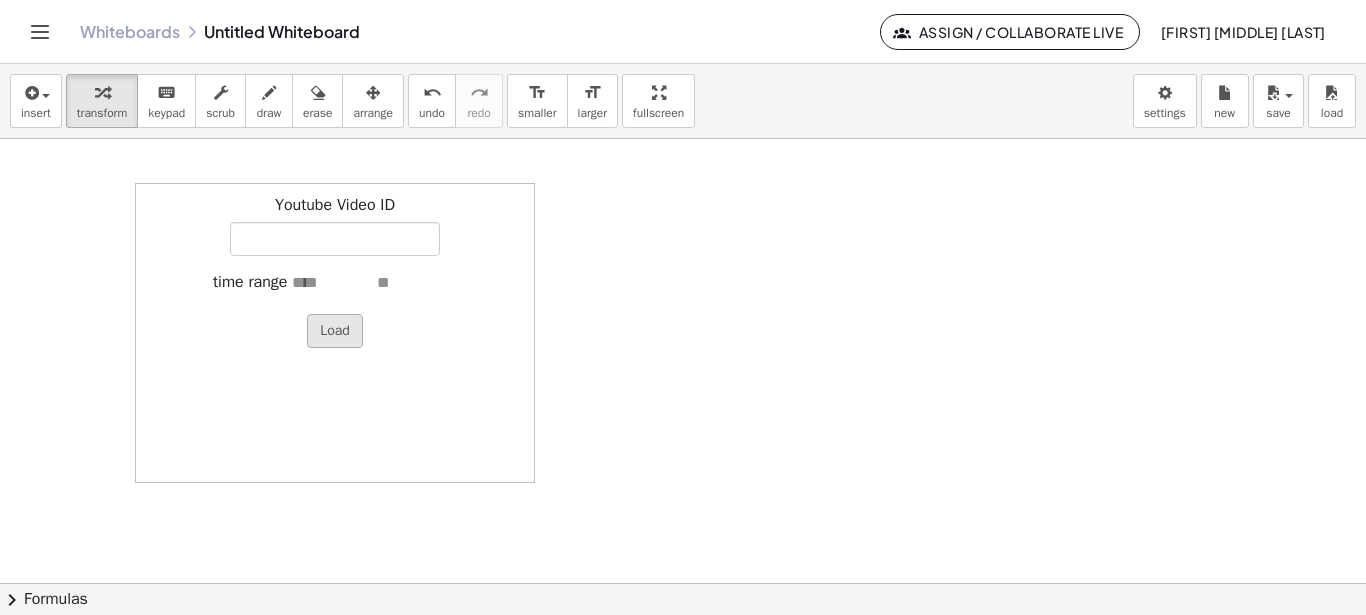 click on "Load" at bounding box center [335, 331] 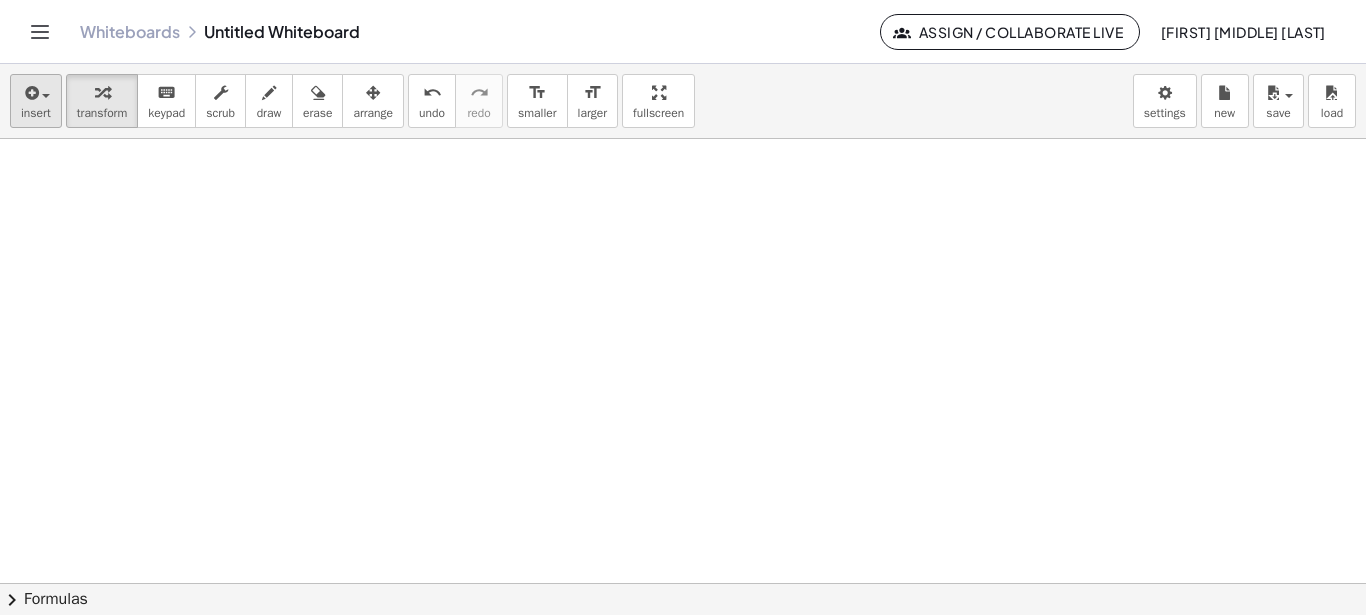 click on "insert" at bounding box center (36, 113) 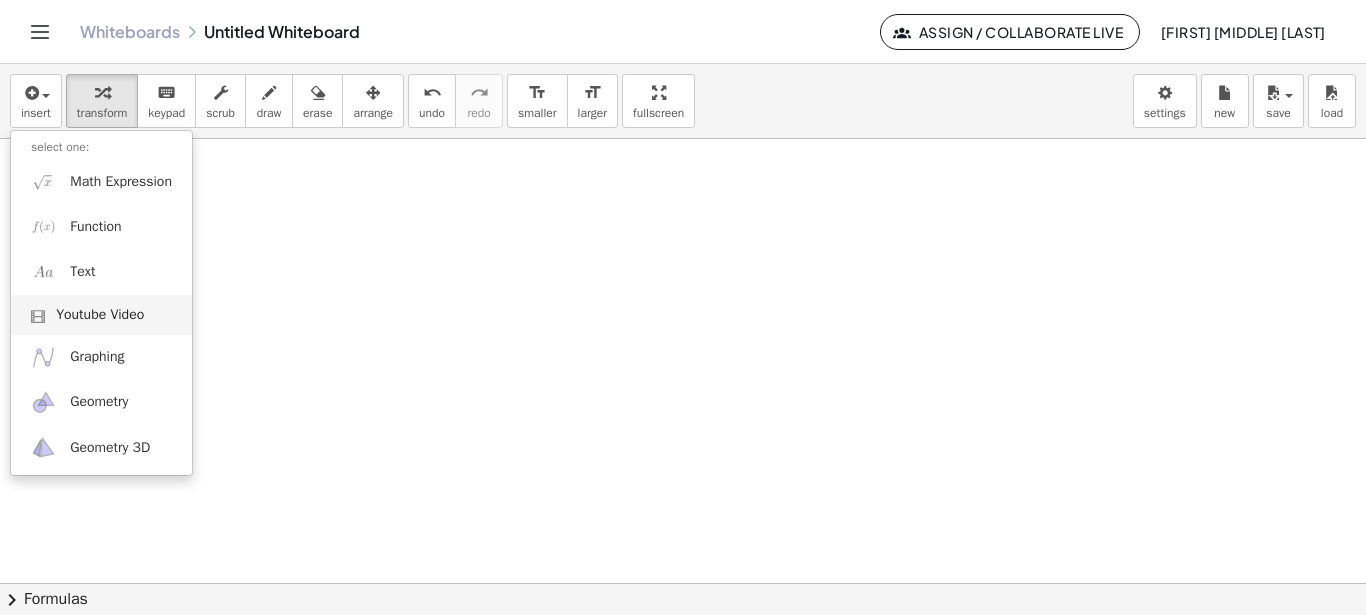 click on "Youtube Video" at bounding box center (101, 315) 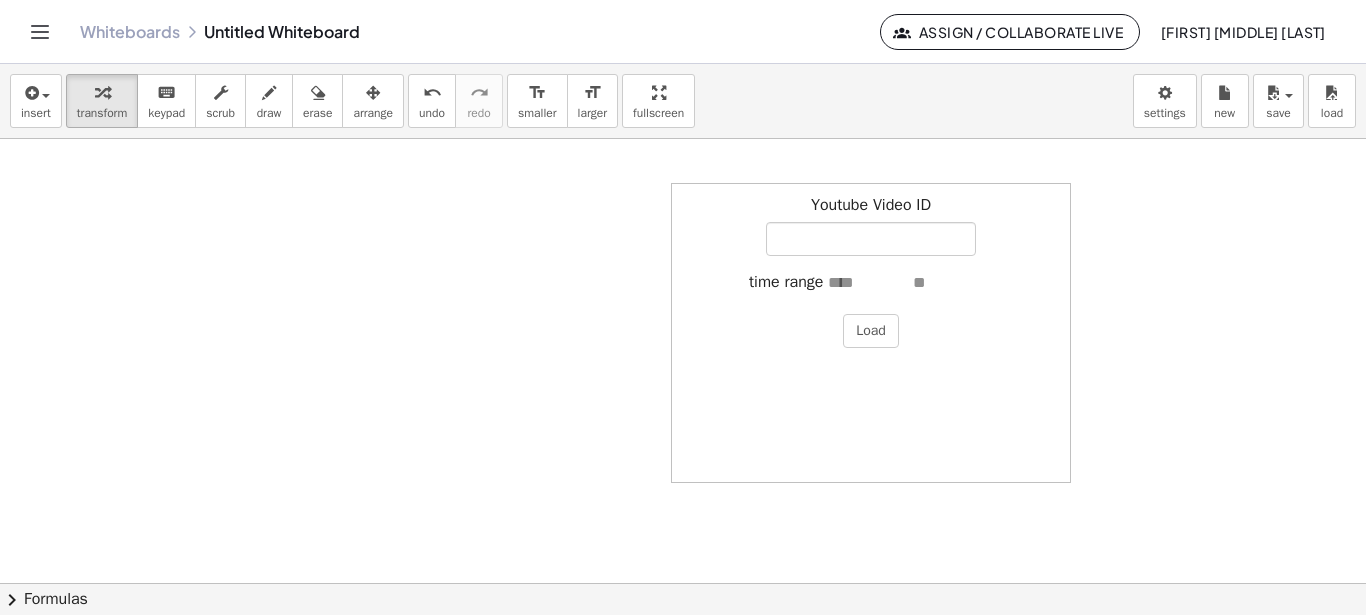 click at bounding box center (953, 283) 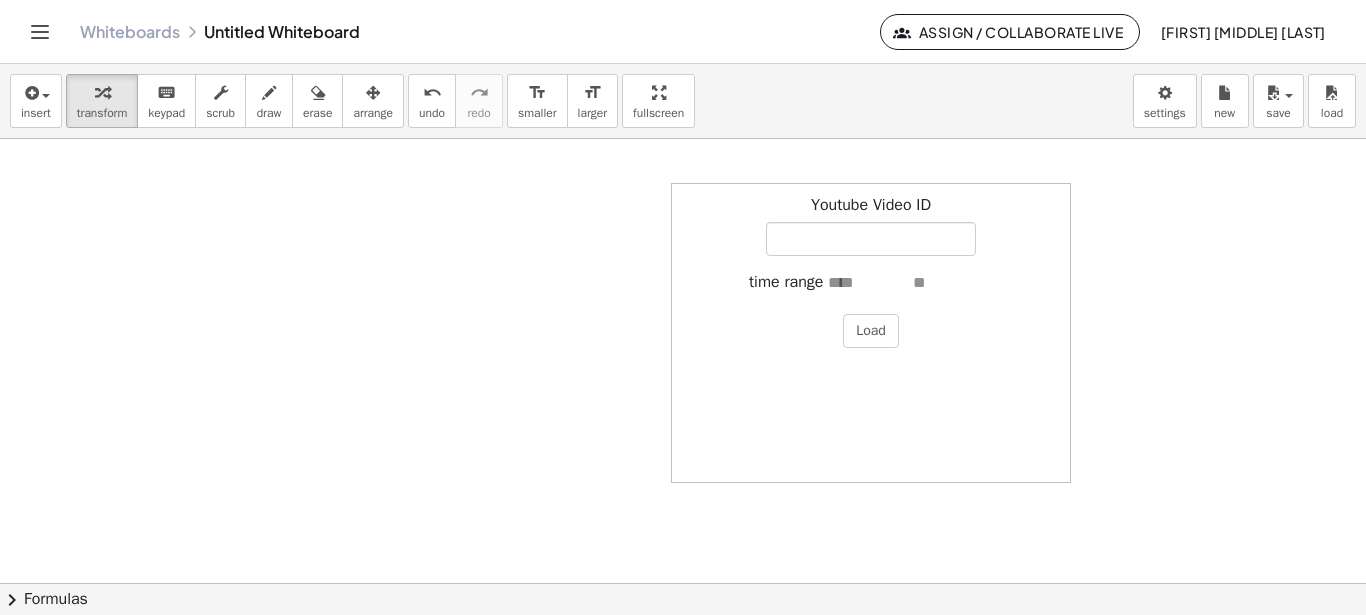 click at bounding box center (335, 333) 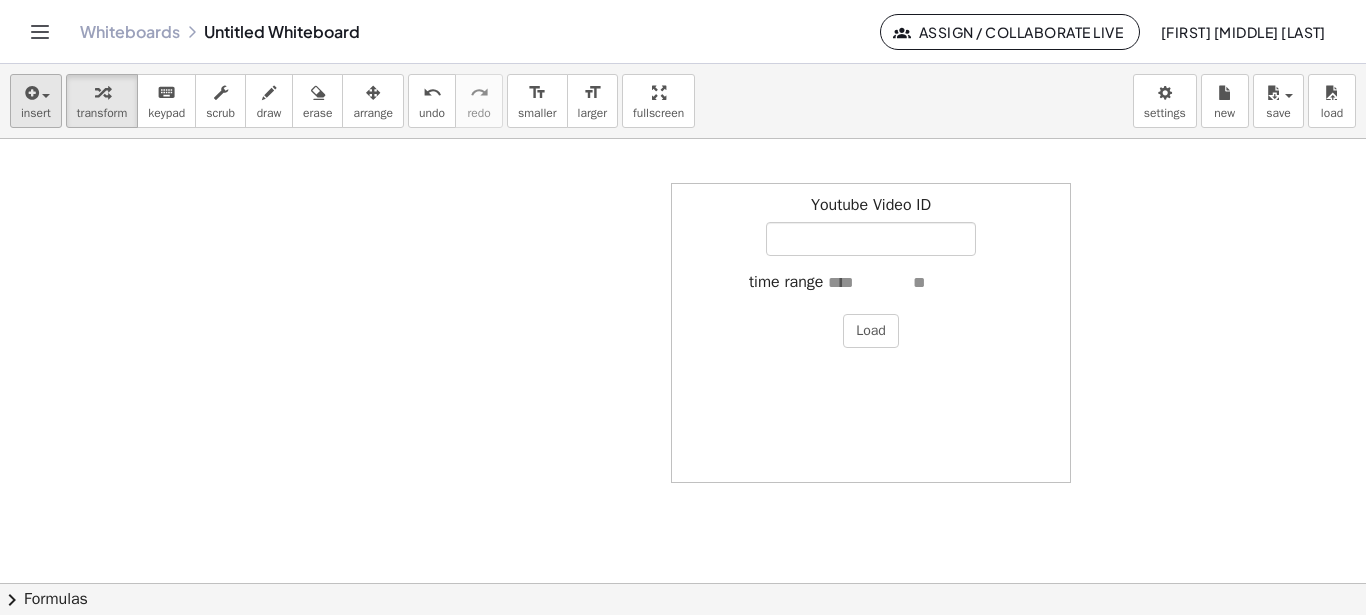 click on "insert" at bounding box center (36, 101) 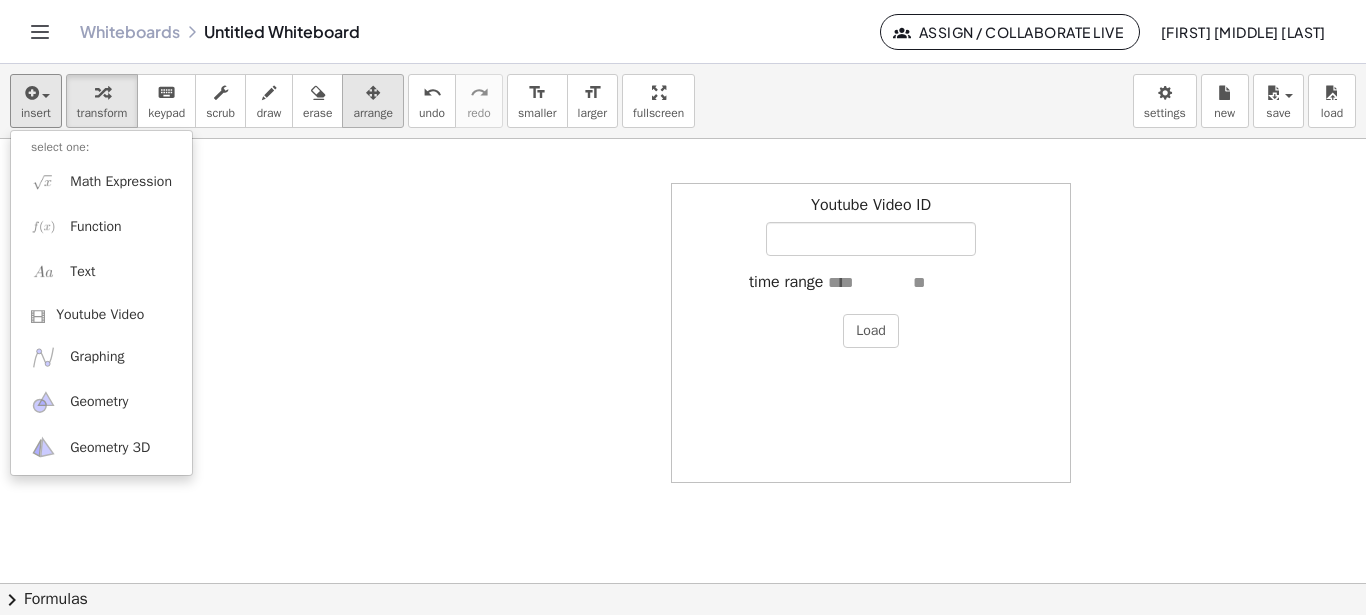 click at bounding box center [373, 93] 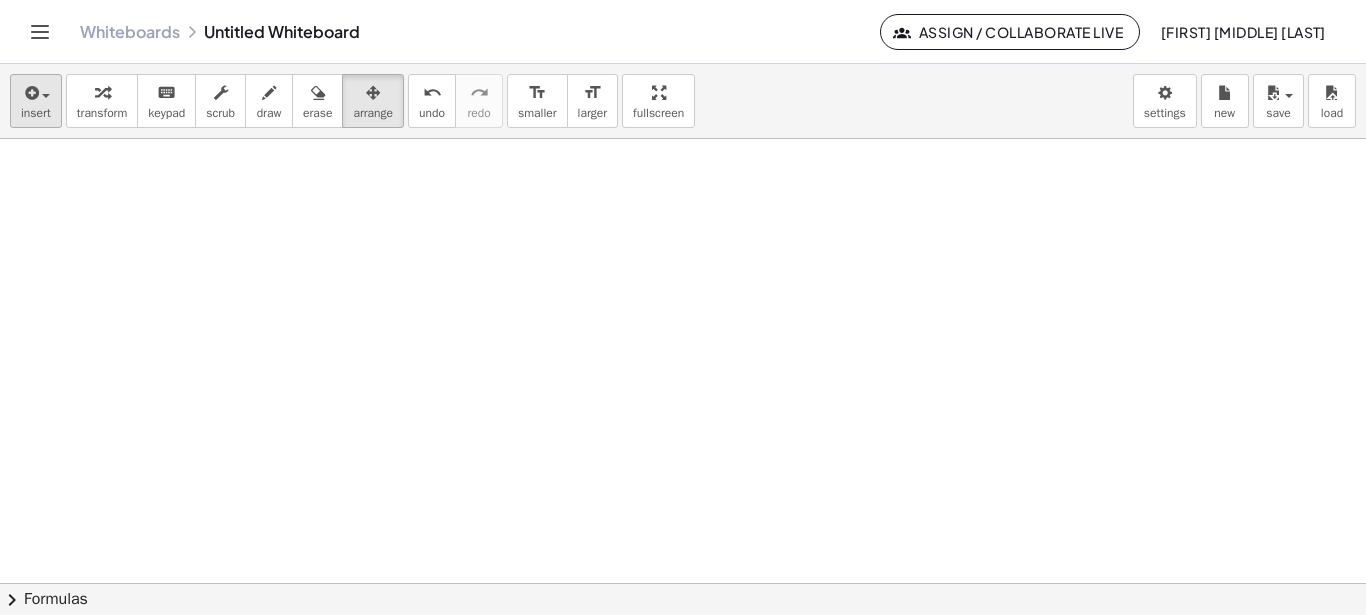 click on "insert" at bounding box center [36, 113] 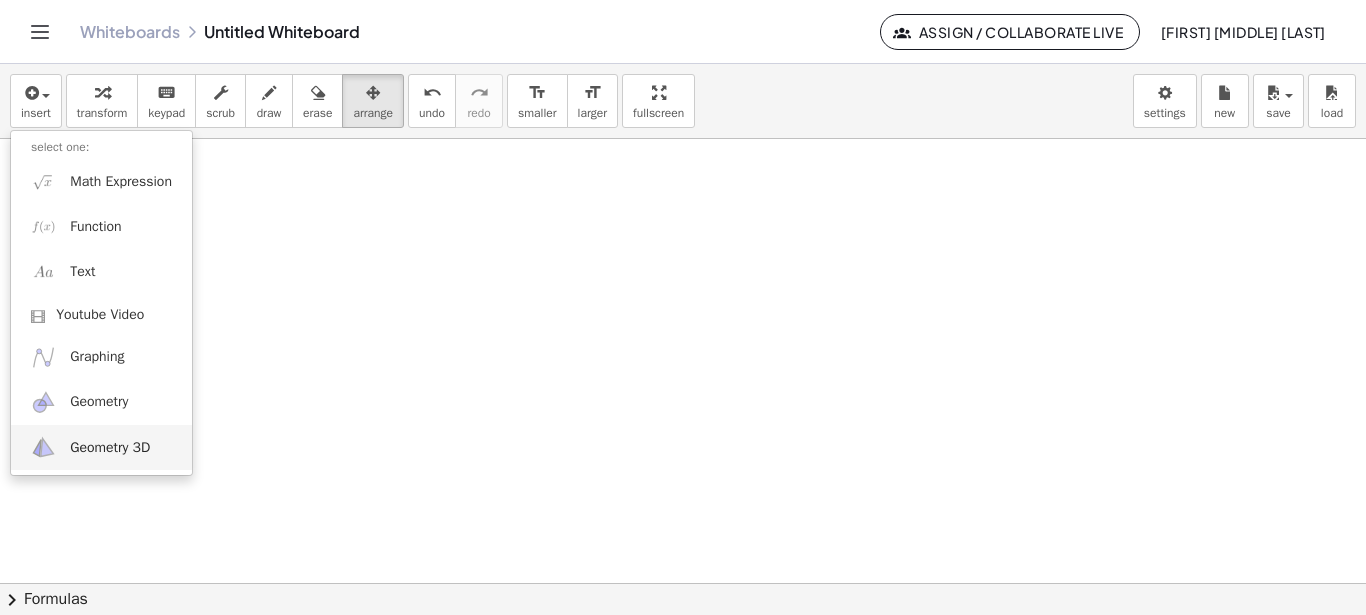 click on "Geometry 3D" at bounding box center (101, 447) 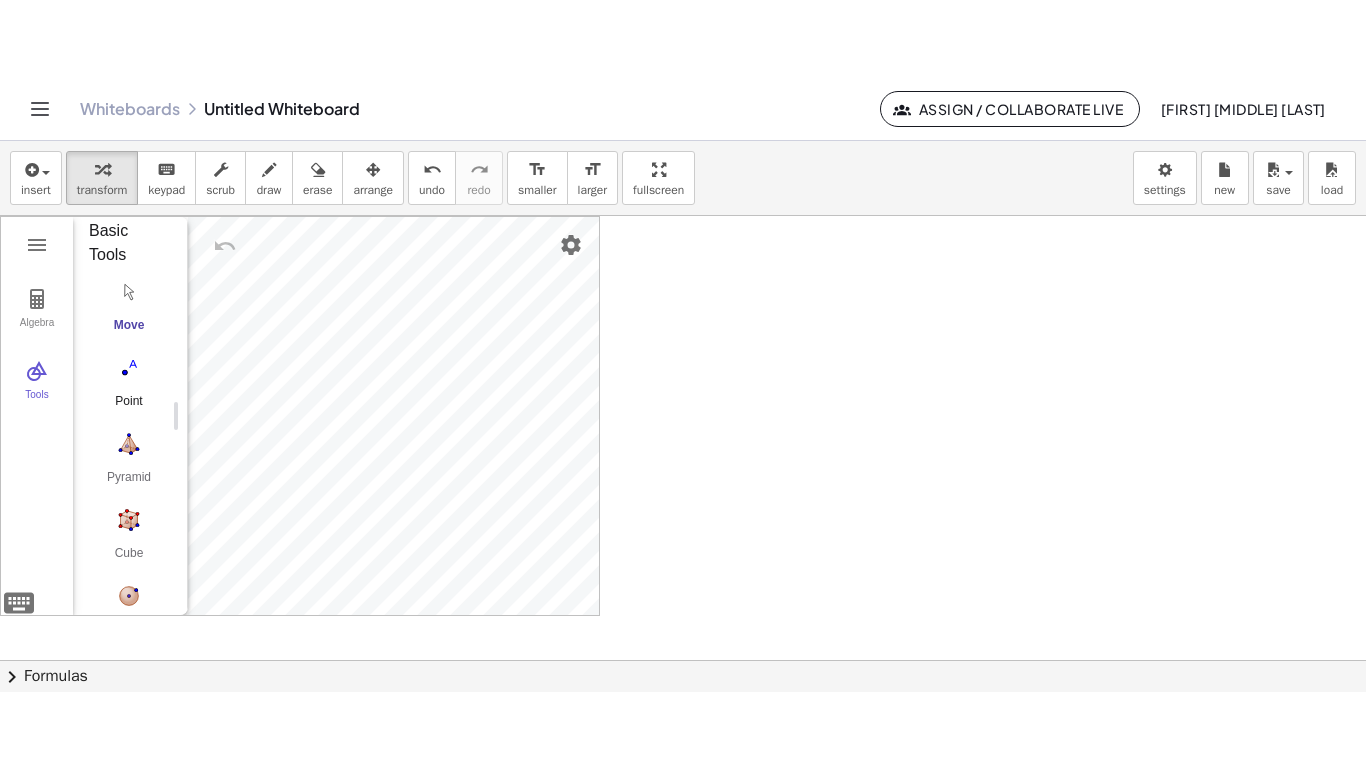 scroll, scrollTop: 0, scrollLeft: 0, axis: both 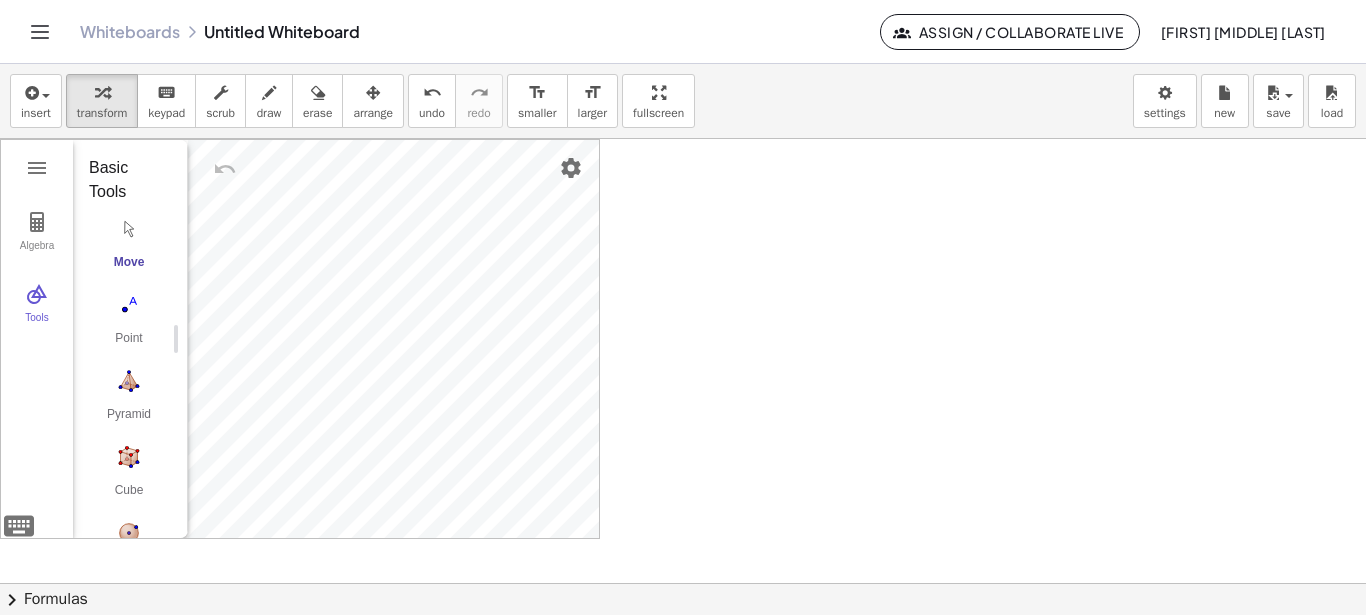 click at bounding box center [683, 583] 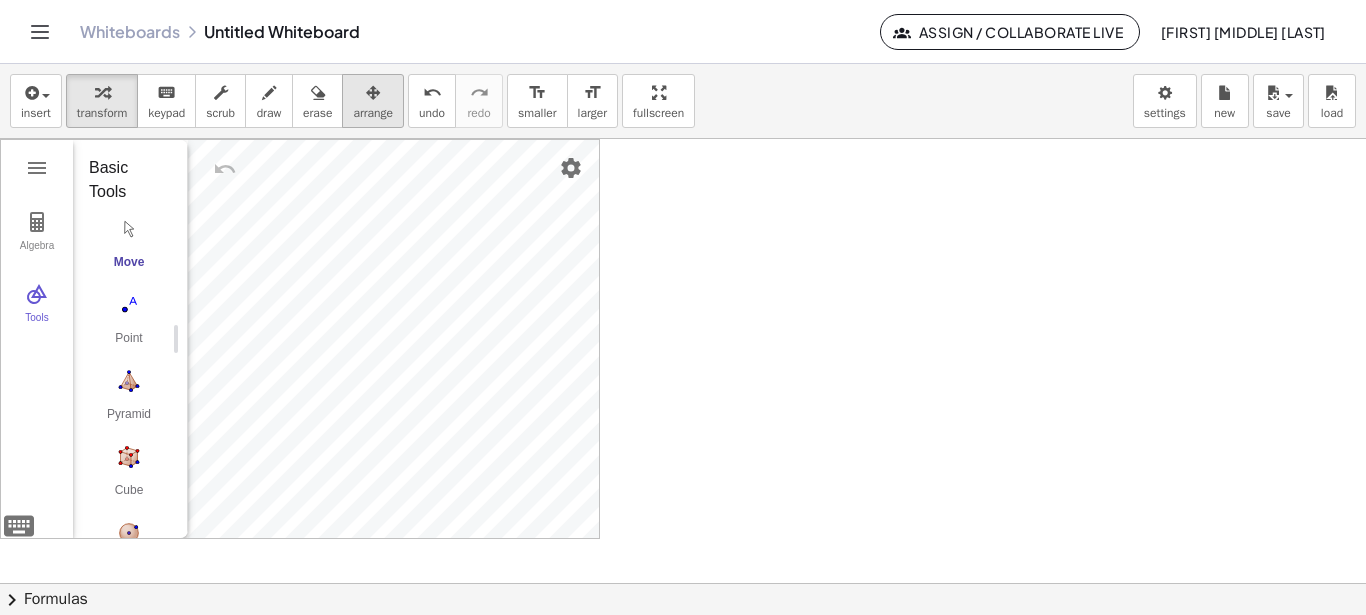 click on "arrange" at bounding box center (373, 113) 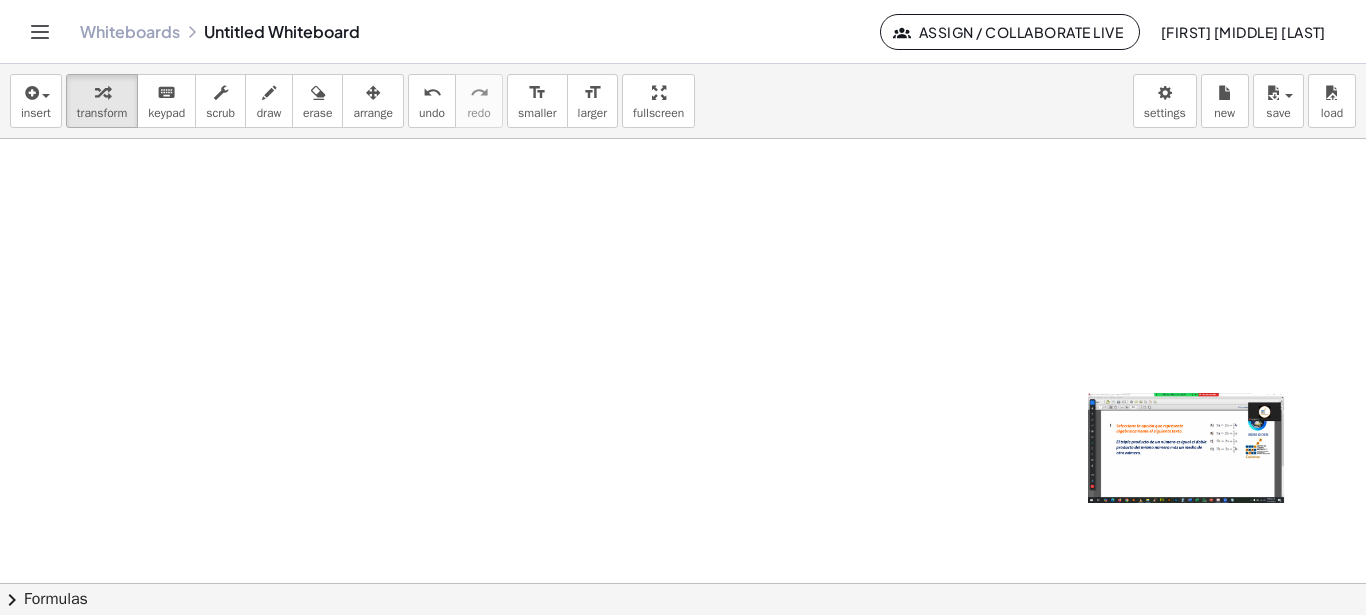 drag, startPoint x: 1137, startPoint y: 407, endPoint x: 498, endPoint y: 233, distance: 662.26654 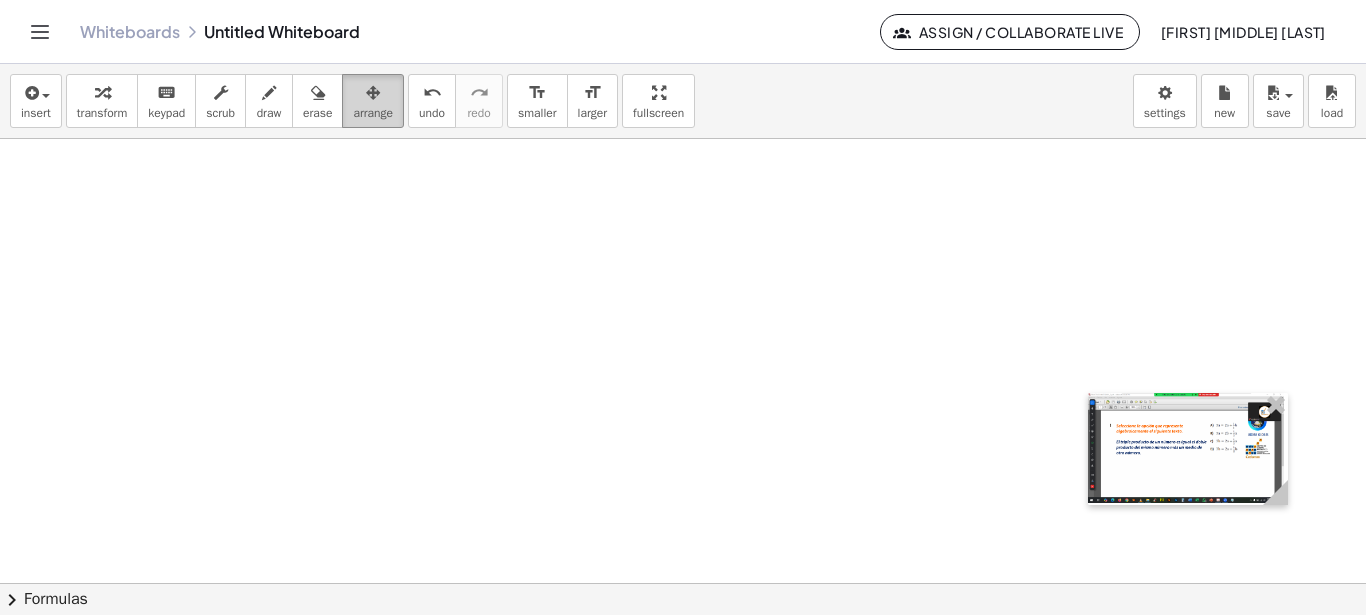 click at bounding box center (373, 92) 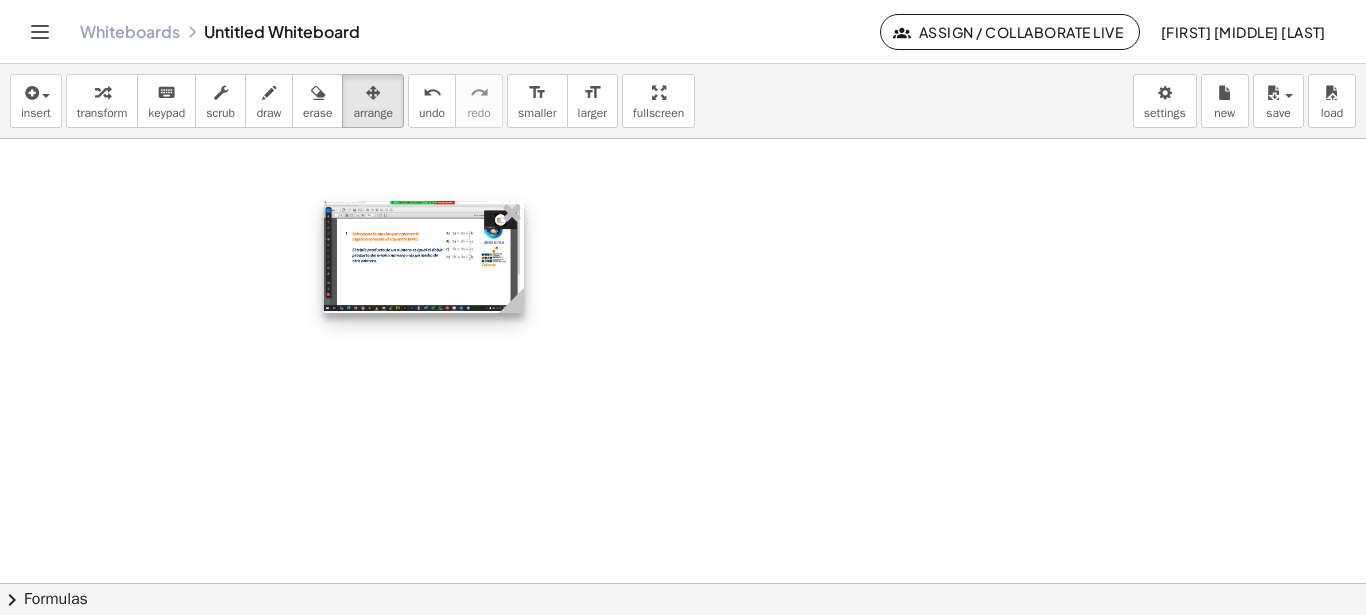 drag, startPoint x: 1249, startPoint y: 425, endPoint x: 485, endPoint y: 233, distance: 787.7563 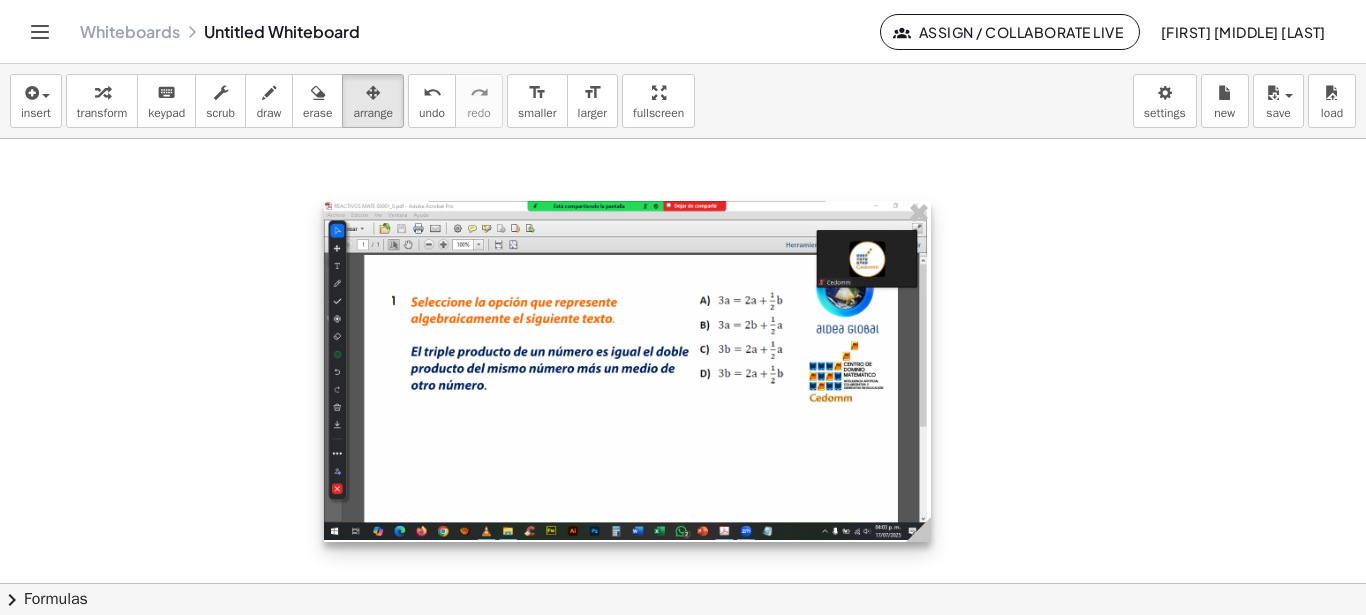 drag, startPoint x: 518, startPoint y: 308, endPoint x: 1053, endPoint y: 532, distance: 580.00085 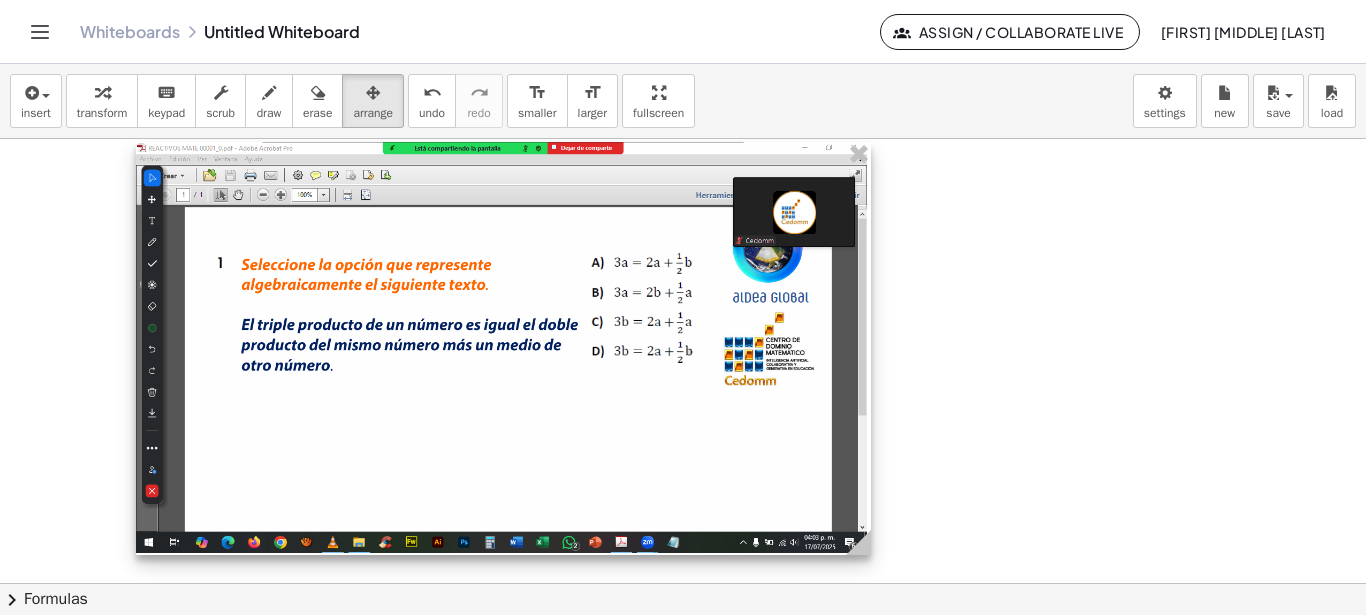 drag, startPoint x: 914, startPoint y: 448, endPoint x: 729, endPoint y: 390, distance: 193.87883 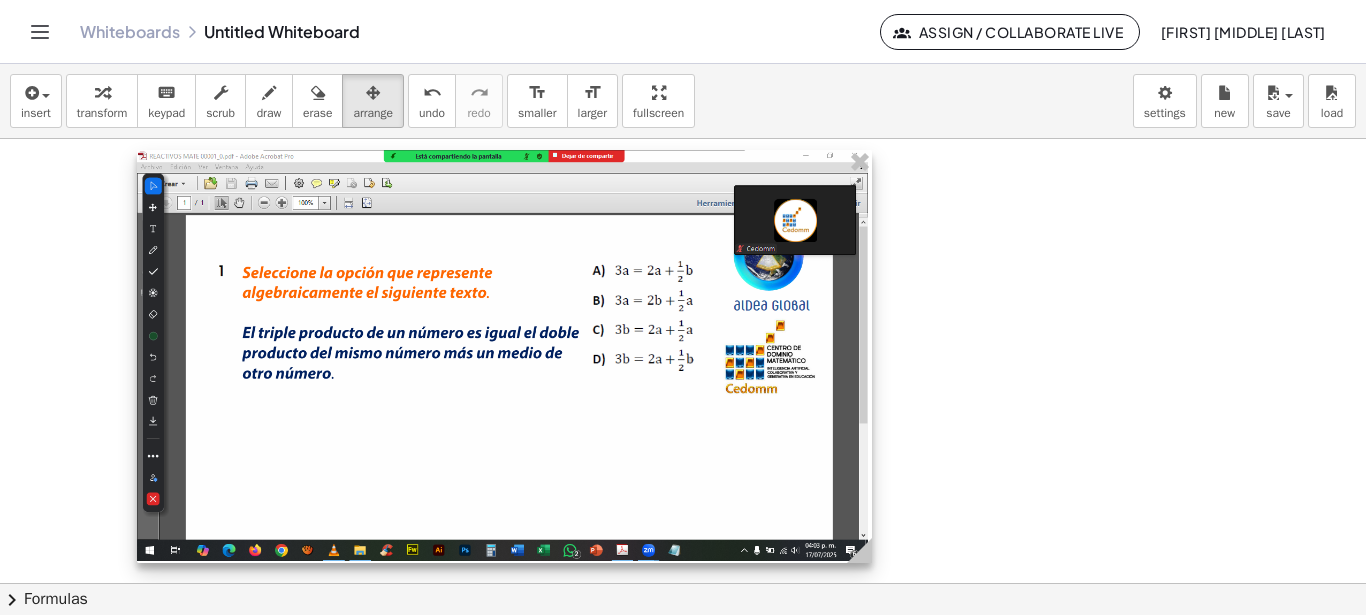 click at bounding box center (504, 356) 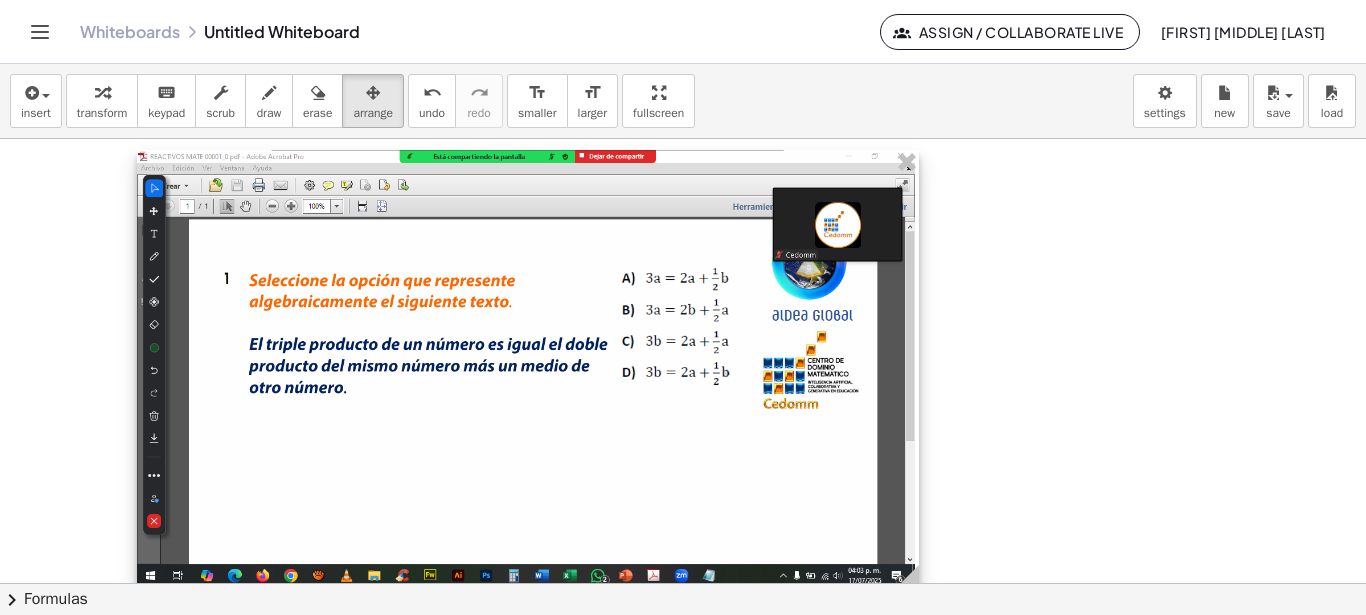 drag, startPoint x: 859, startPoint y: 560, endPoint x: 906, endPoint y: 576, distance: 49.648766 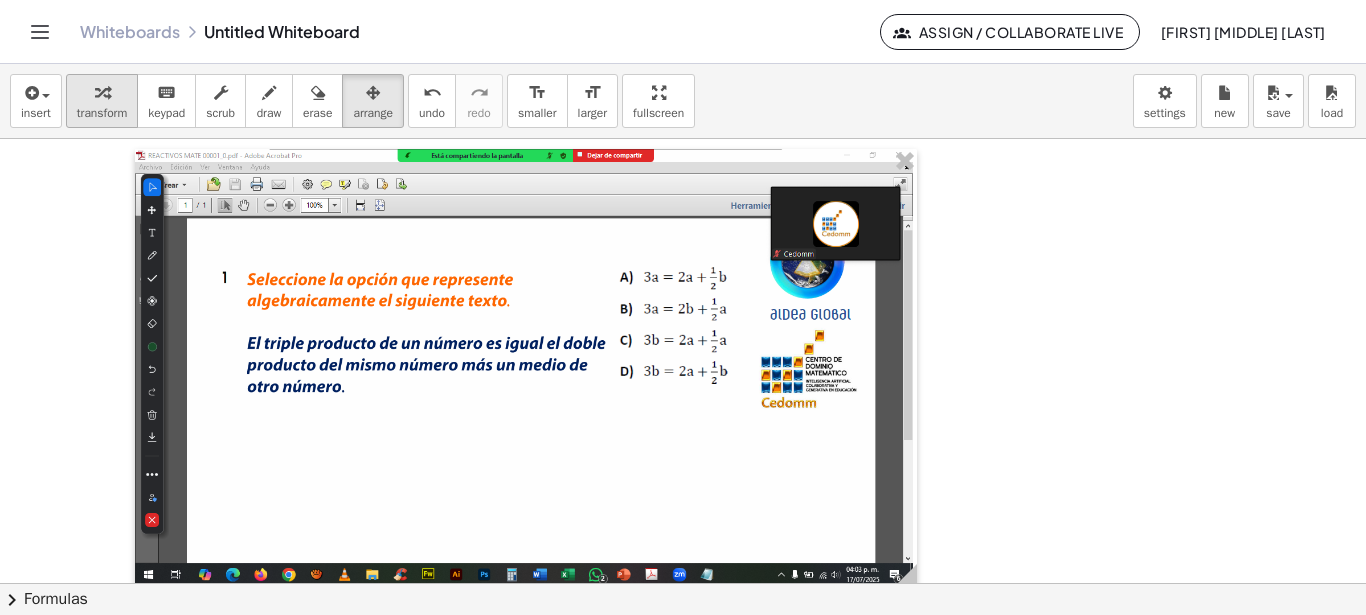 click at bounding box center [102, 92] 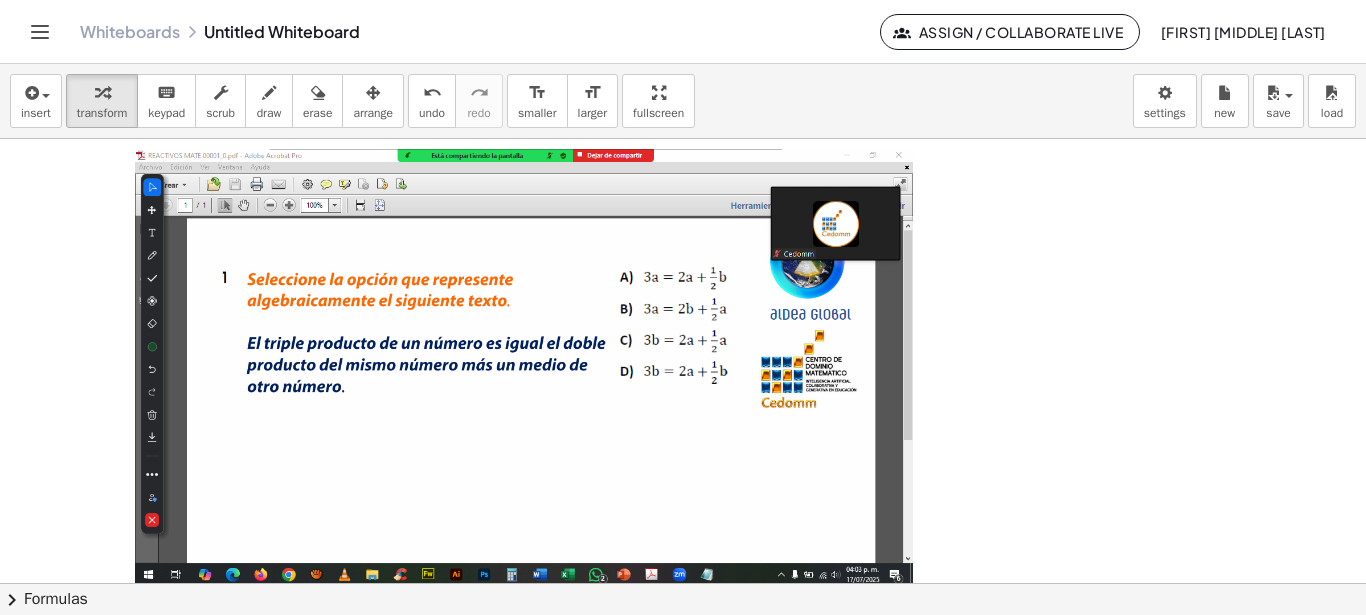 click at bounding box center [526, 369] 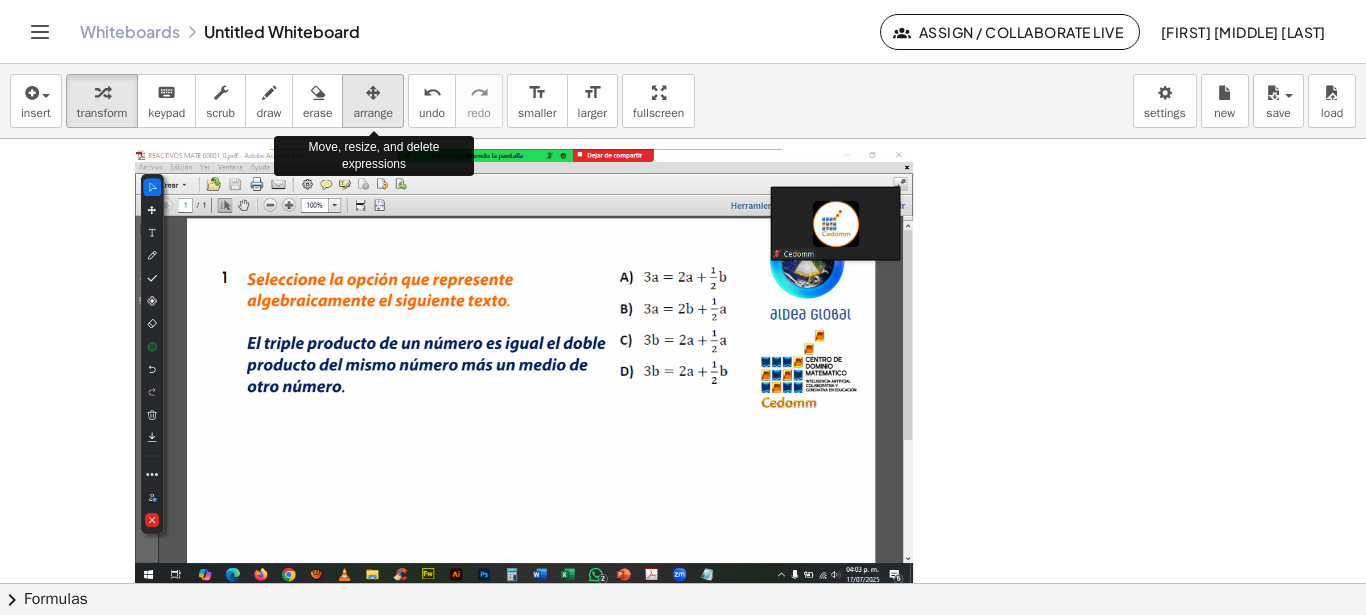 click at bounding box center [373, 93] 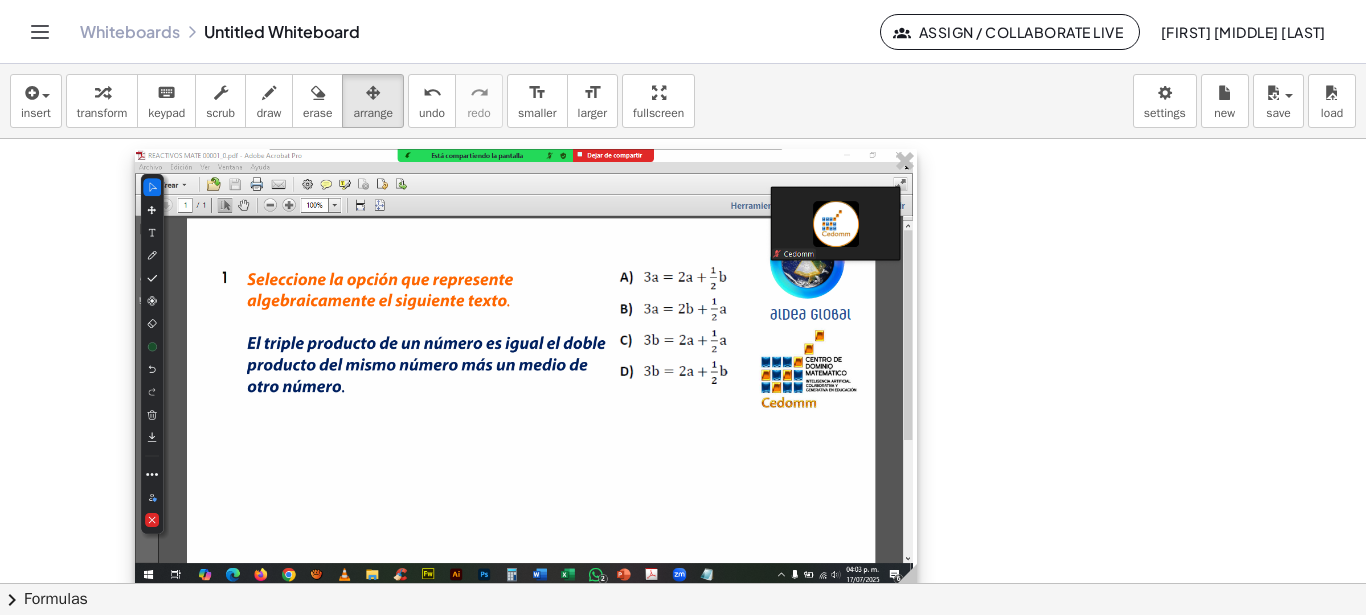 click at bounding box center (526, 369) 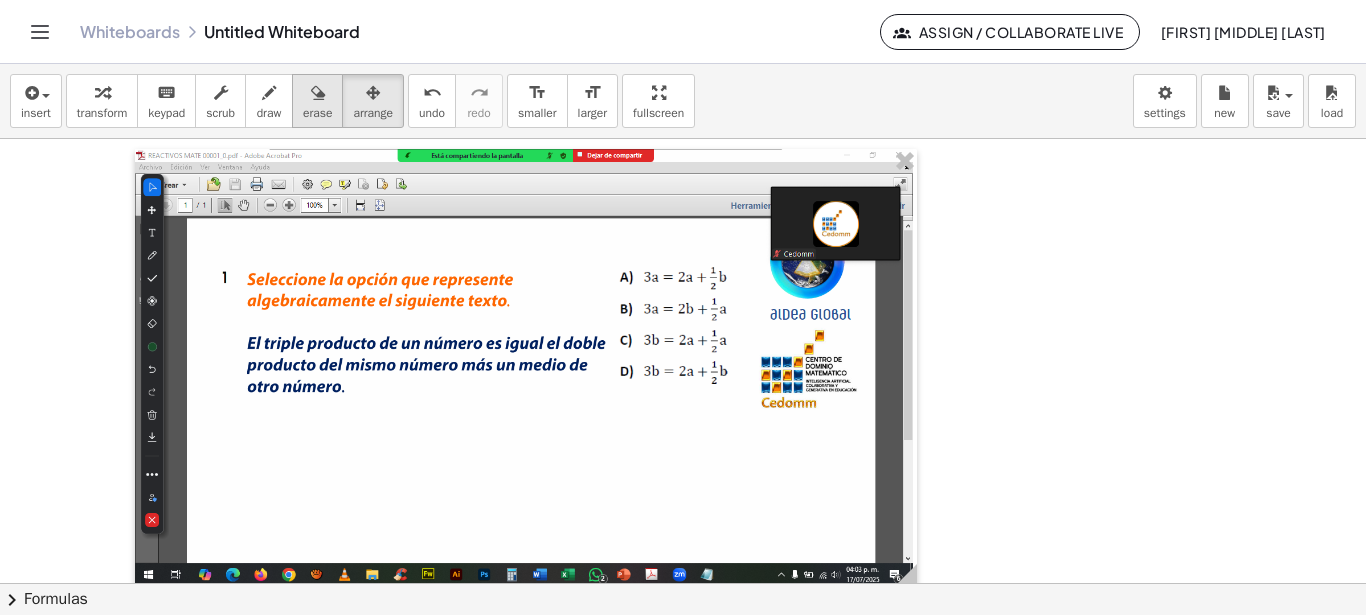 click on "erase" at bounding box center (317, 113) 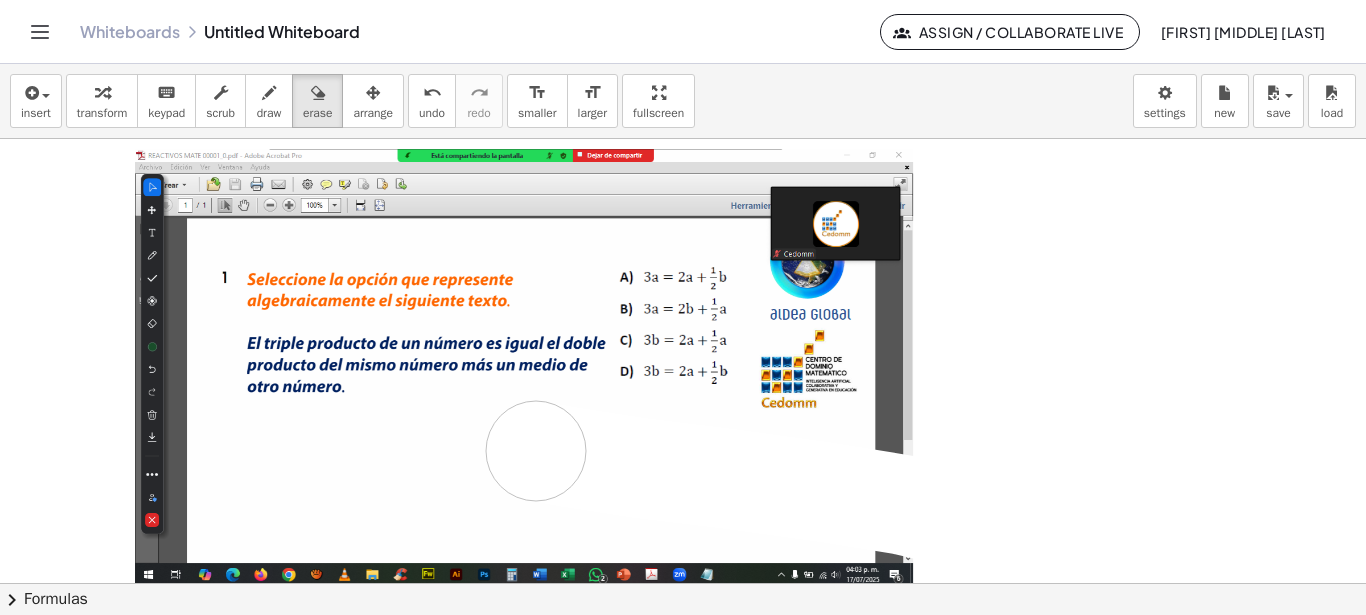 drag, startPoint x: 1004, startPoint y: 533, endPoint x: 520, endPoint y: 449, distance: 491.23517 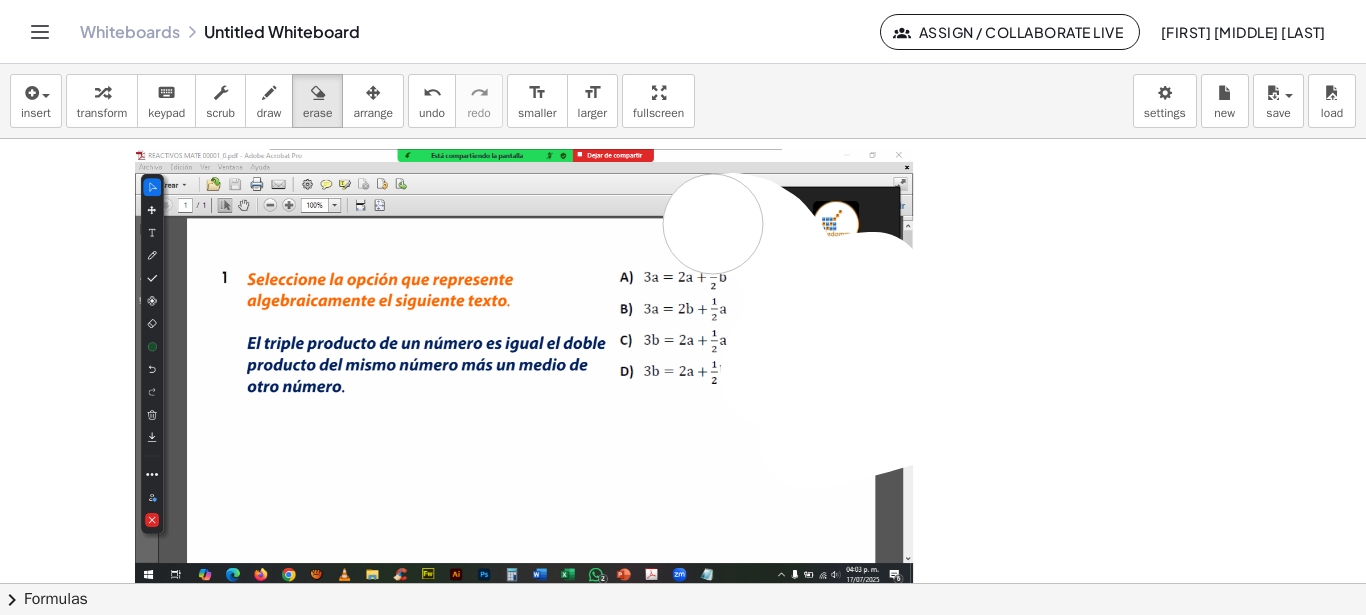 drag, startPoint x: 958, startPoint y: 406, endPoint x: 587, endPoint y: 392, distance: 371.26407 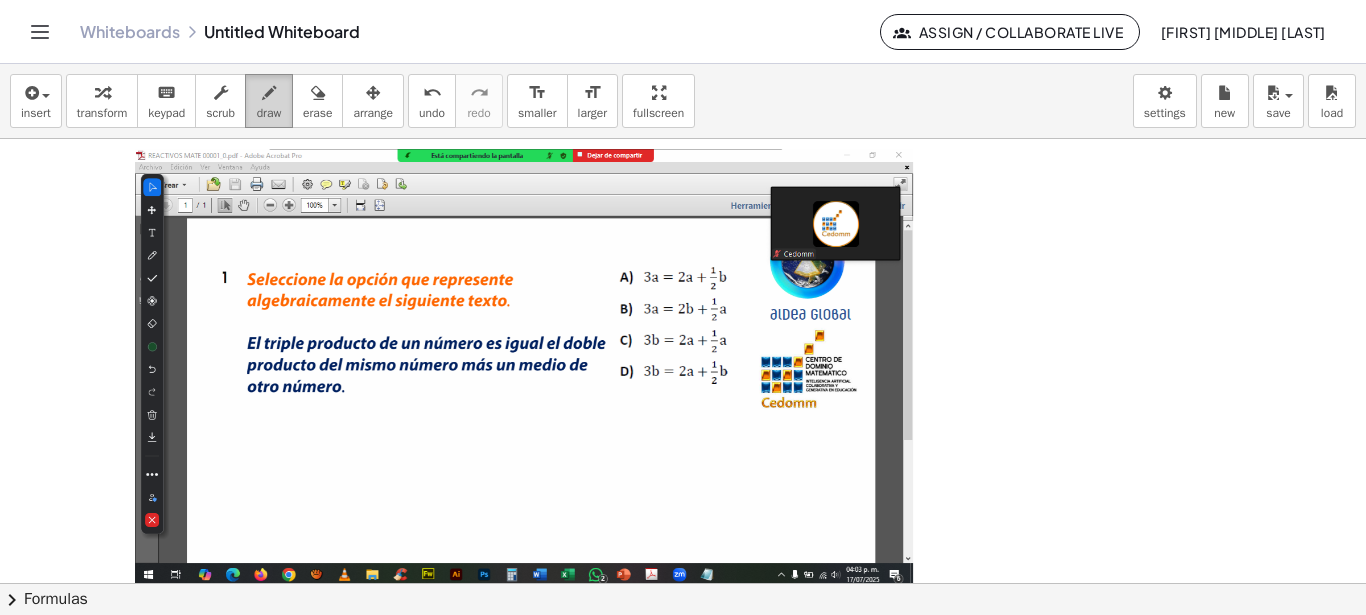 click on "draw" at bounding box center [269, 113] 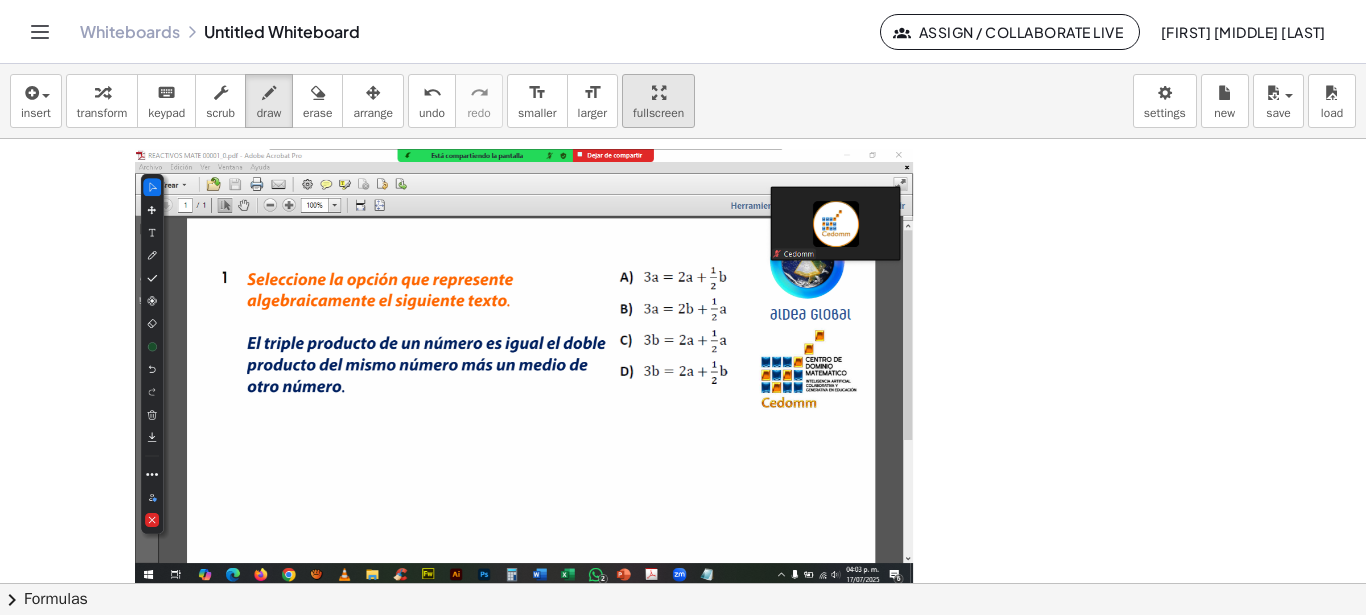 click on "fullscreen" at bounding box center [658, 113] 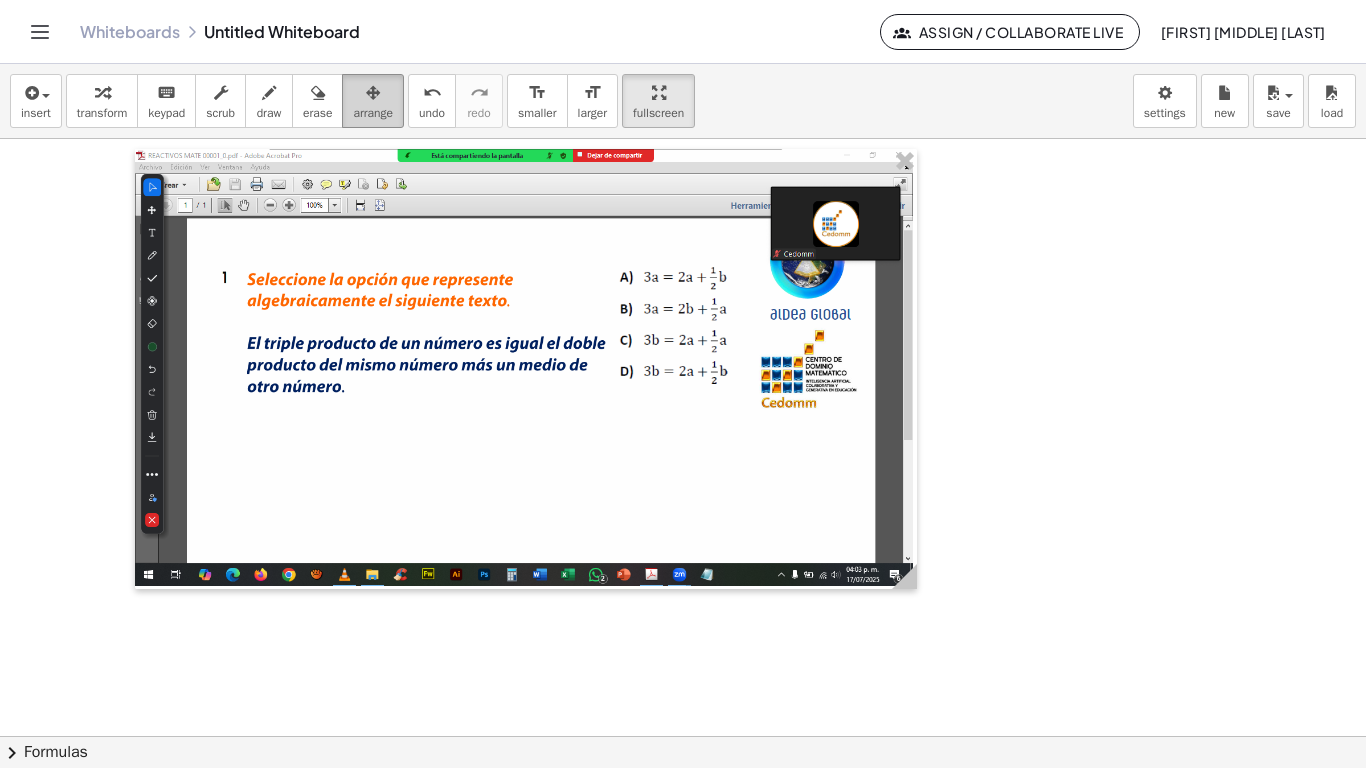 click at bounding box center [373, 92] 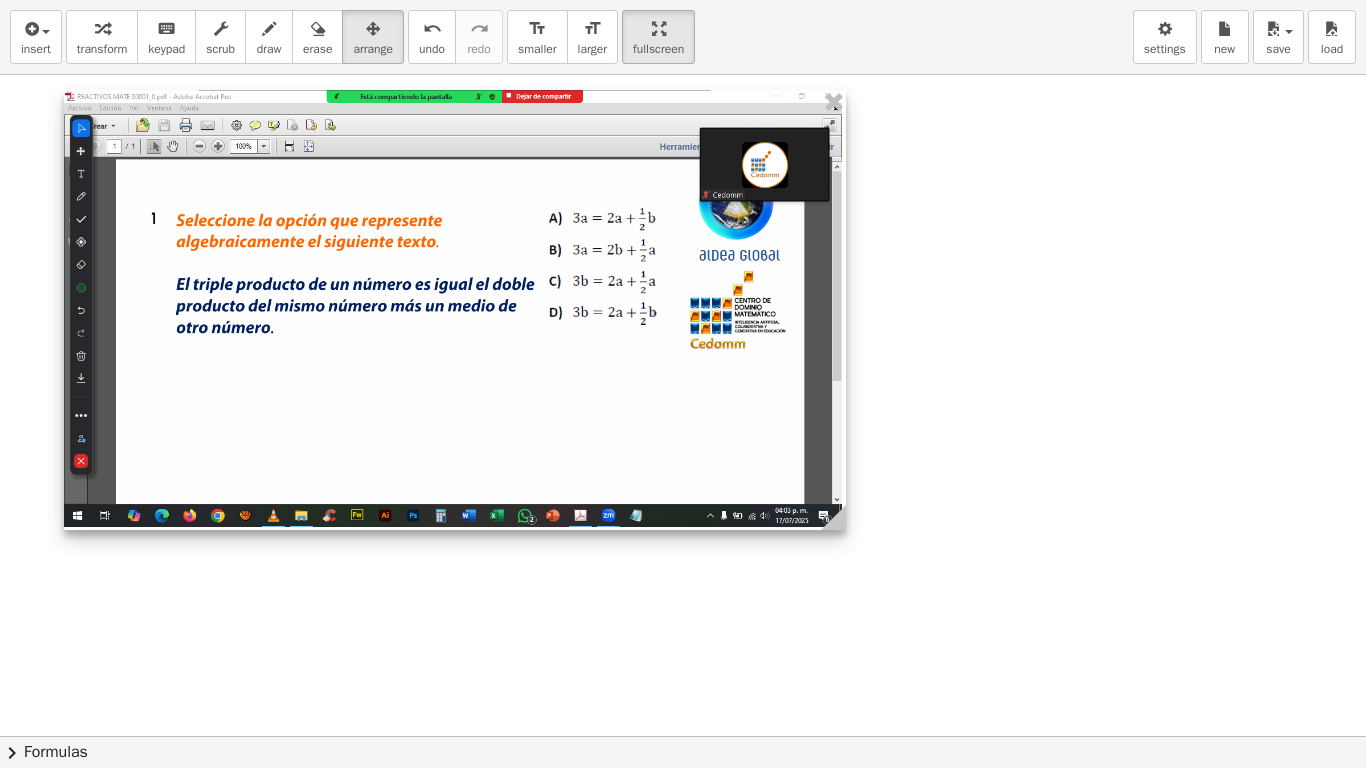 drag, startPoint x: 522, startPoint y: 292, endPoint x: 450, endPoint y: 298, distance: 72.249565 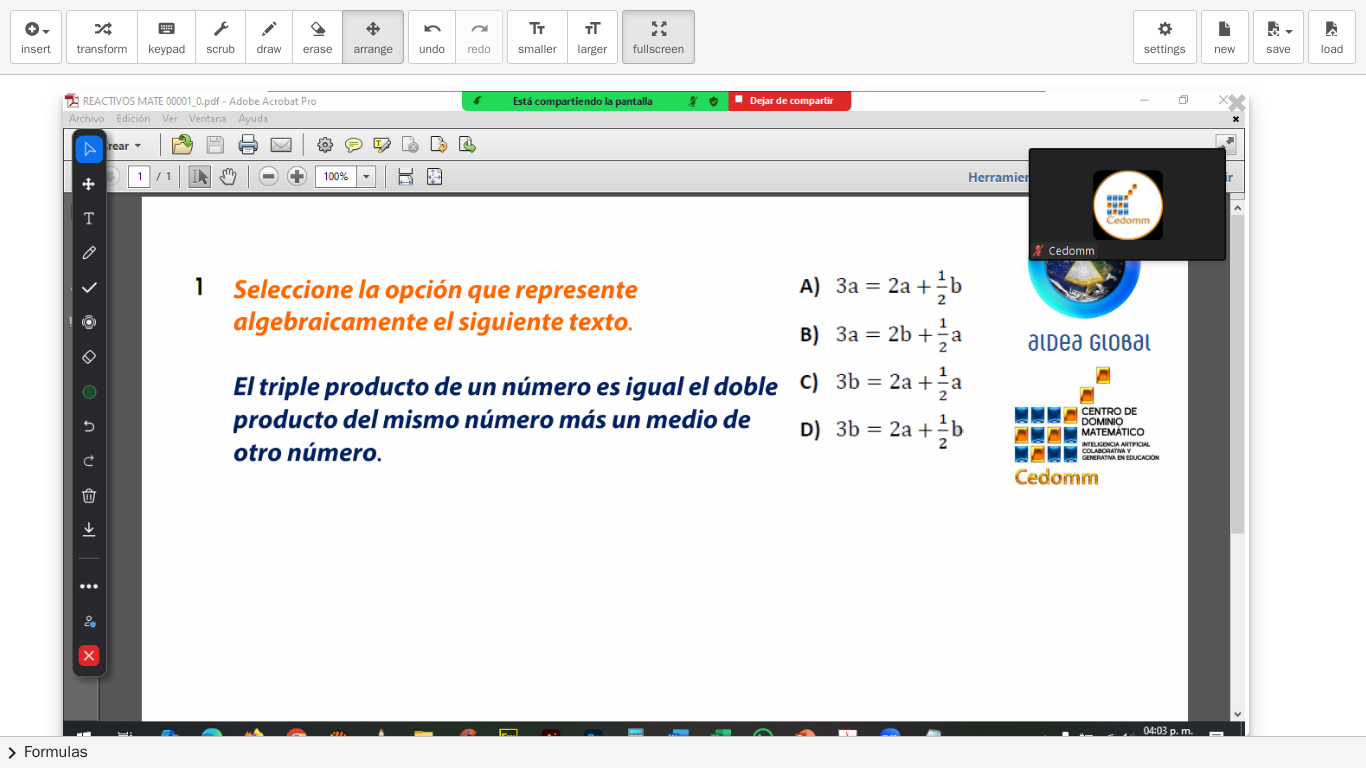 drag, startPoint x: 833, startPoint y: 532, endPoint x: 1237, endPoint y: 703, distance: 438.69922 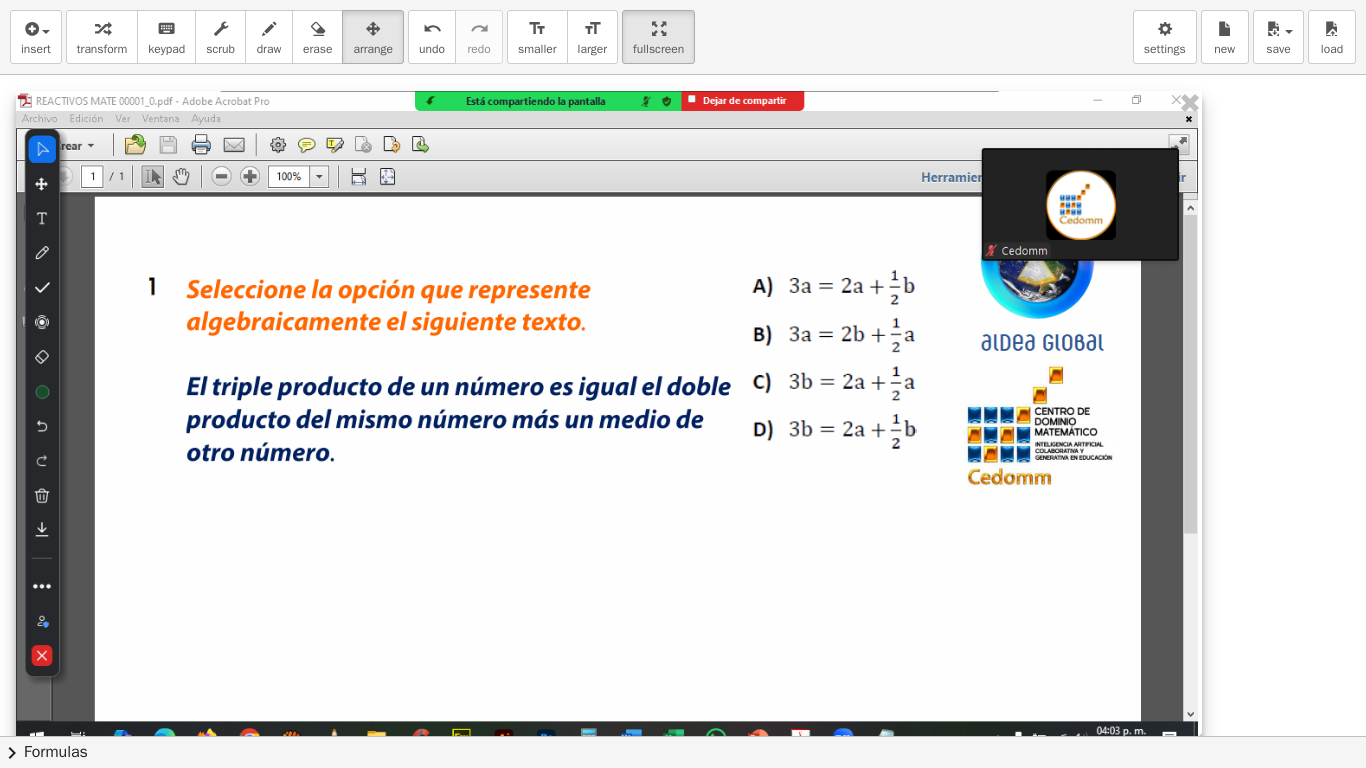drag, startPoint x: 960, startPoint y: 567, endPoint x: 911, endPoint y: 567, distance: 49 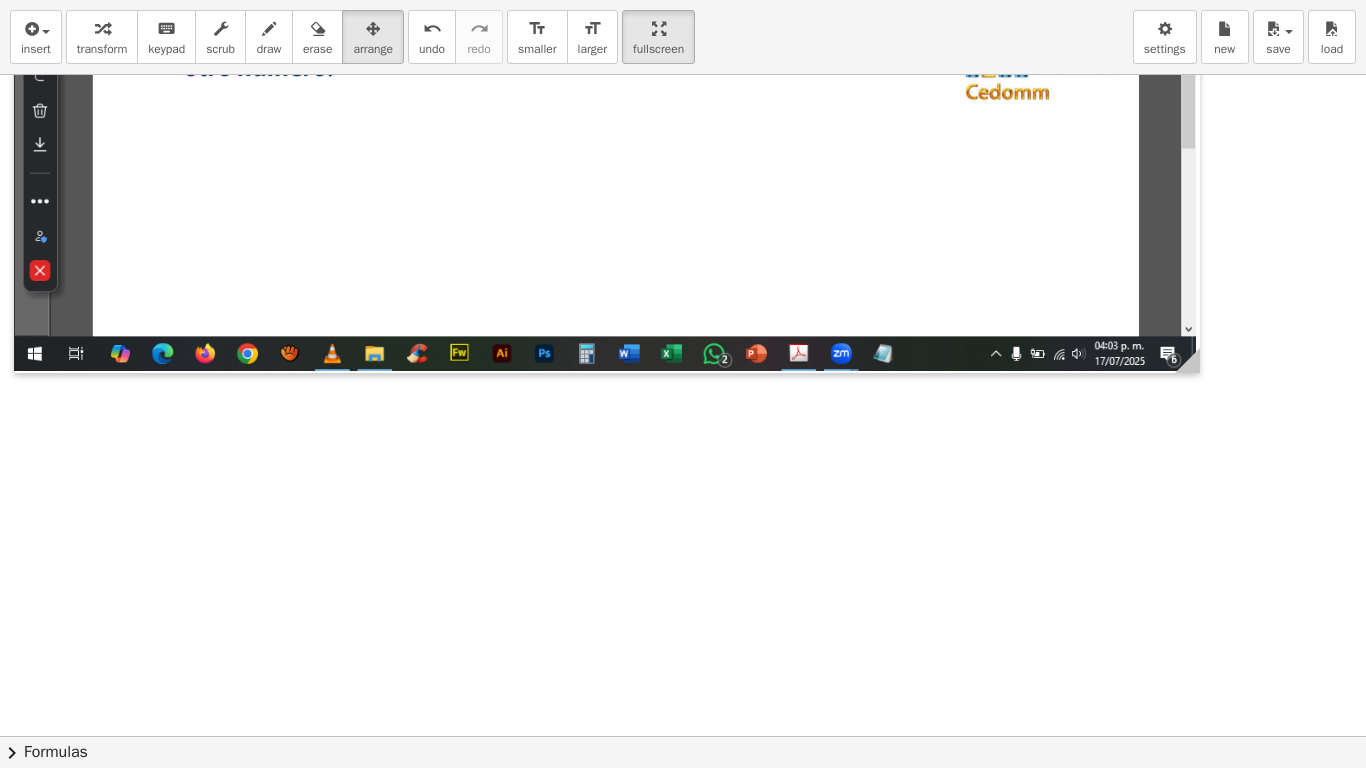 scroll, scrollTop: 378, scrollLeft: 0, axis: vertical 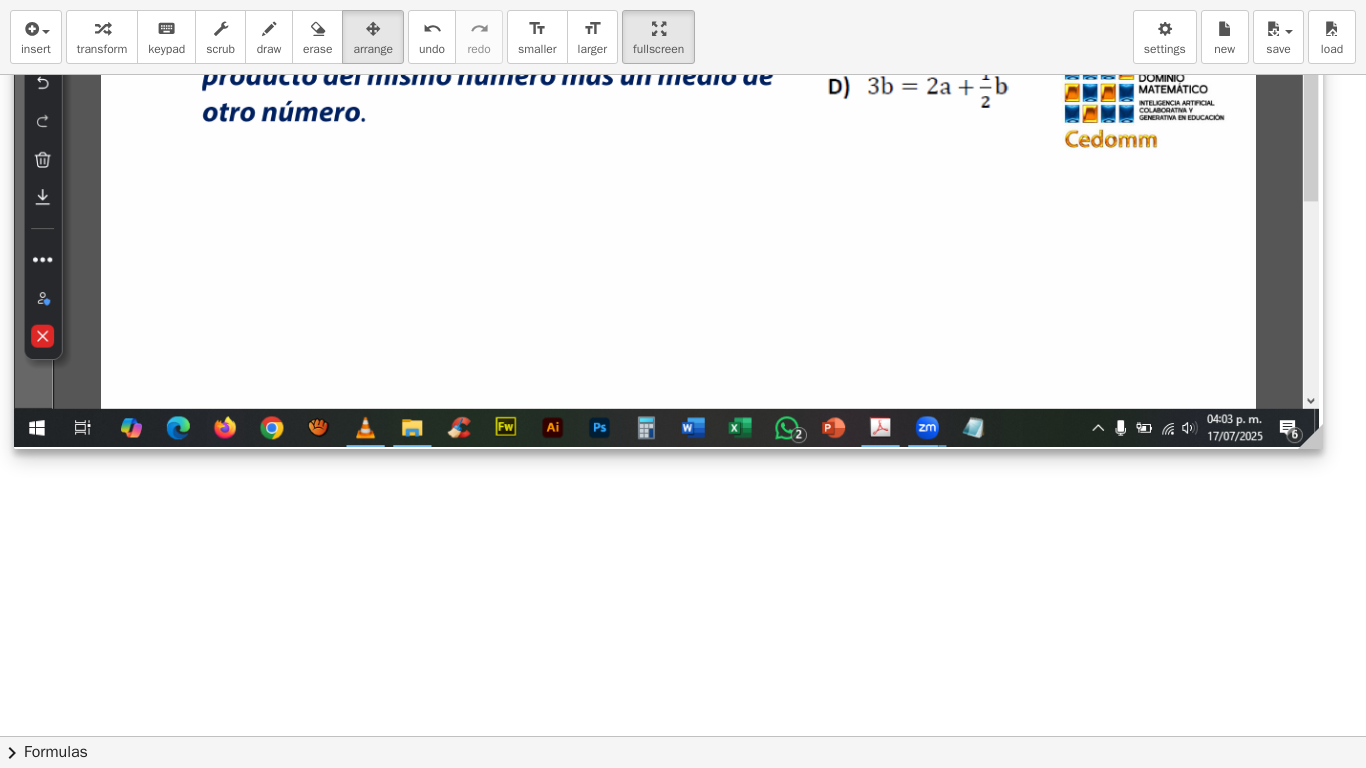 drag, startPoint x: 1186, startPoint y: 367, endPoint x: 1310, endPoint y: 448, distance: 148.11145 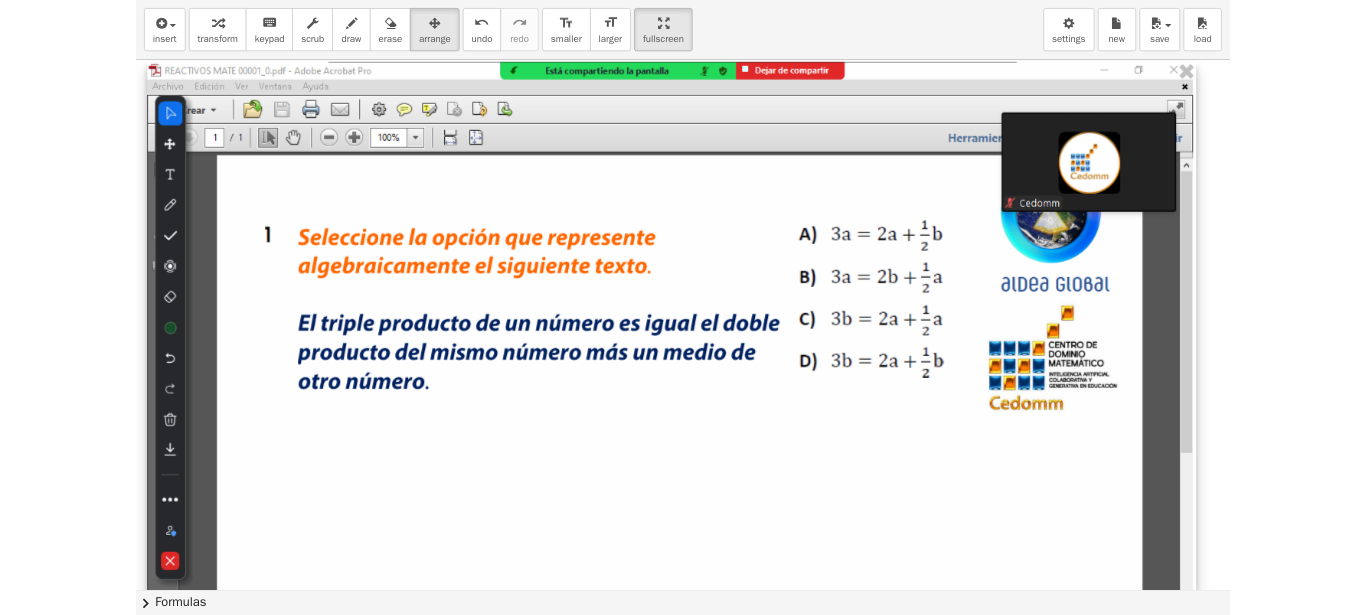 scroll, scrollTop: 0, scrollLeft: 0, axis: both 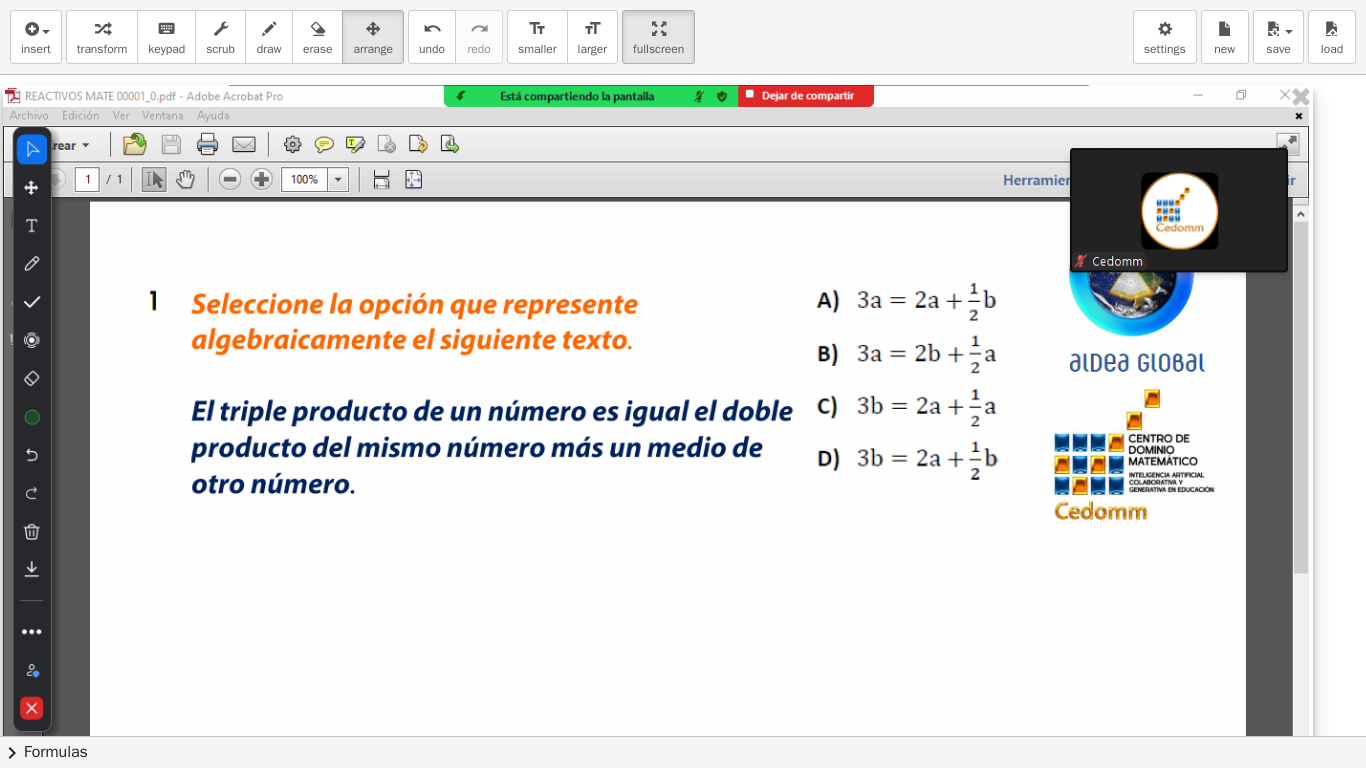 click at bounding box center [658, 453] 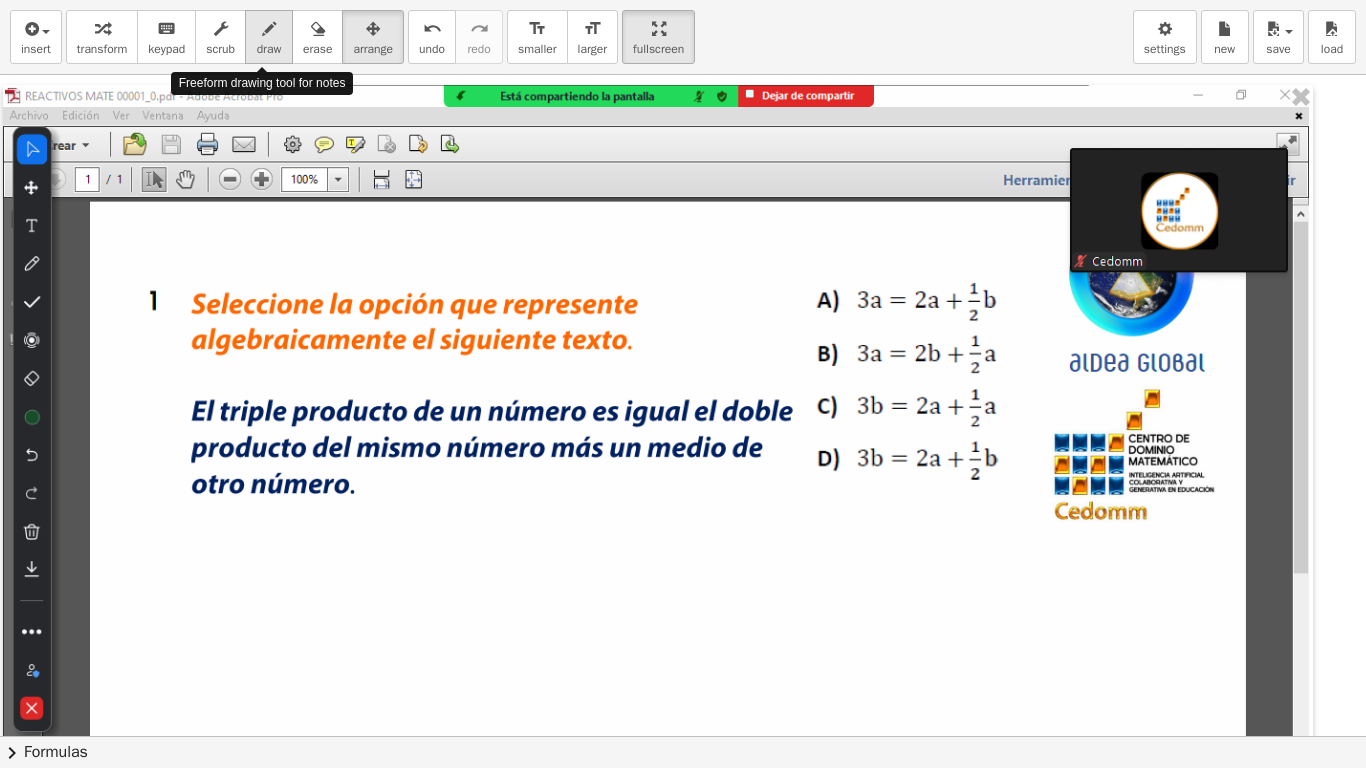 click at bounding box center (269, 28) 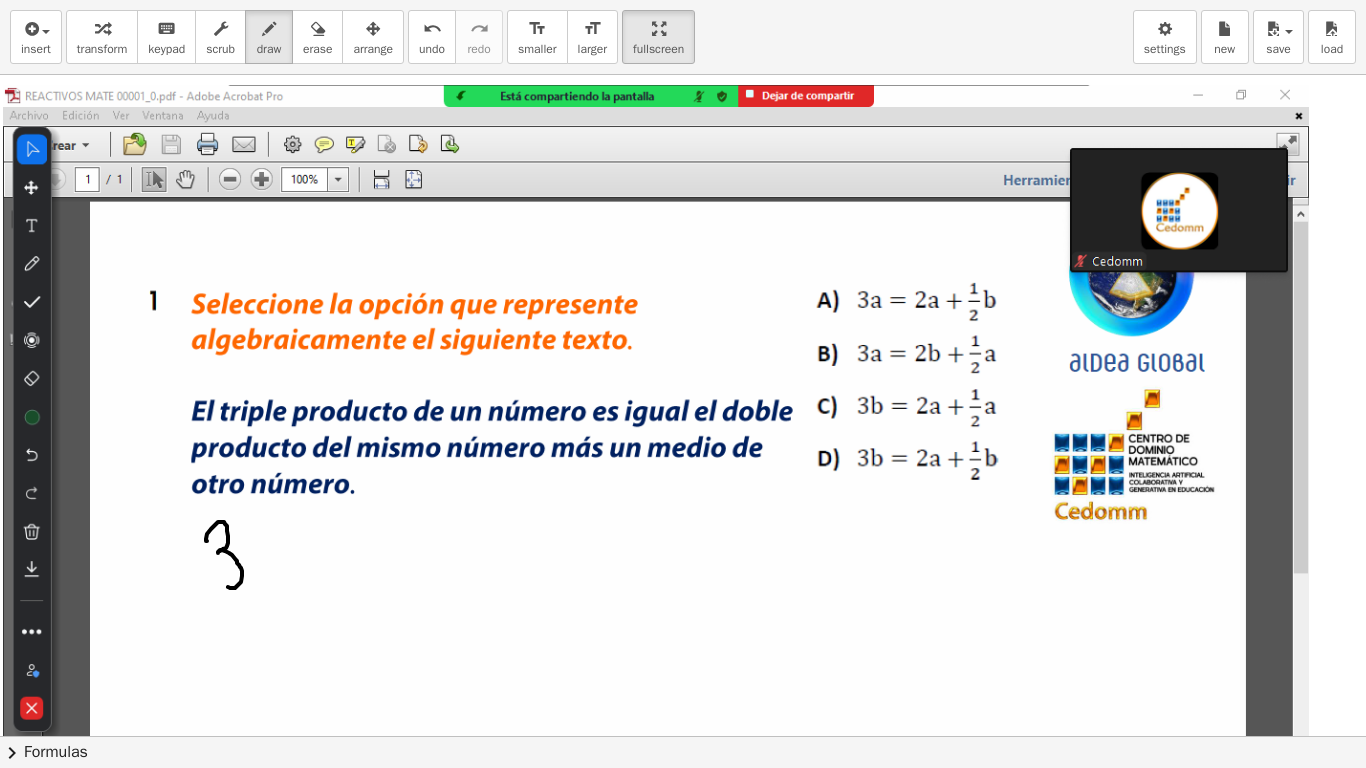 drag, startPoint x: 207, startPoint y: 541, endPoint x: 217, endPoint y: 580, distance: 40.261642 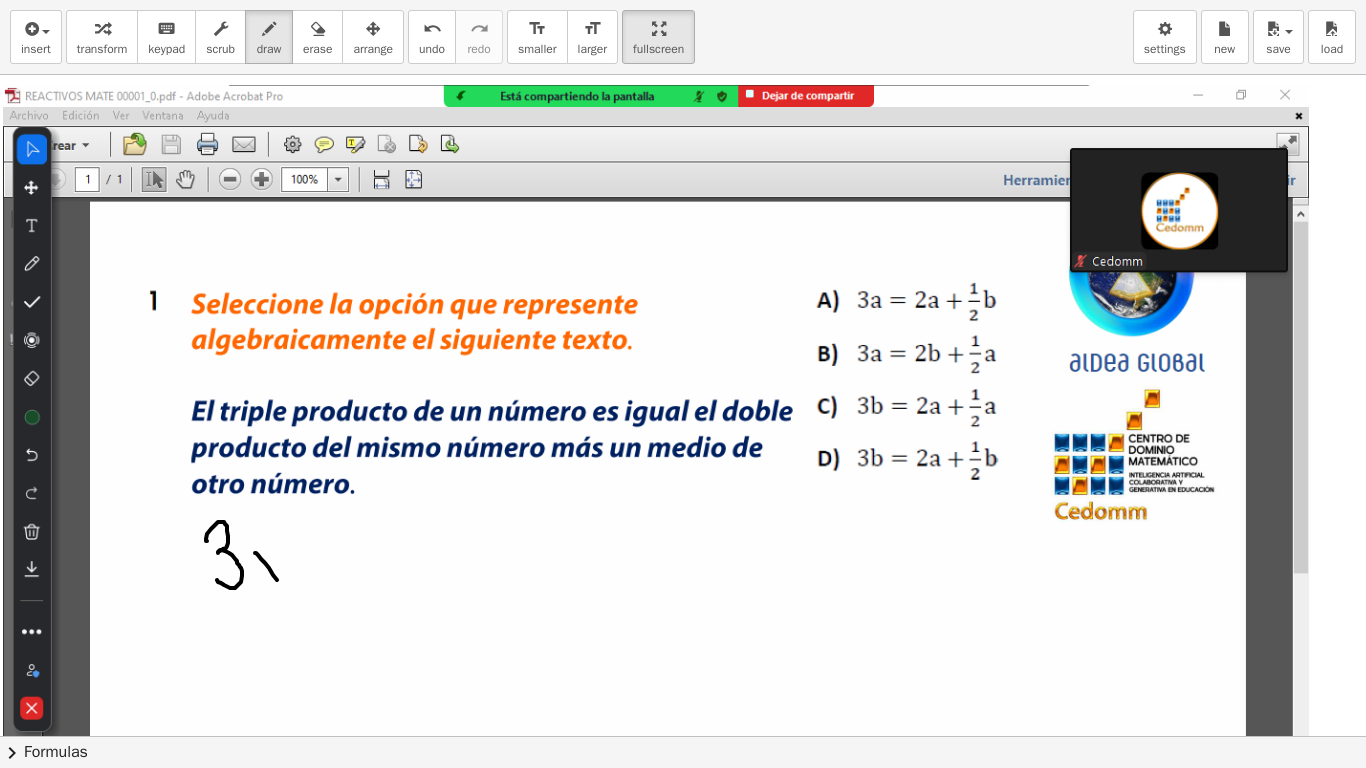 drag, startPoint x: 277, startPoint y: 580, endPoint x: 289, endPoint y: 592, distance: 16.970562 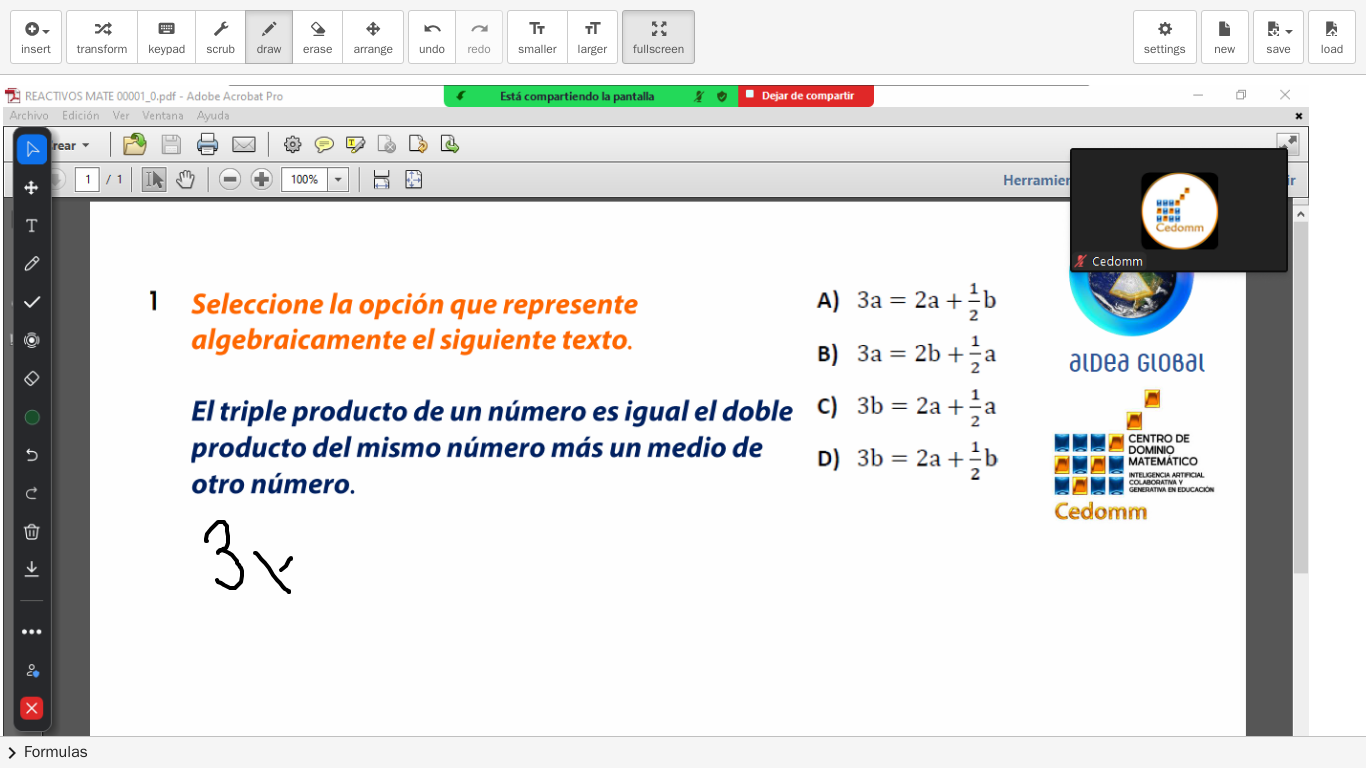 drag, startPoint x: 291, startPoint y: 559, endPoint x: 258, endPoint y: 591, distance: 45.96738 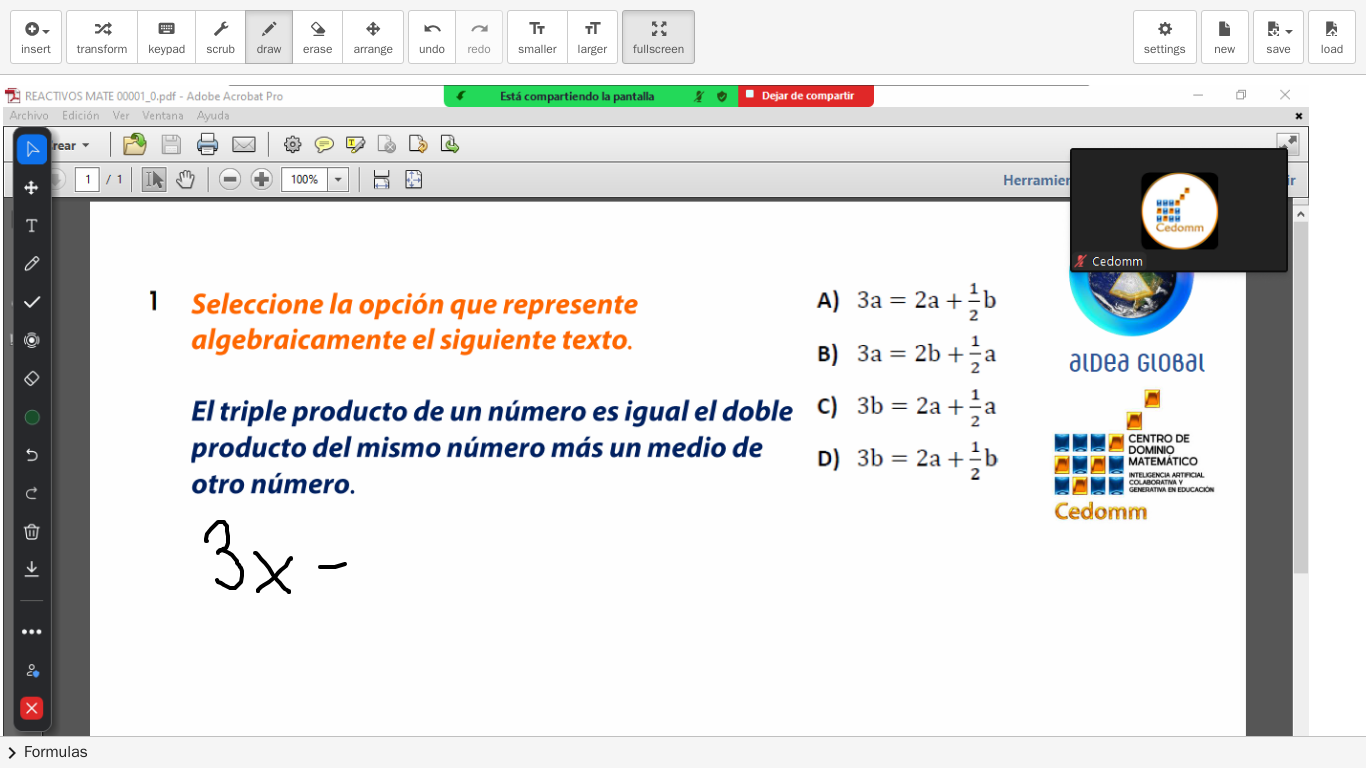 drag, startPoint x: 320, startPoint y: 567, endPoint x: 357, endPoint y: 562, distance: 37.336308 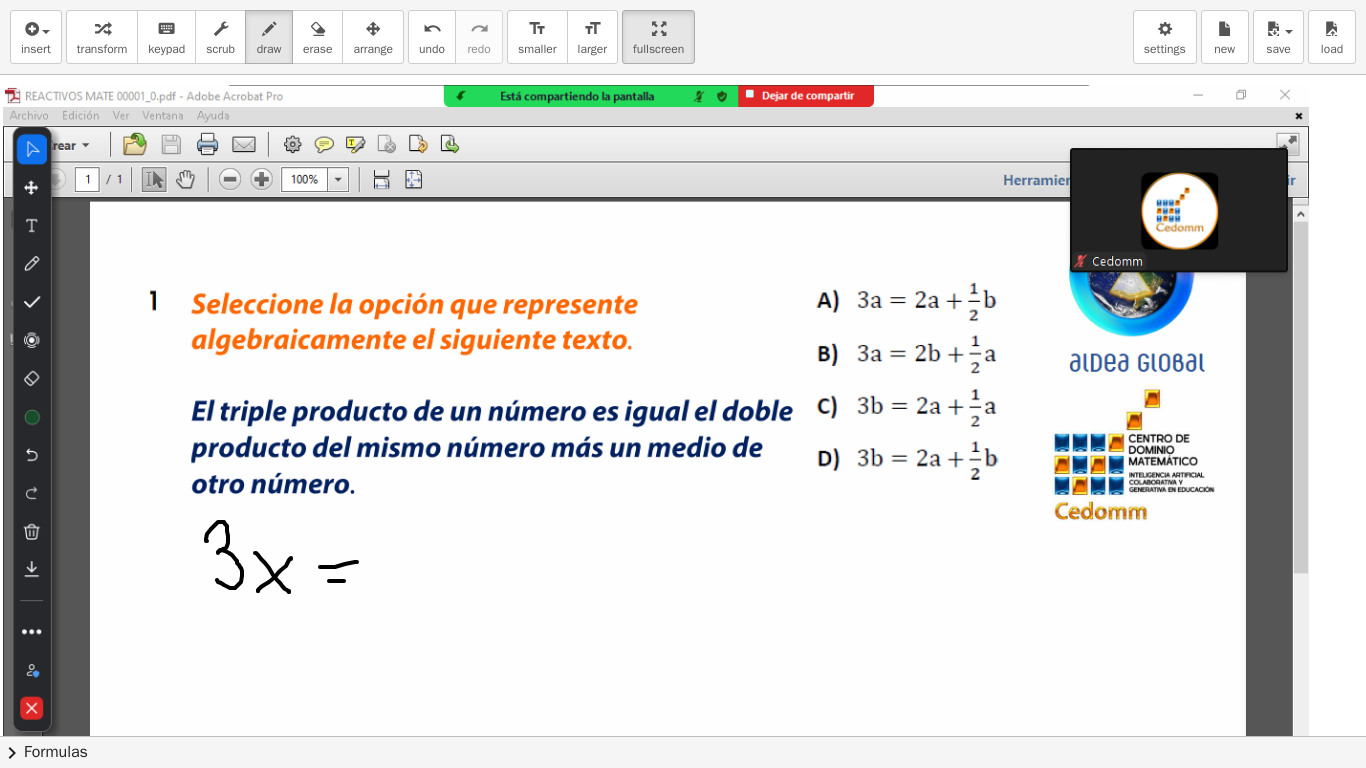 drag, startPoint x: 329, startPoint y: 581, endPoint x: 359, endPoint y: 577, distance: 30.265491 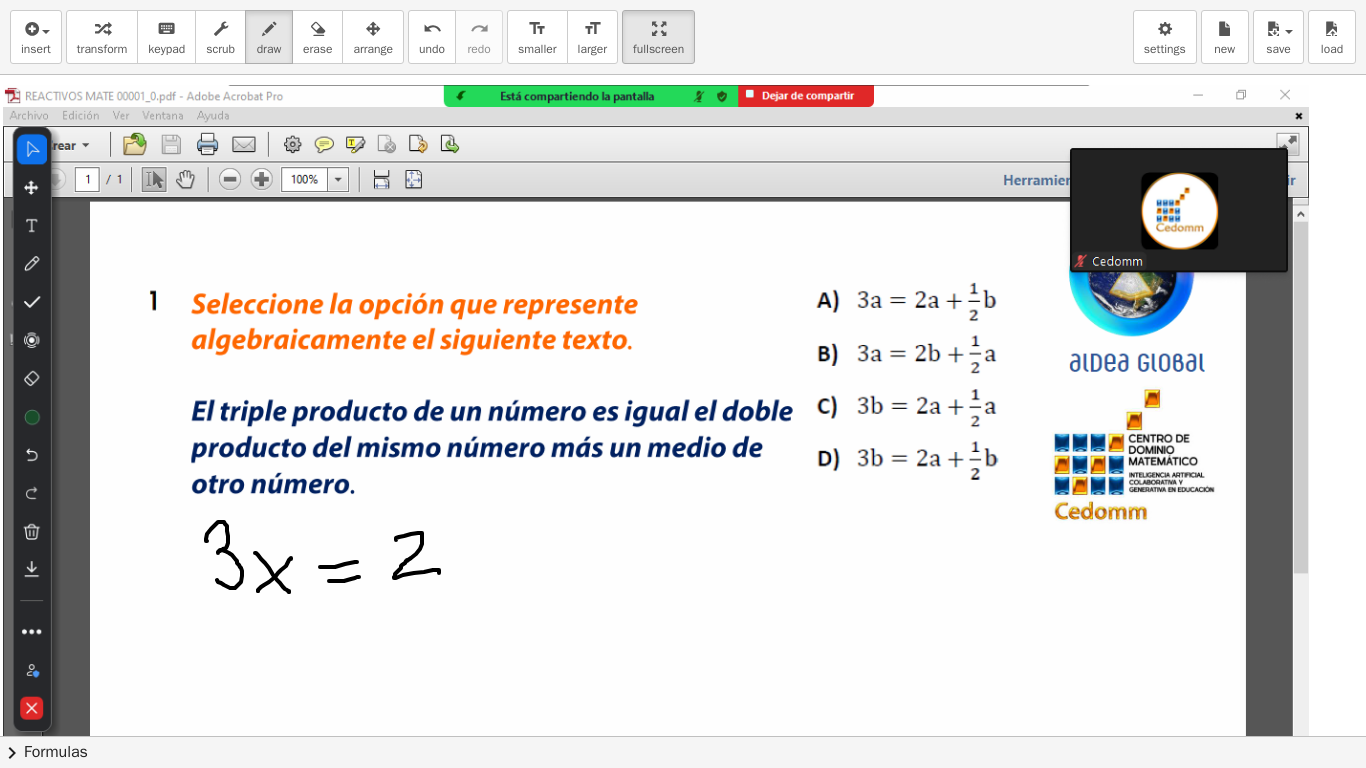 drag, startPoint x: 396, startPoint y: 540, endPoint x: 439, endPoint y: 573, distance: 54.20332 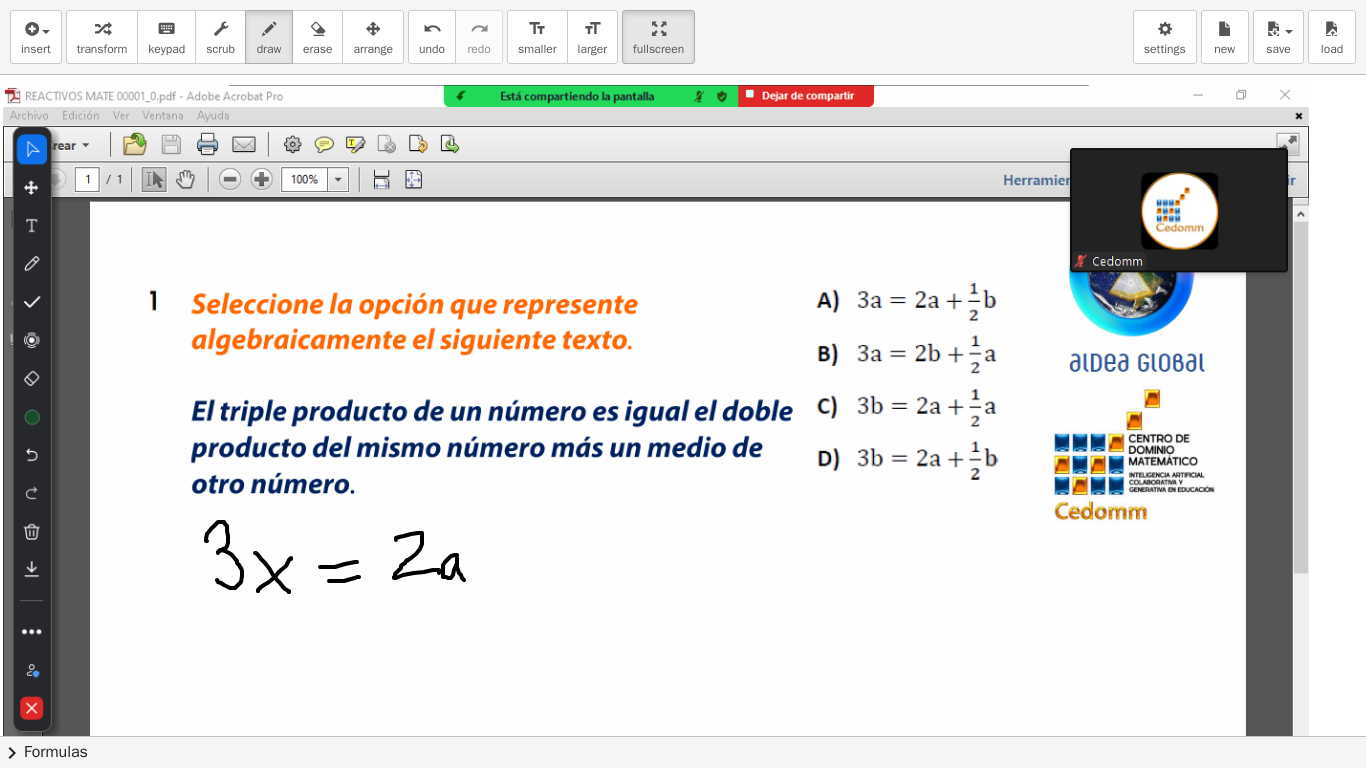 drag, startPoint x: 457, startPoint y: 556, endPoint x: 470, endPoint y: 580, distance: 27.294687 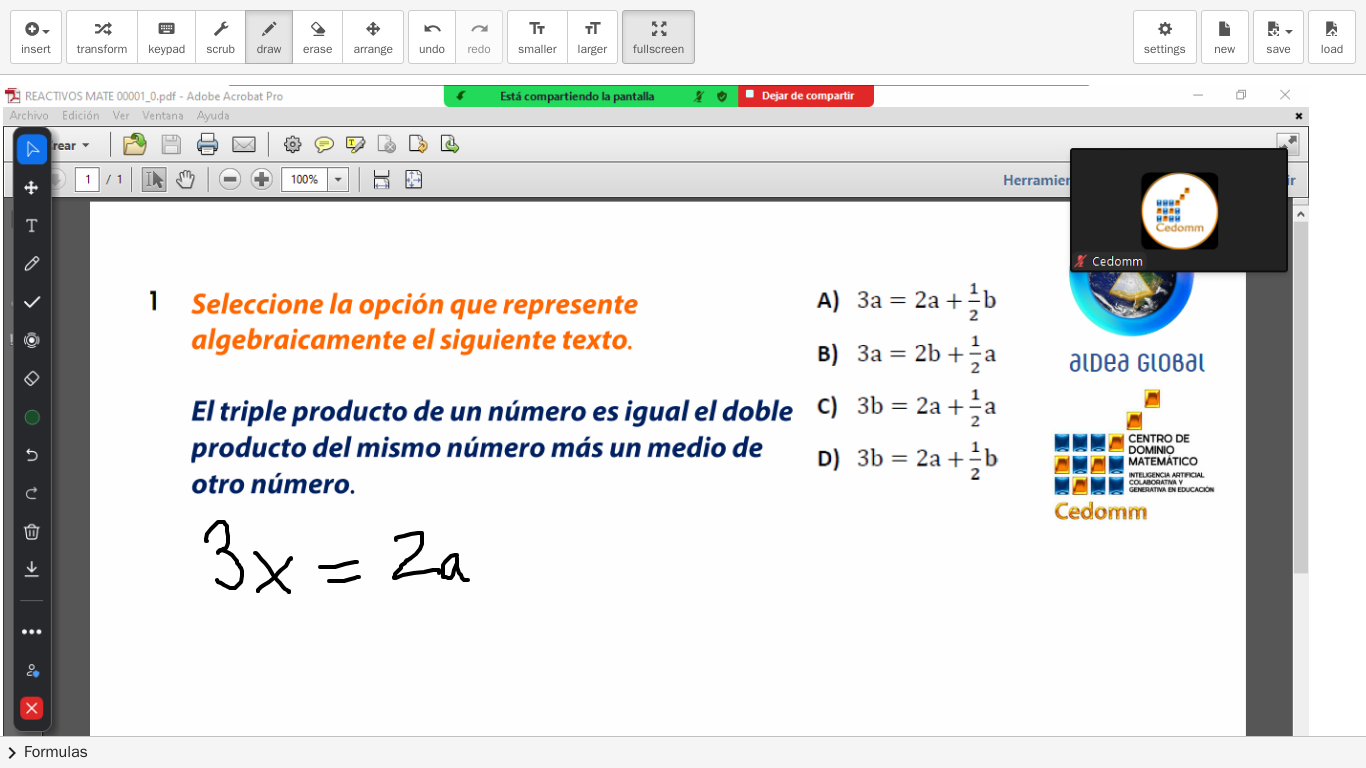 drag, startPoint x: 496, startPoint y: 553, endPoint x: 503, endPoint y: 582, distance: 29.832869 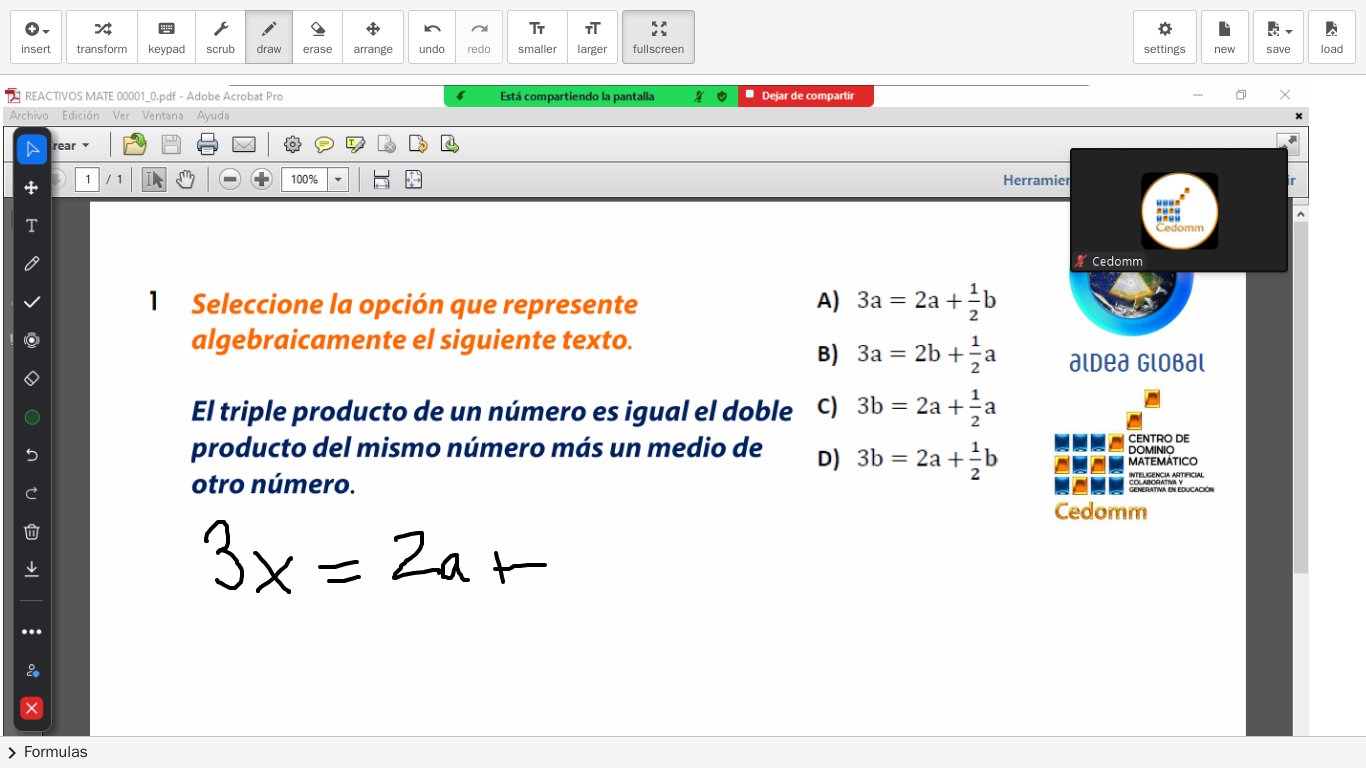 drag, startPoint x: 495, startPoint y: 569, endPoint x: 546, endPoint y: 565, distance: 51.156624 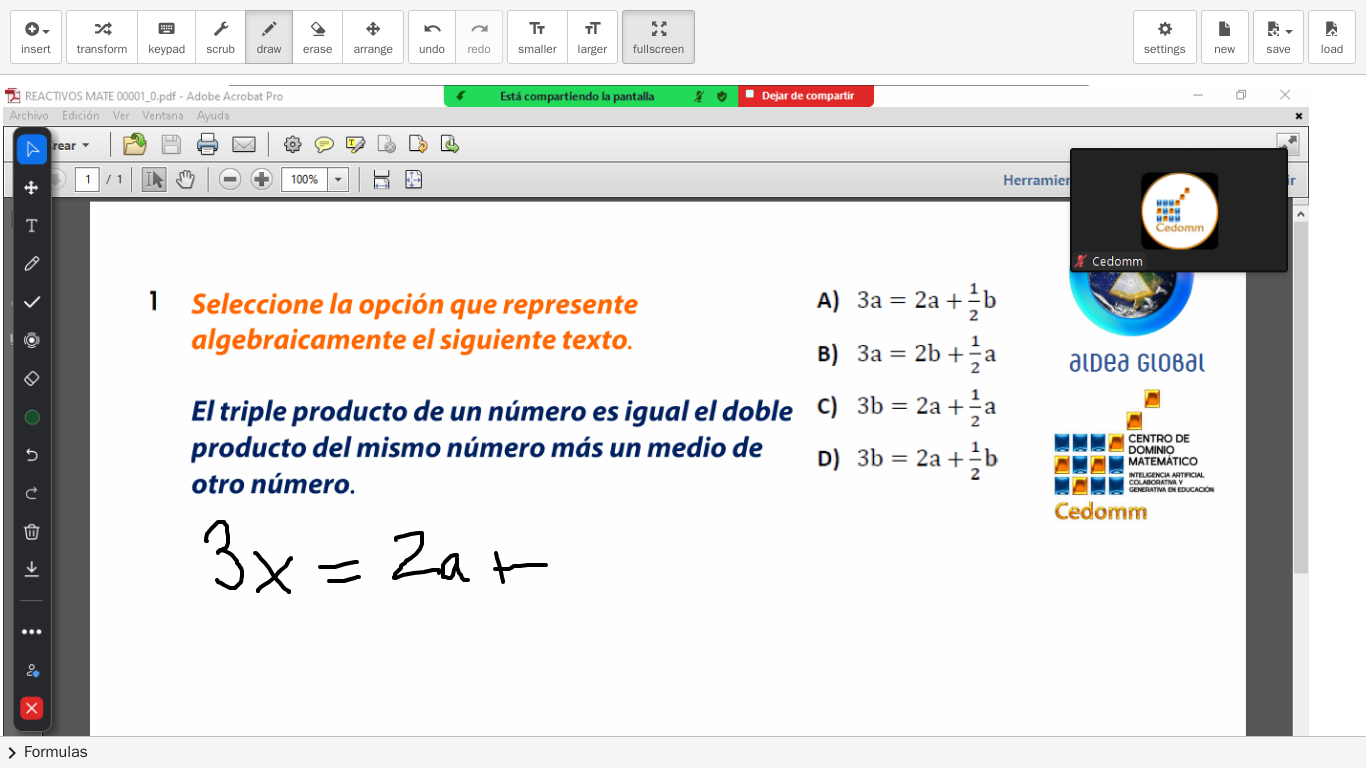 drag, startPoint x: 34, startPoint y: 457, endPoint x: 158, endPoint y: 474, distance: 125.1599 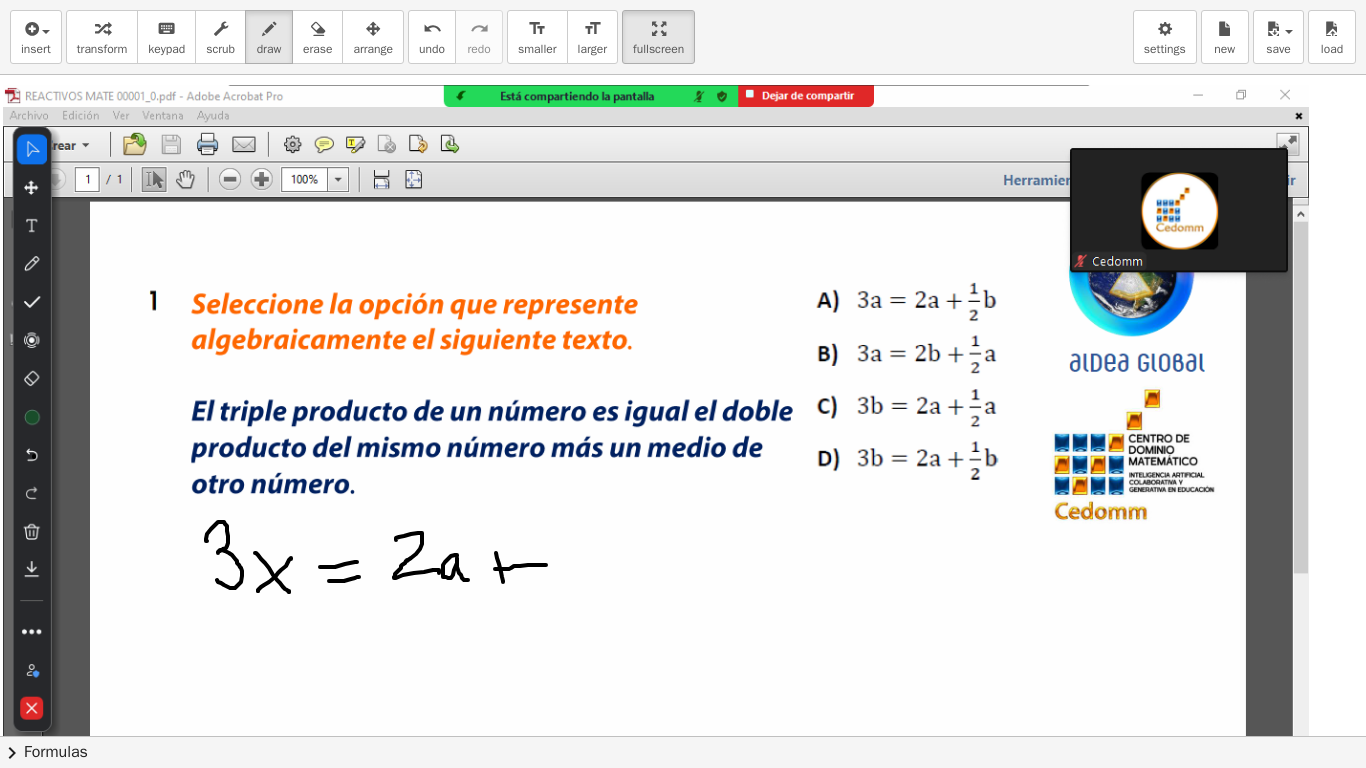 click at bounding box center [683, 736] 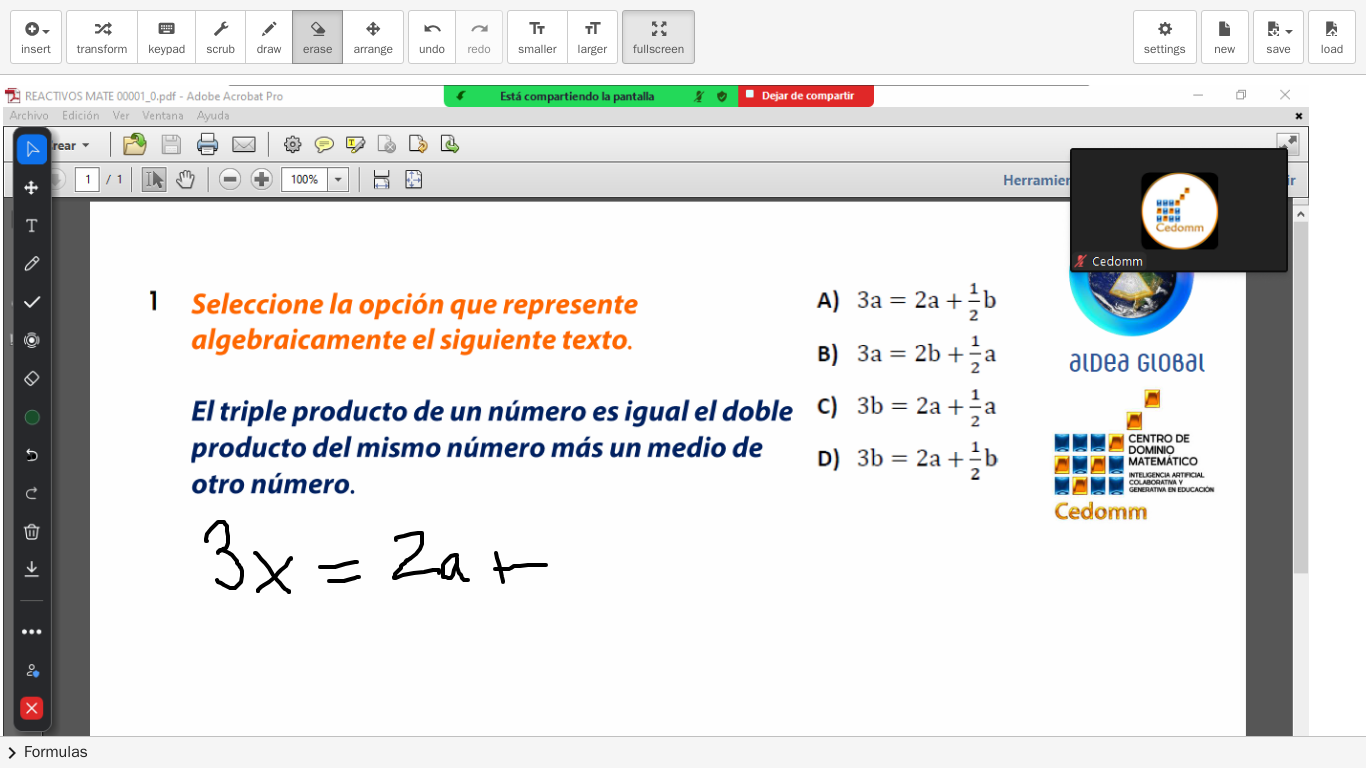 click on "erase" at bounding box center [317, 49] 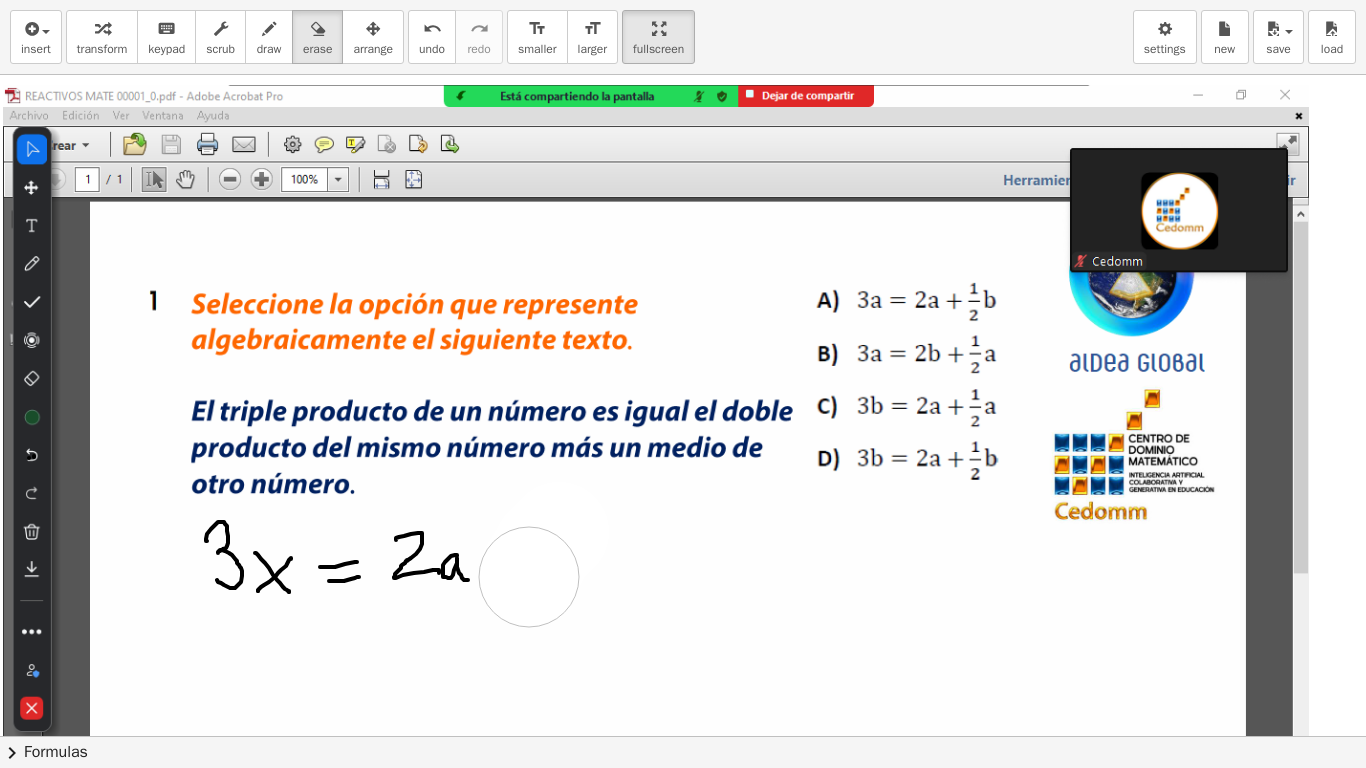 drag, startPoint x: 532, startPoint y: 567, endPoint x: 529, endPoint y: 577, distance: 10.440307 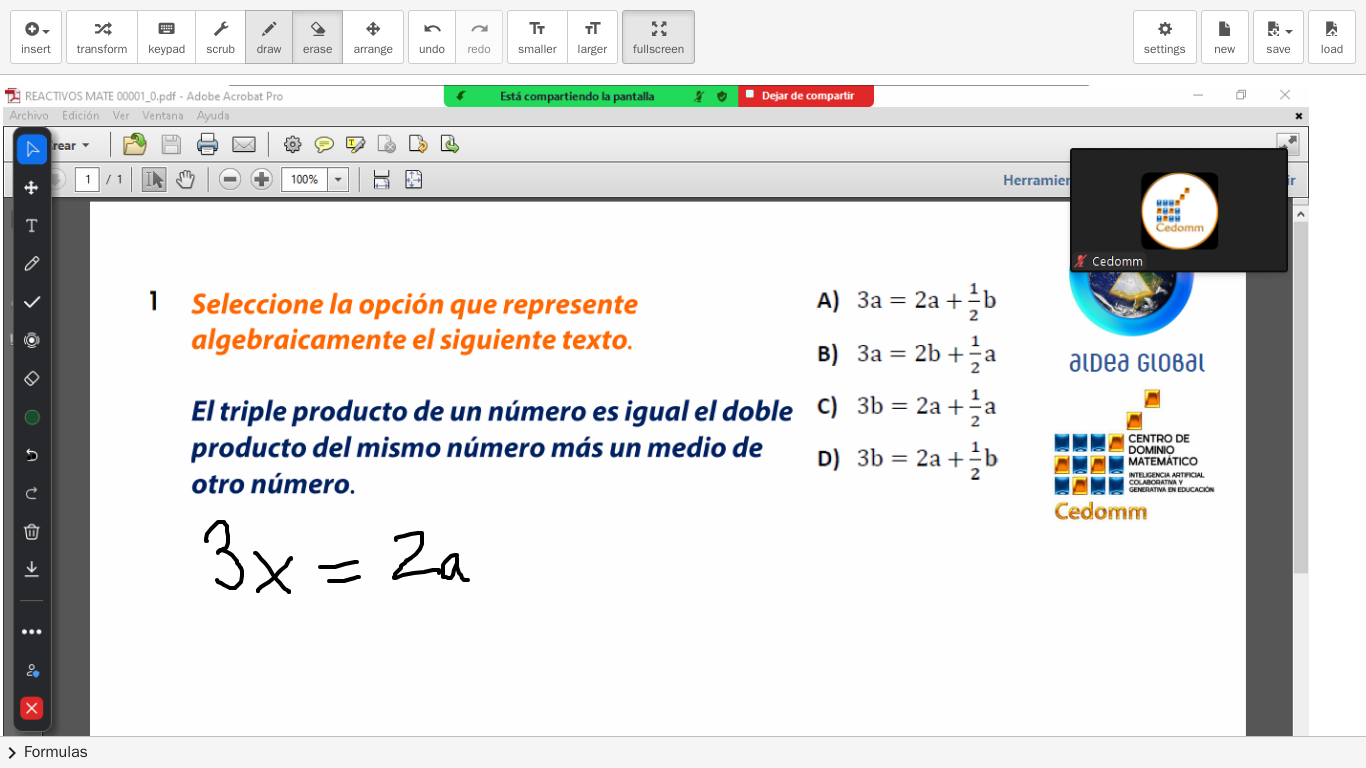 click at bounding box center [269, 28] 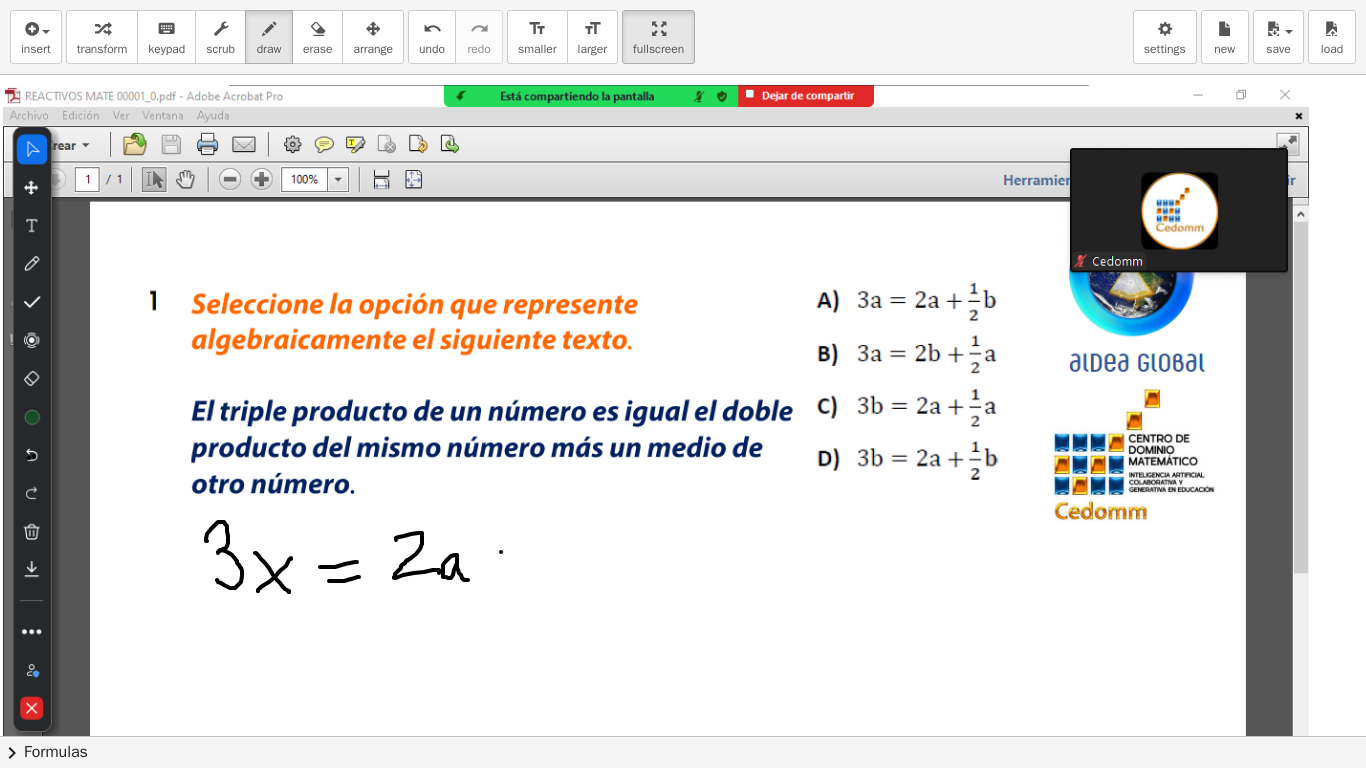 drag, startPoint x: 501, startPoint y: 552, endPoint x: 503, endPoint y: 590, distance: 38.052597 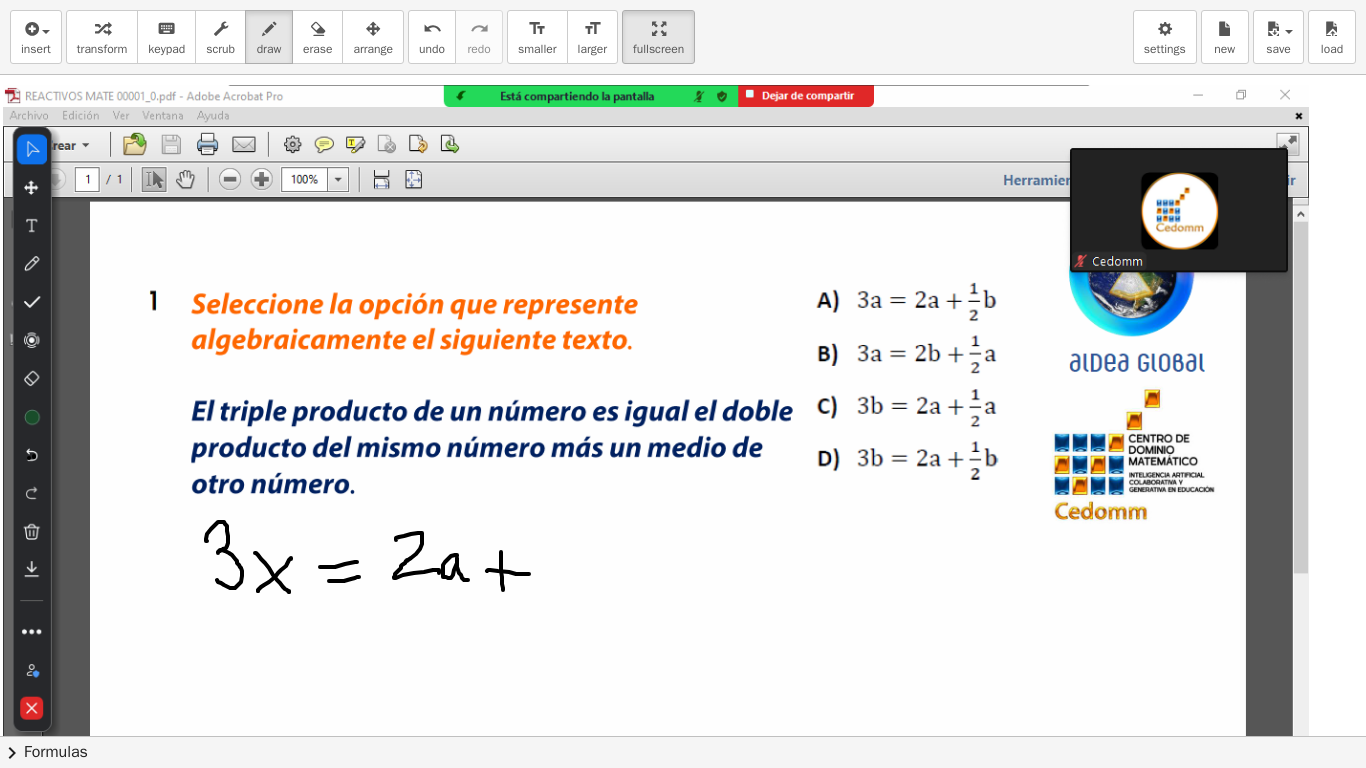 drag, startPoint x: 487, startPoint y: 571, endPoint x: 529, endPoint y: 574, distance: 42.107006 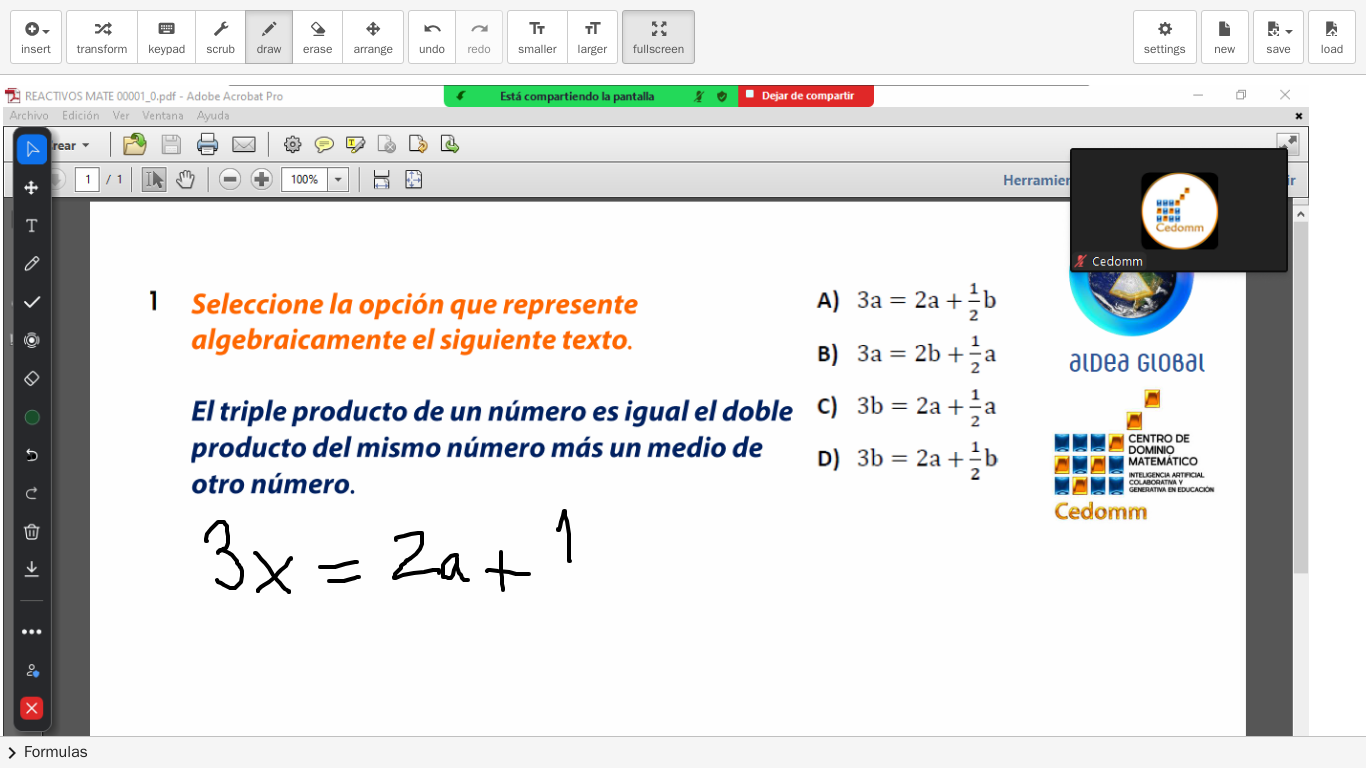 drag, startPoint x: 558, startPoint y: 529, endPoint x: 570, endPoint y: 561, distance: 34.176014 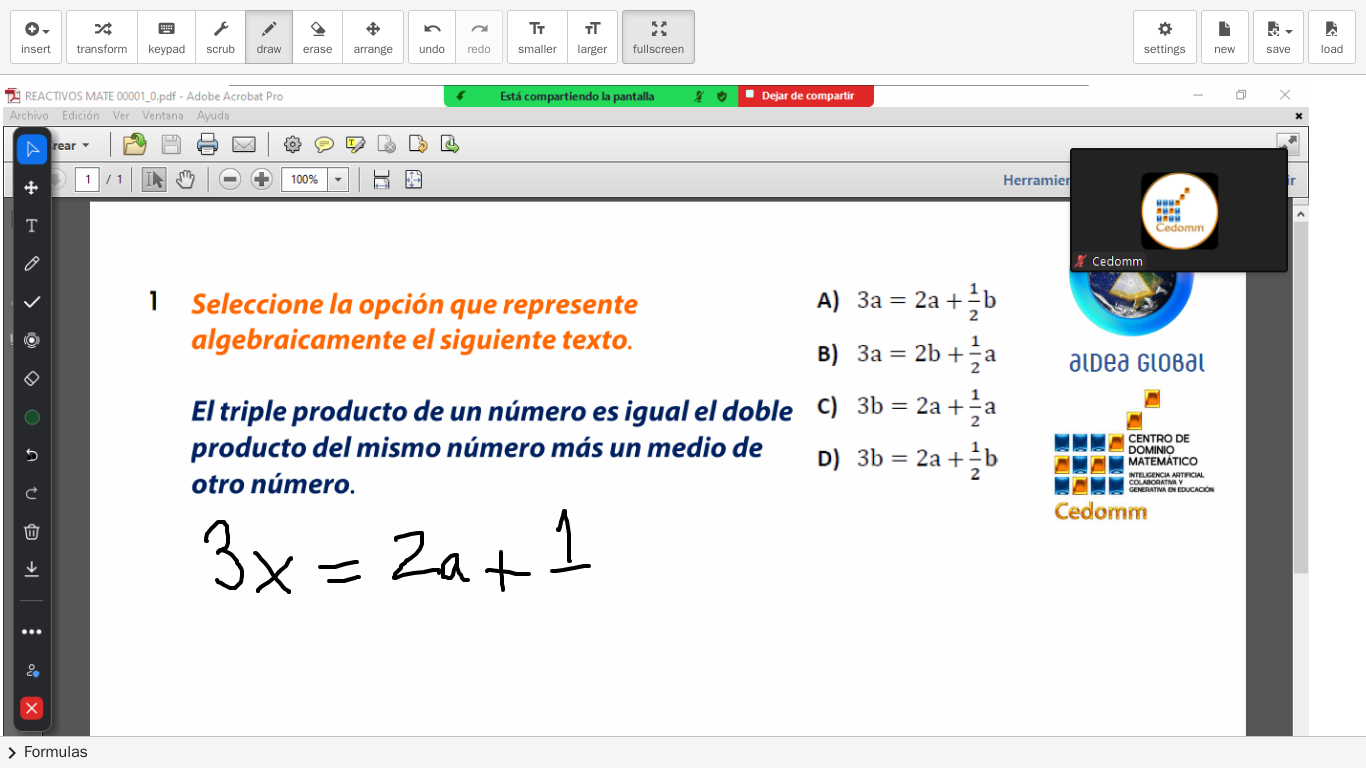drag, startPoint x: 552, startPoint y: 571, endPoint x: 589, endPoint y: 566, distance: 37.336308 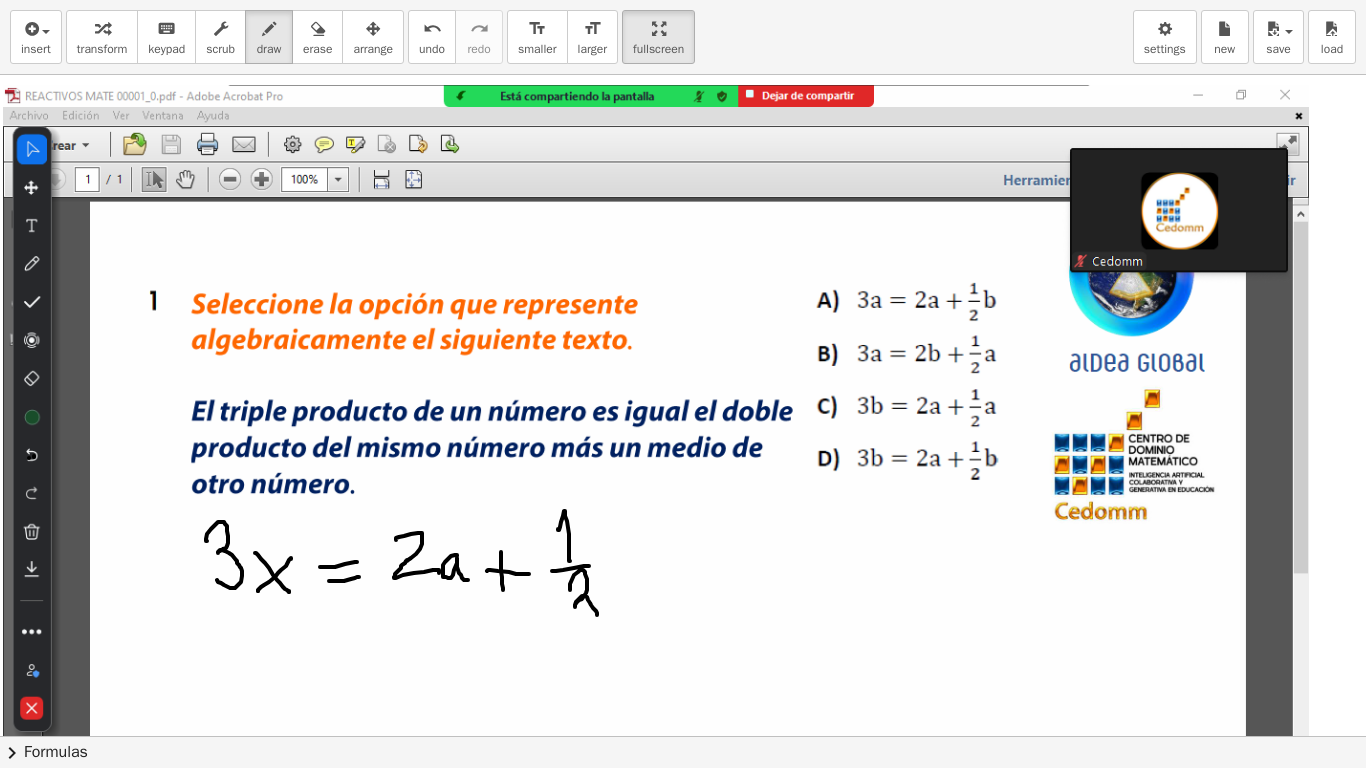 drag, startPoint x: 570, startPoint y: 590, endPoint x: 597, endPoint y: 615, distance: 36.796738 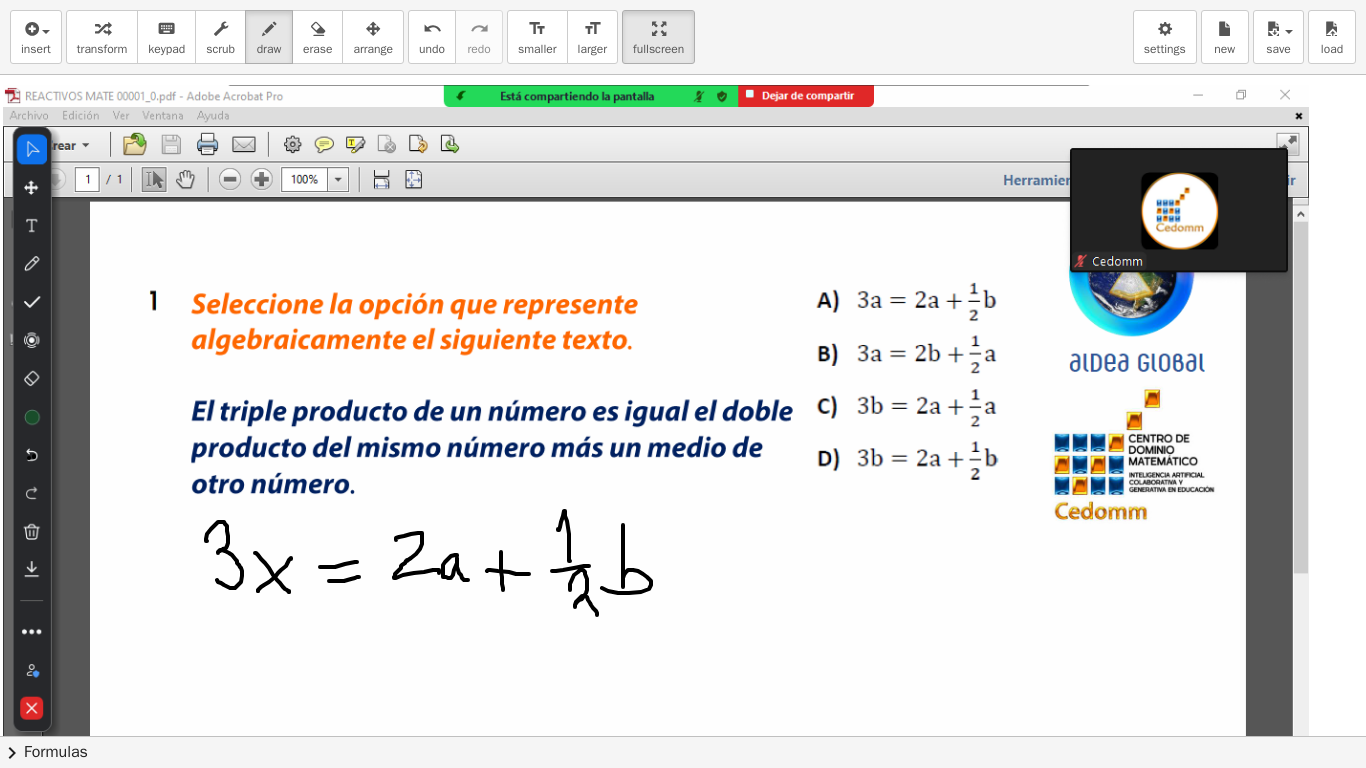 drag, startPoint x: 623, startPoint y: 525, endPoint x: 616, endPoint y: 591, distance: 66.37017 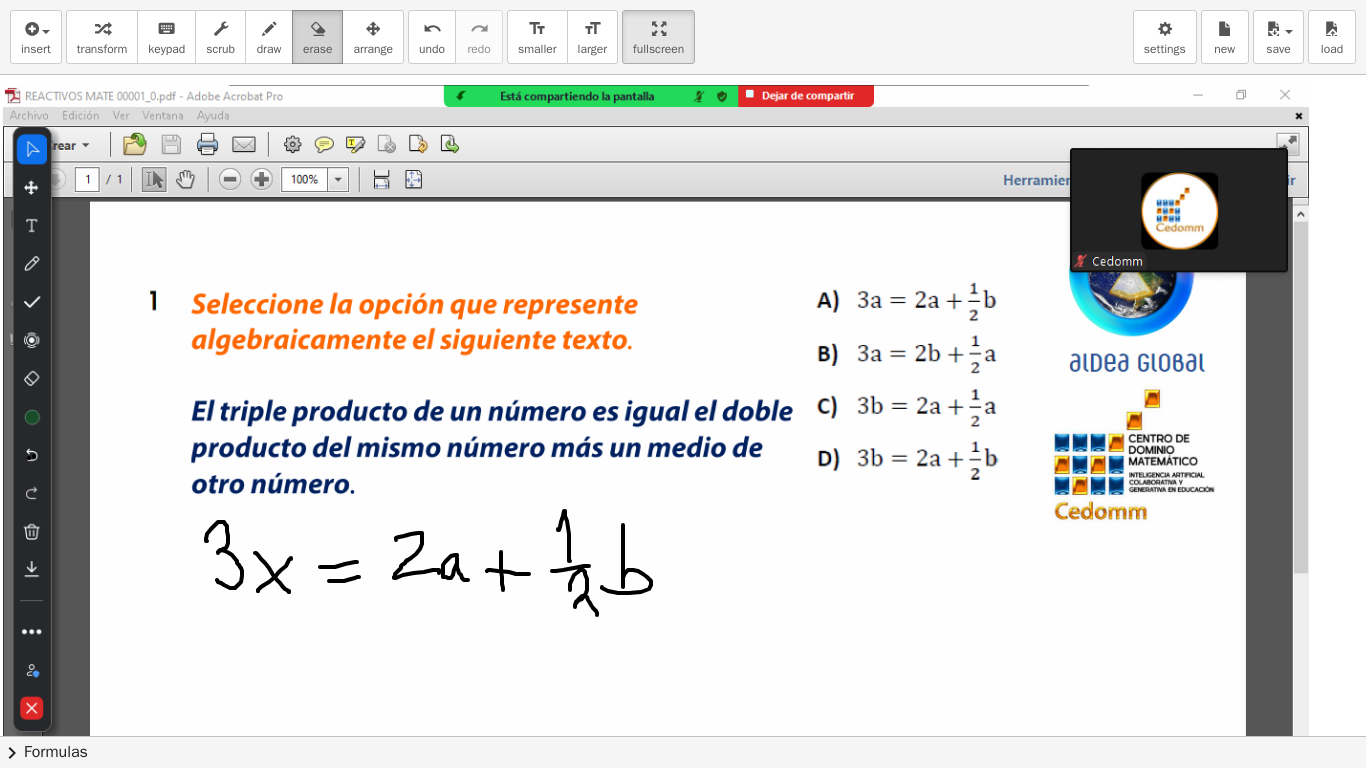 click on "erase" at bounding box center (317, 37) 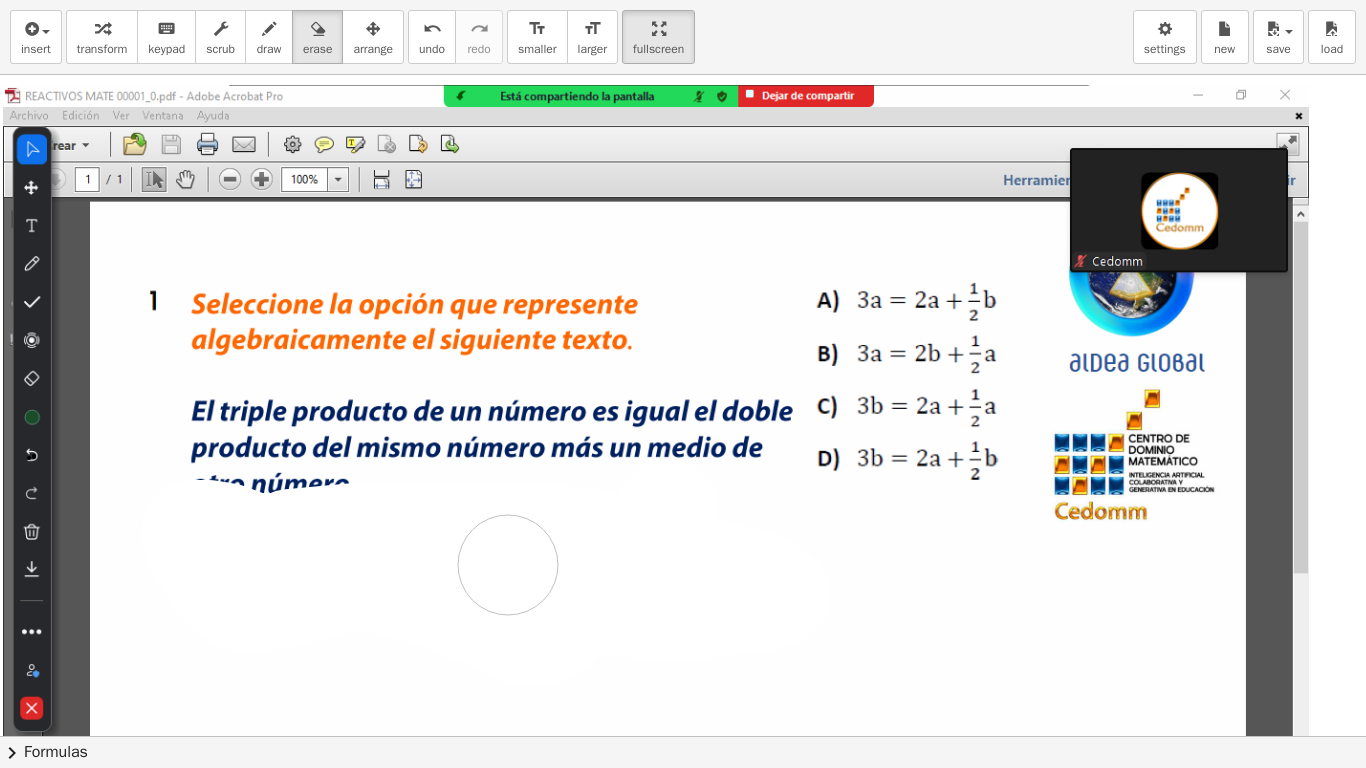 drag, startPoint x: 668, startPoint y: 514, endPoint x: 442, endPoint y: 525, distance: 226.26755 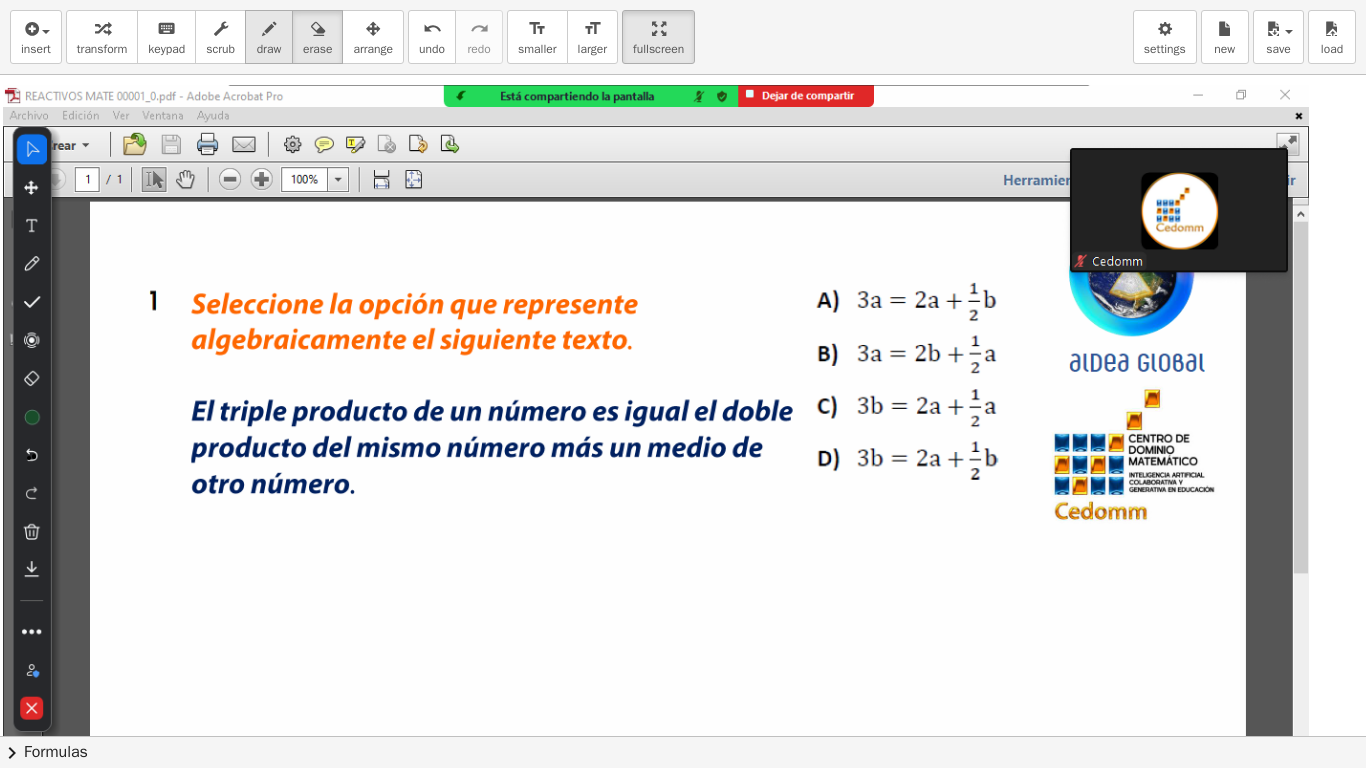click on "draw" at bounding box center (269, 49) 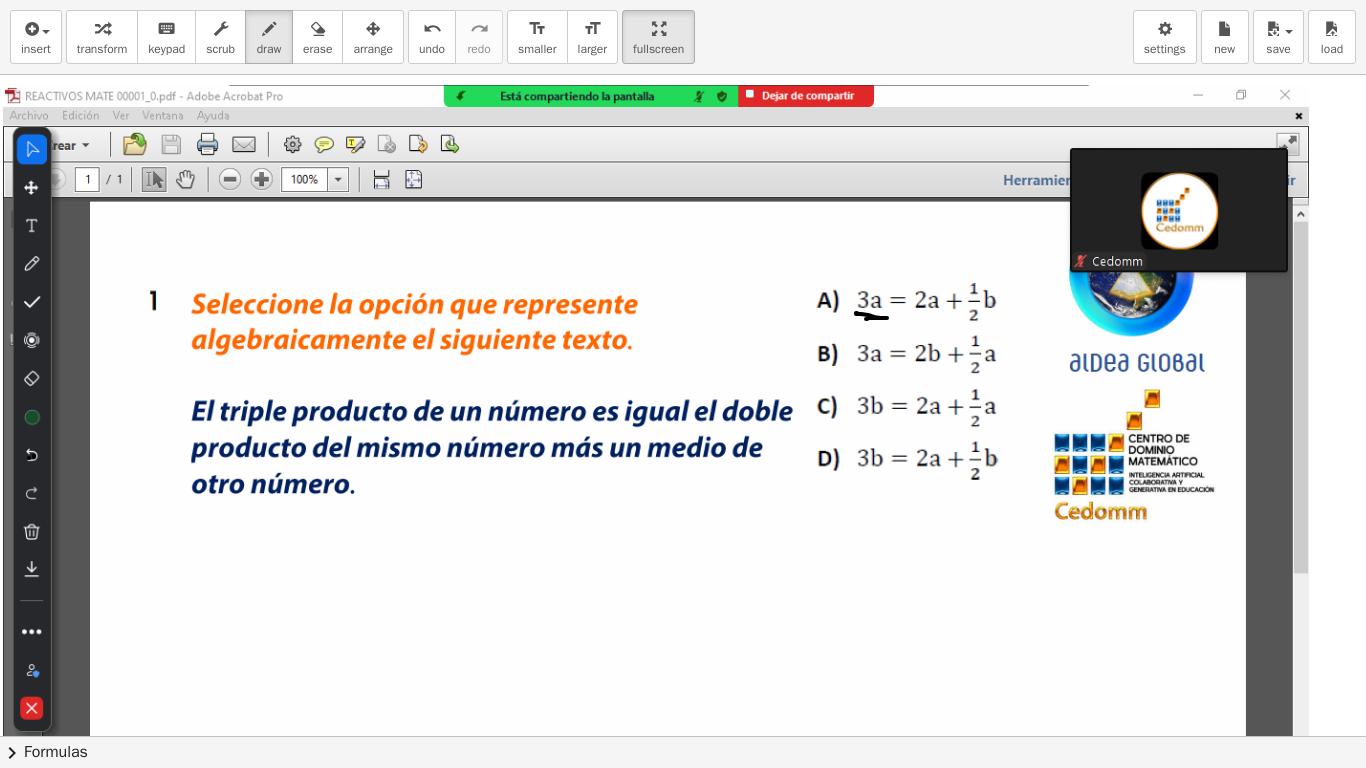 drag, startPoint x: 866, startPoint y: 319, endPoint x: 874, endPoint y: 311, distance: 11.313708 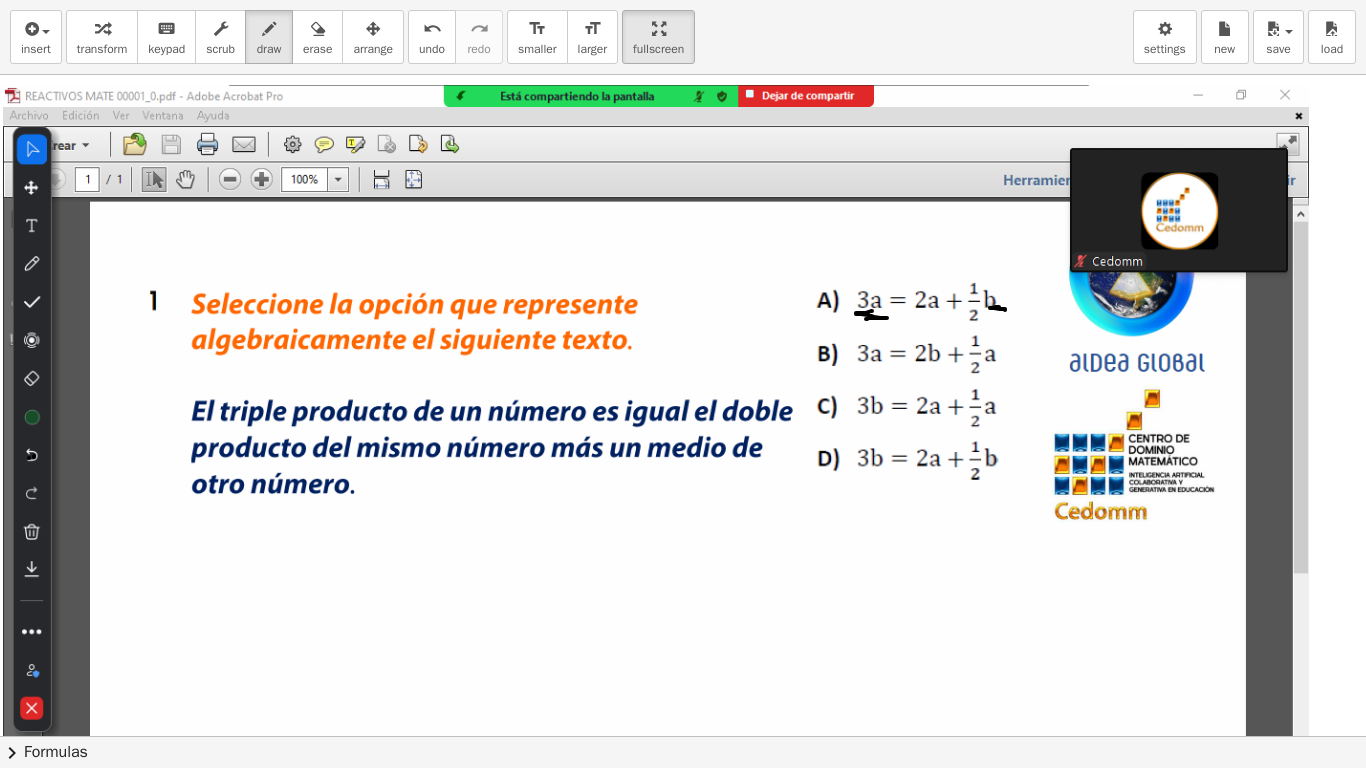 drag, startPoint x: 999, startPoint y: 307, endPoint x: 989, endPoint y: 308, distance: 10.049875 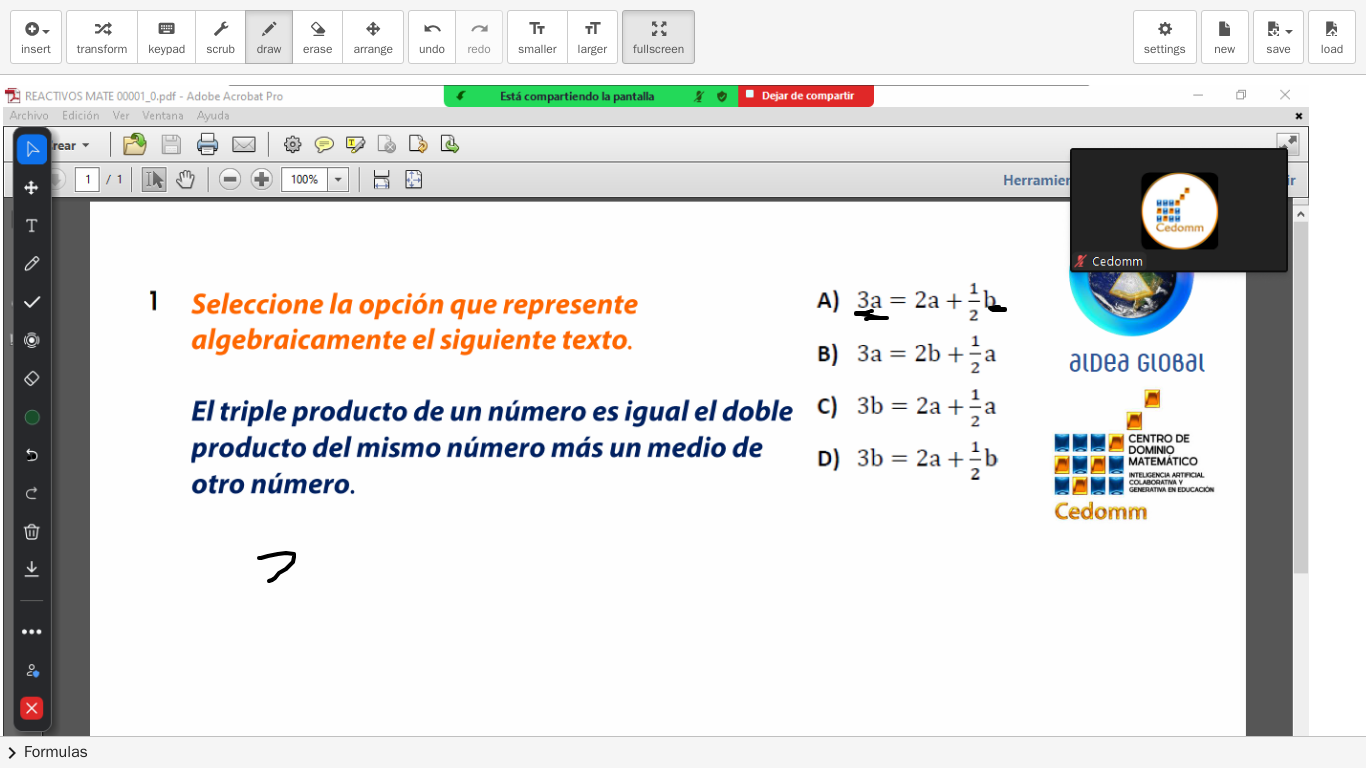 drag, startPoint x: 259, startPoint y: 558, endPoint x: 279, endPoint y: 582, distance: 31.241 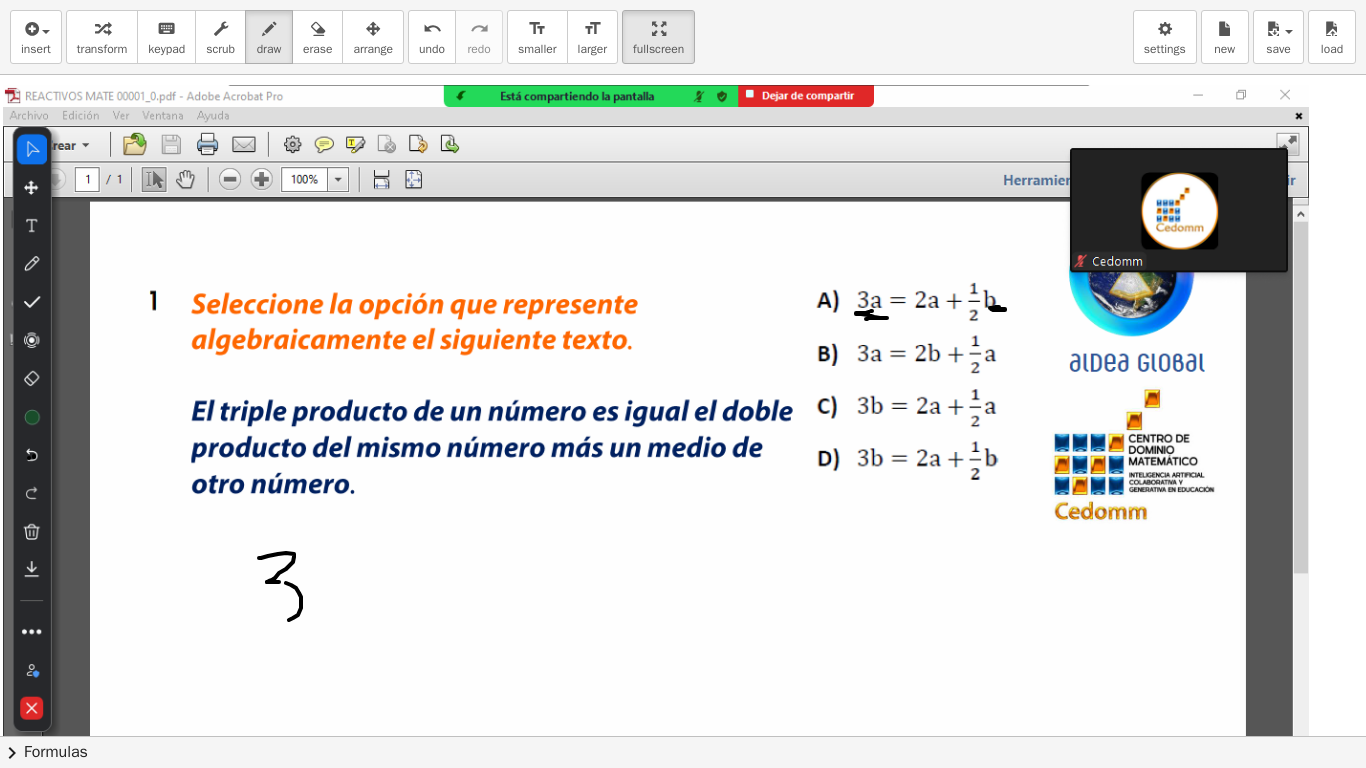 drag, startPoint x: 293, startPoint y: 618, endPoint x: 276, endPoint y: 611, distance: 18.384777 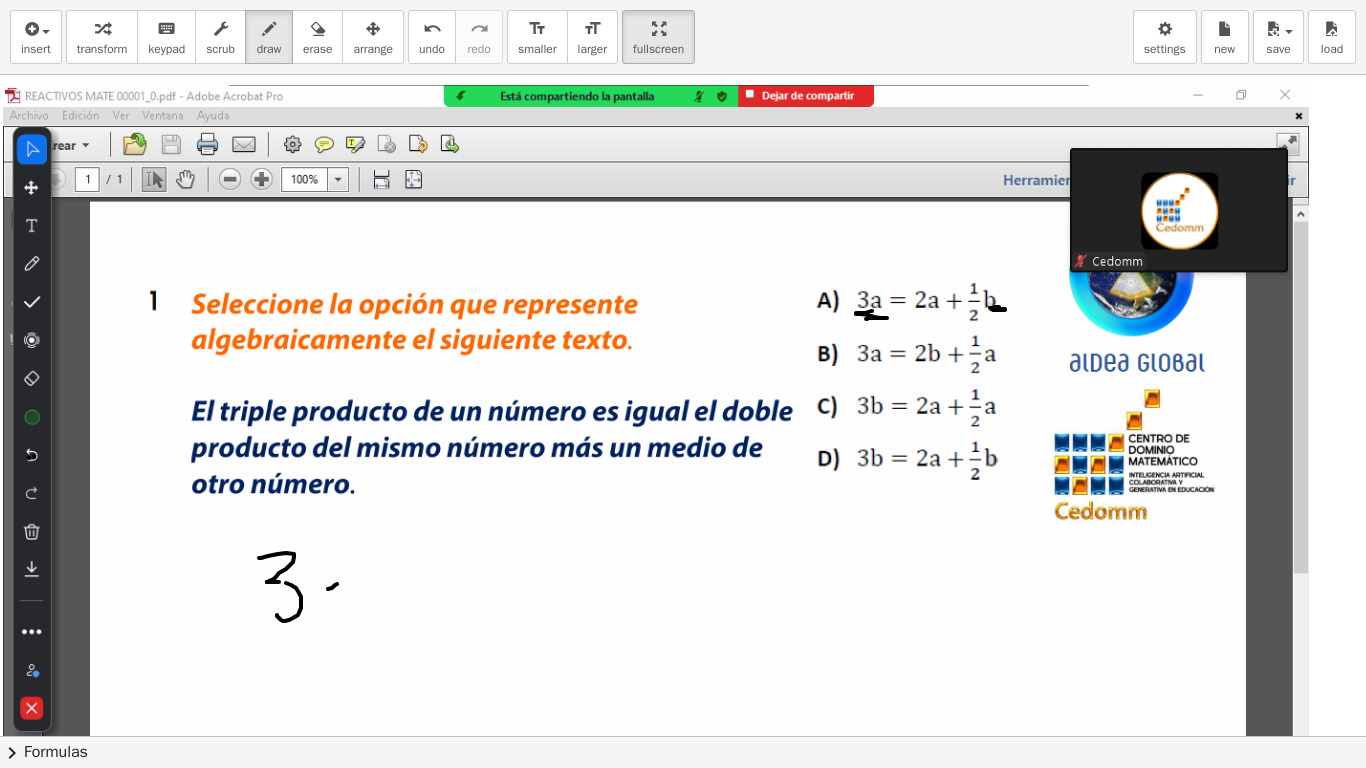 drag, startPoint x: 337, startPoint y: 584, endPoint x: 335, endPoint y: 611, distance: 27.073973 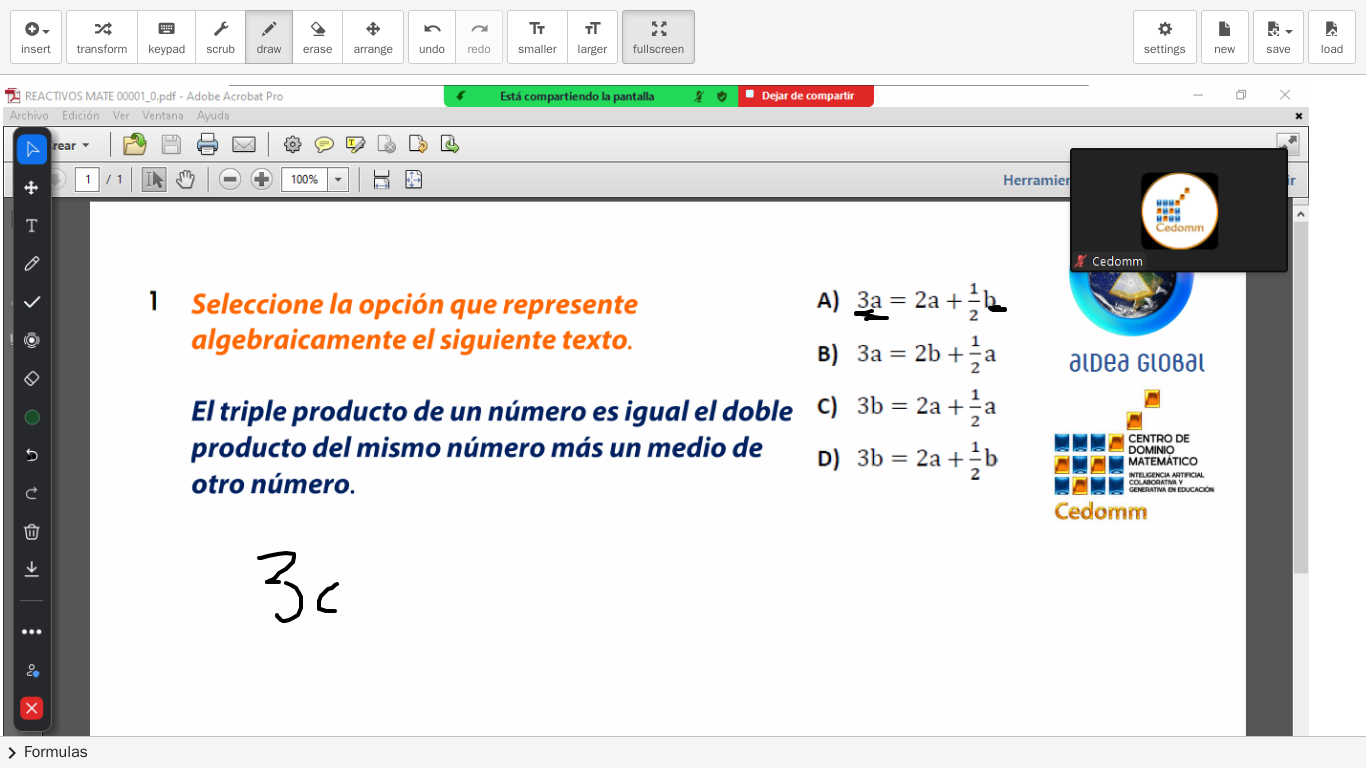 click at bounding box center (683, 736) 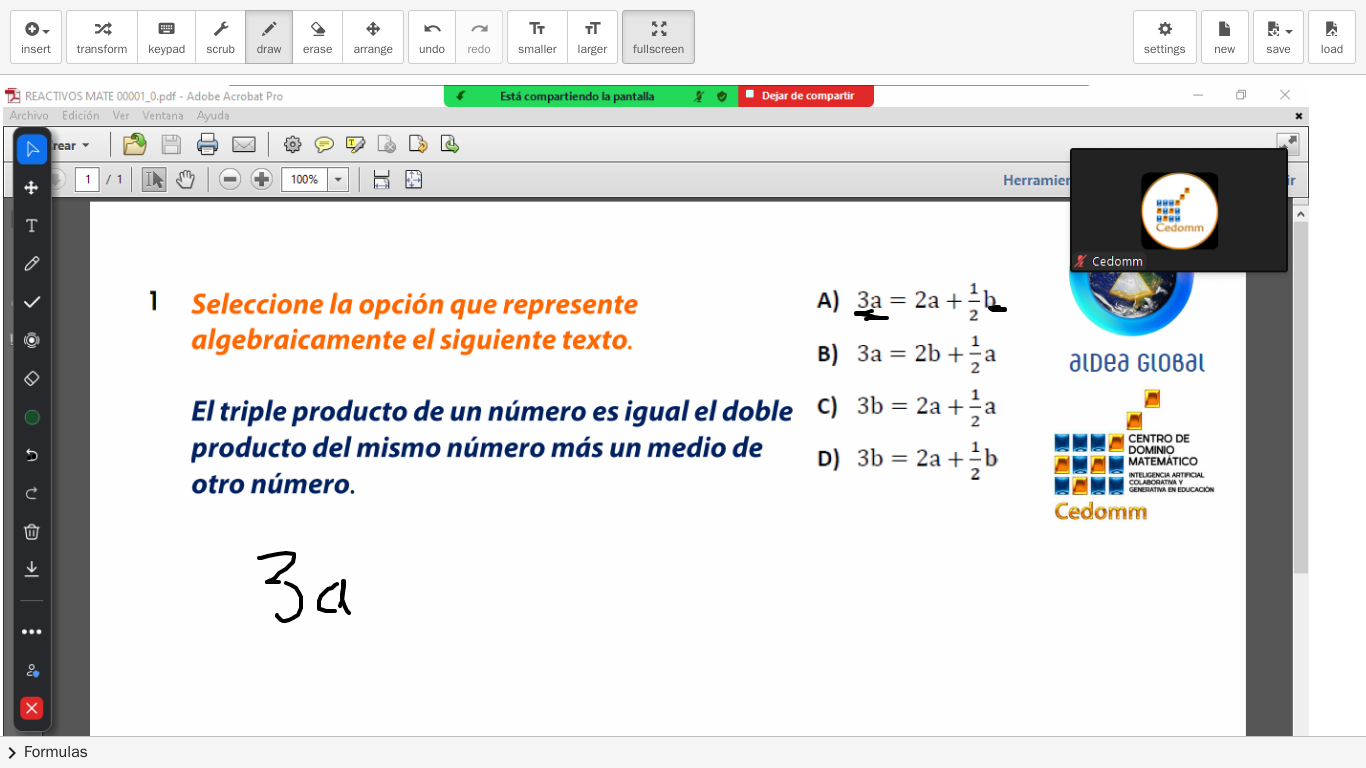 drag, startPoint x: 343, startPoint y: 588, endPoint x: 353, endPoint y: 615, distance: 28.79236 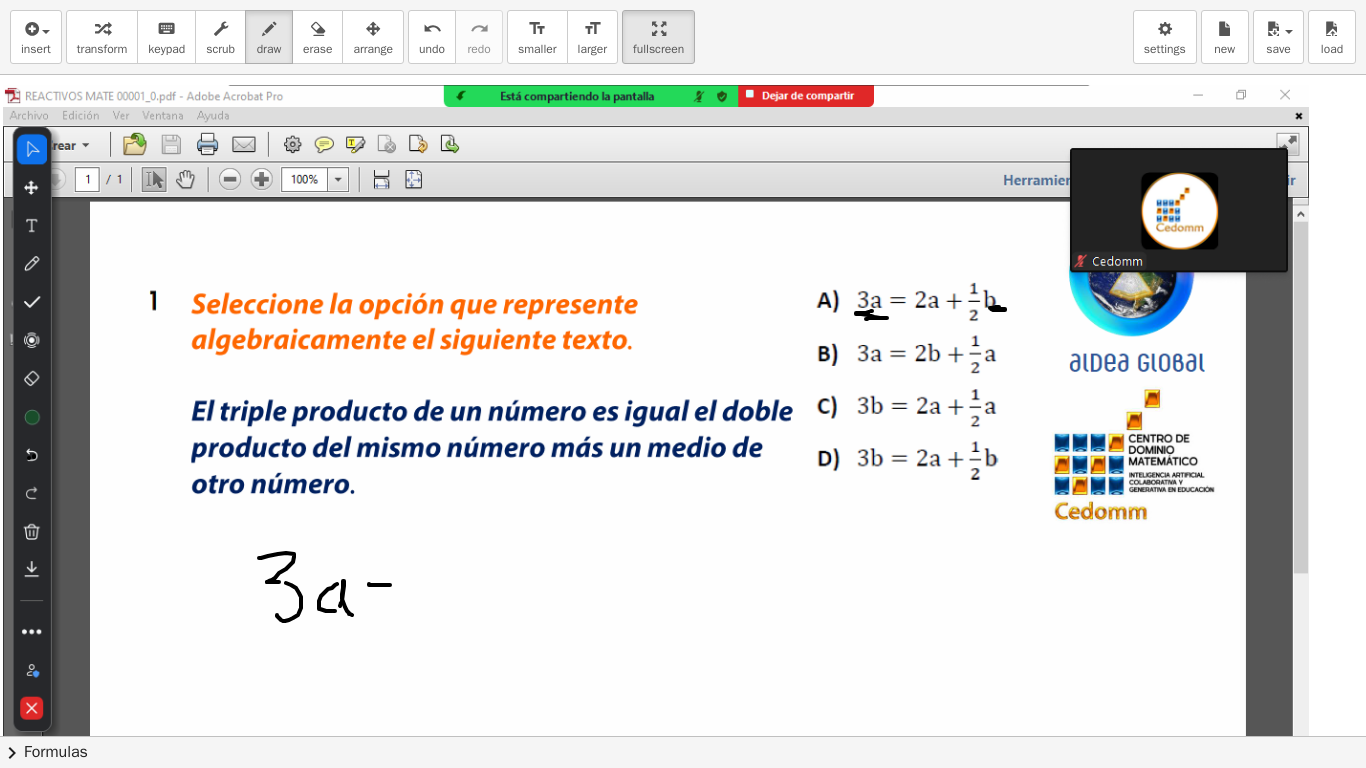 drag, startPoint x: 369, startPoint y: 584, endPoint x: 372, endPoint y: 598, distance: 14.3178215 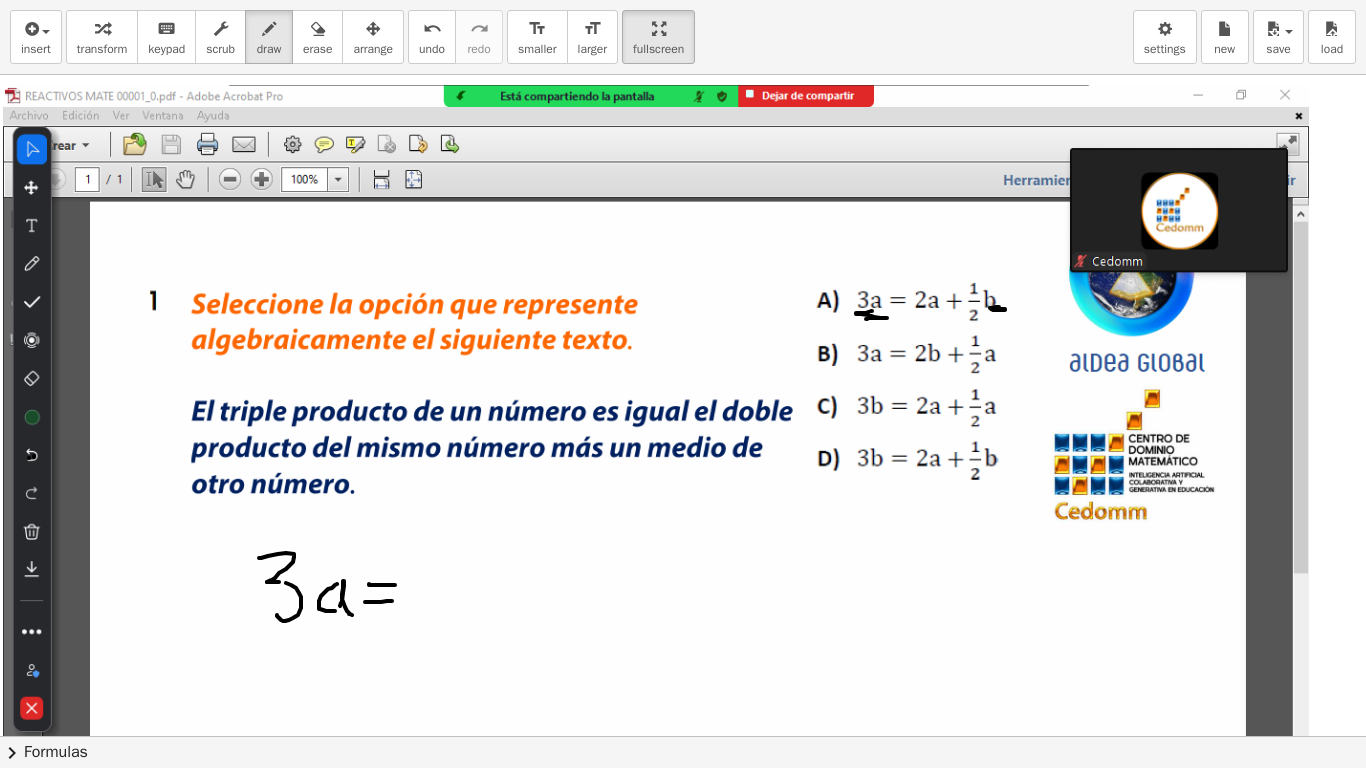 drag, startPoint x: 365, startPoint y: 602, endPoint x: 392, endPoint y: 601, distance: 27.018513 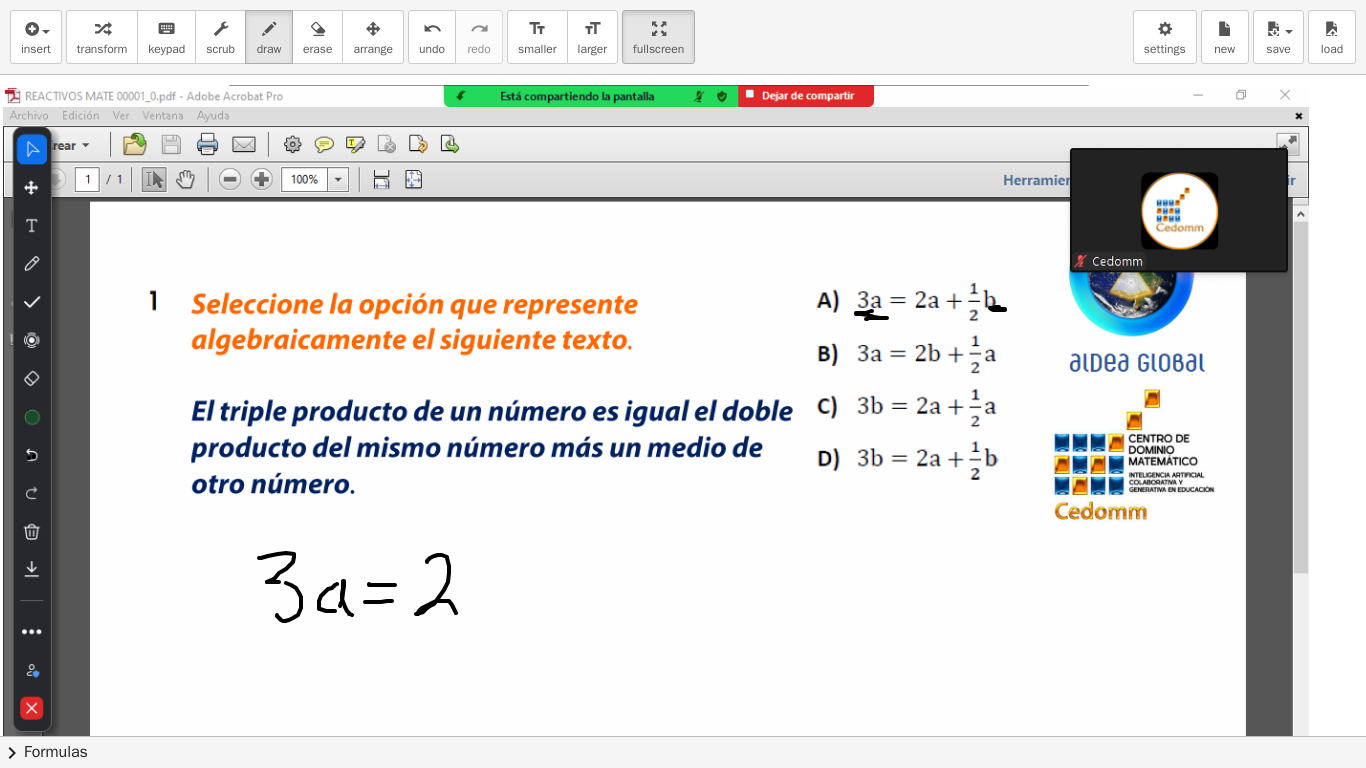 drag 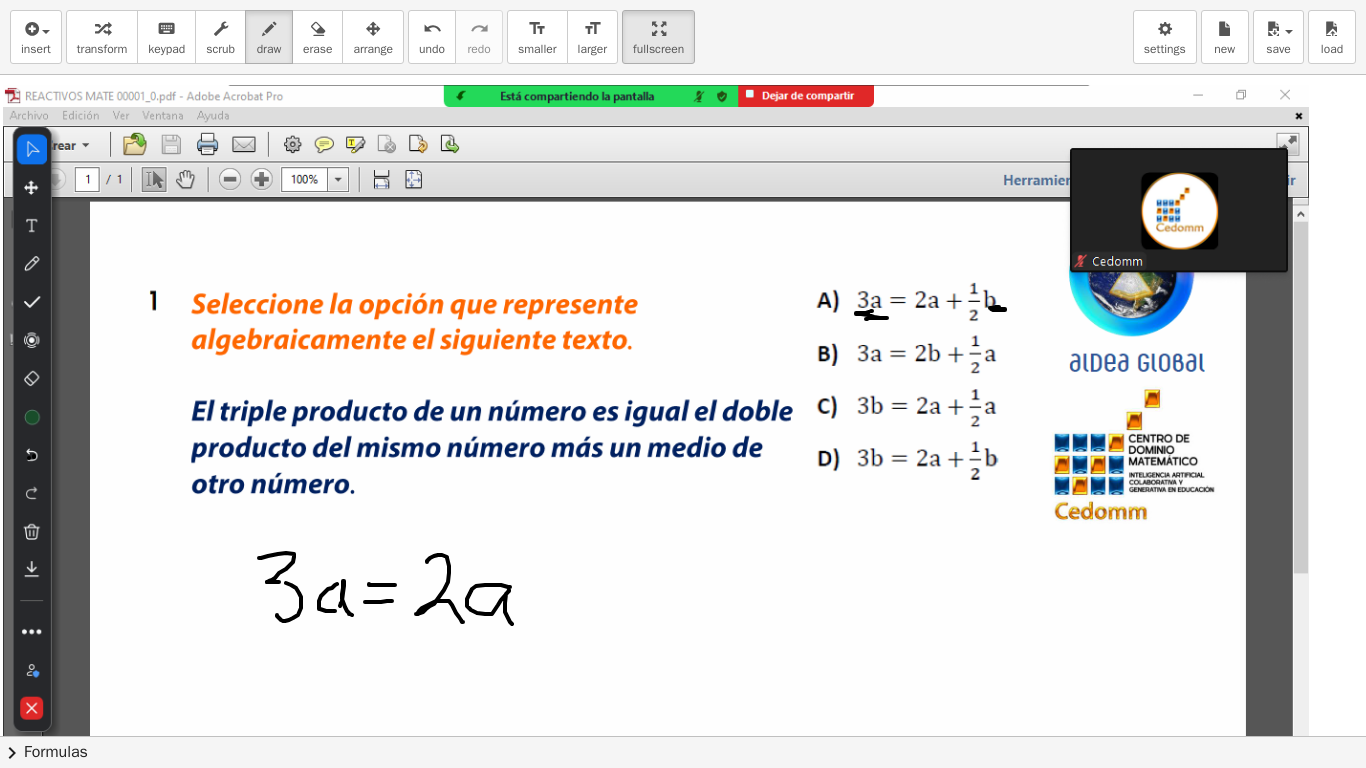 click at bounding box center (683, 736) 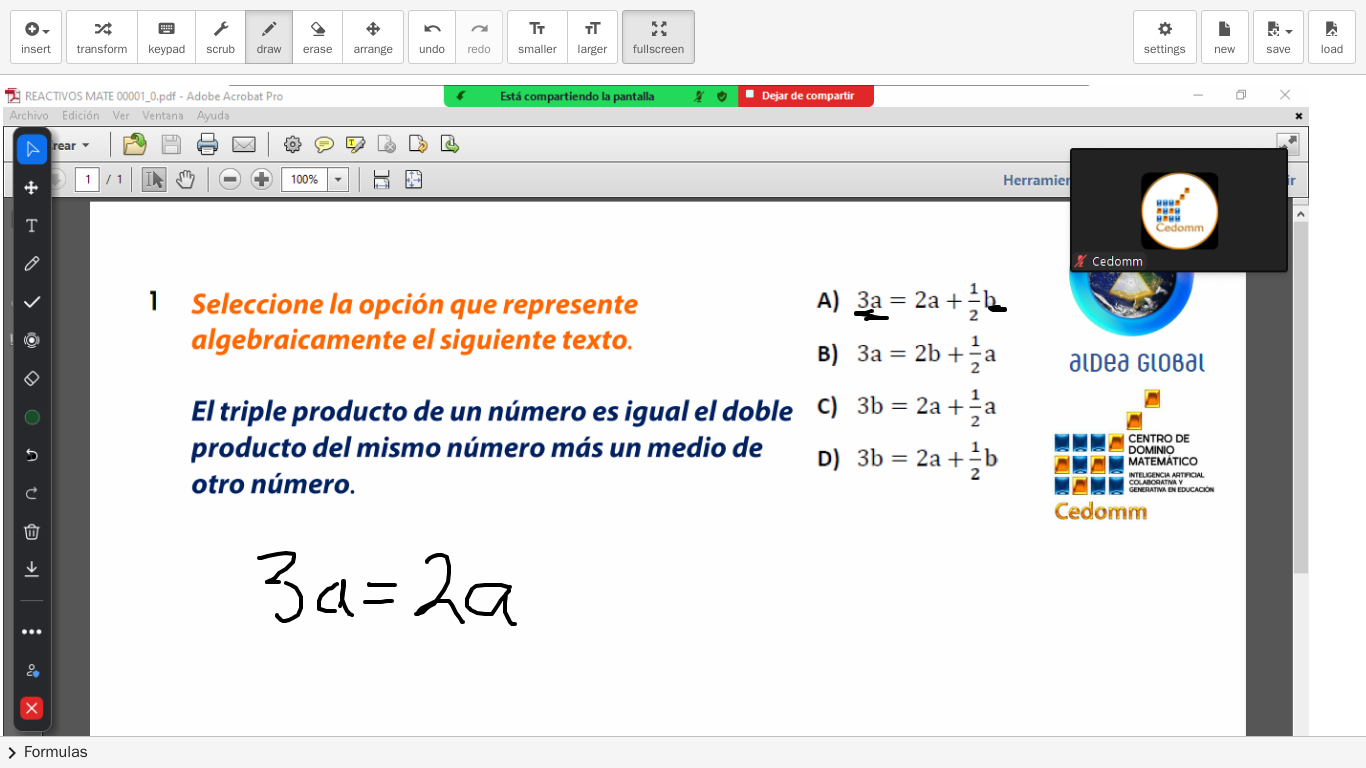 click at bounding box center (683, 736) 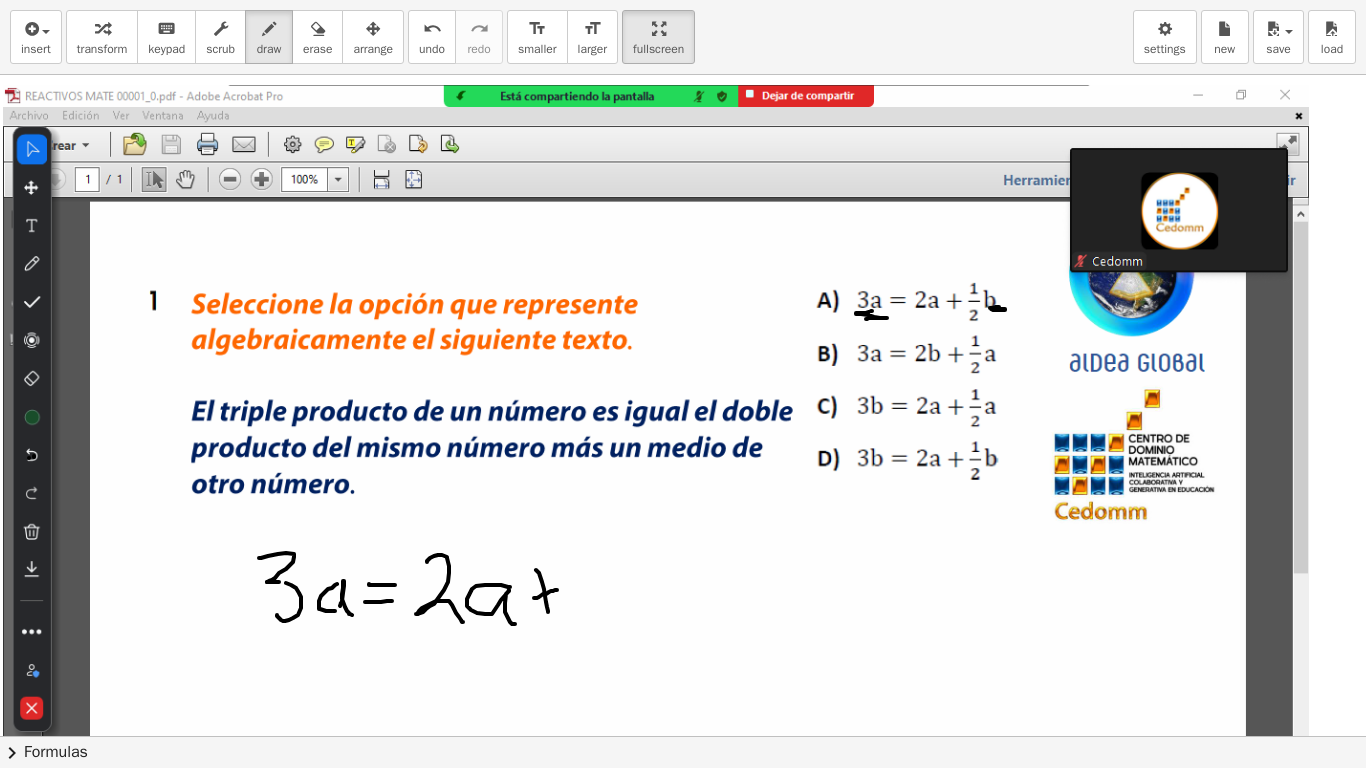 click at bounding box center (683, 736) 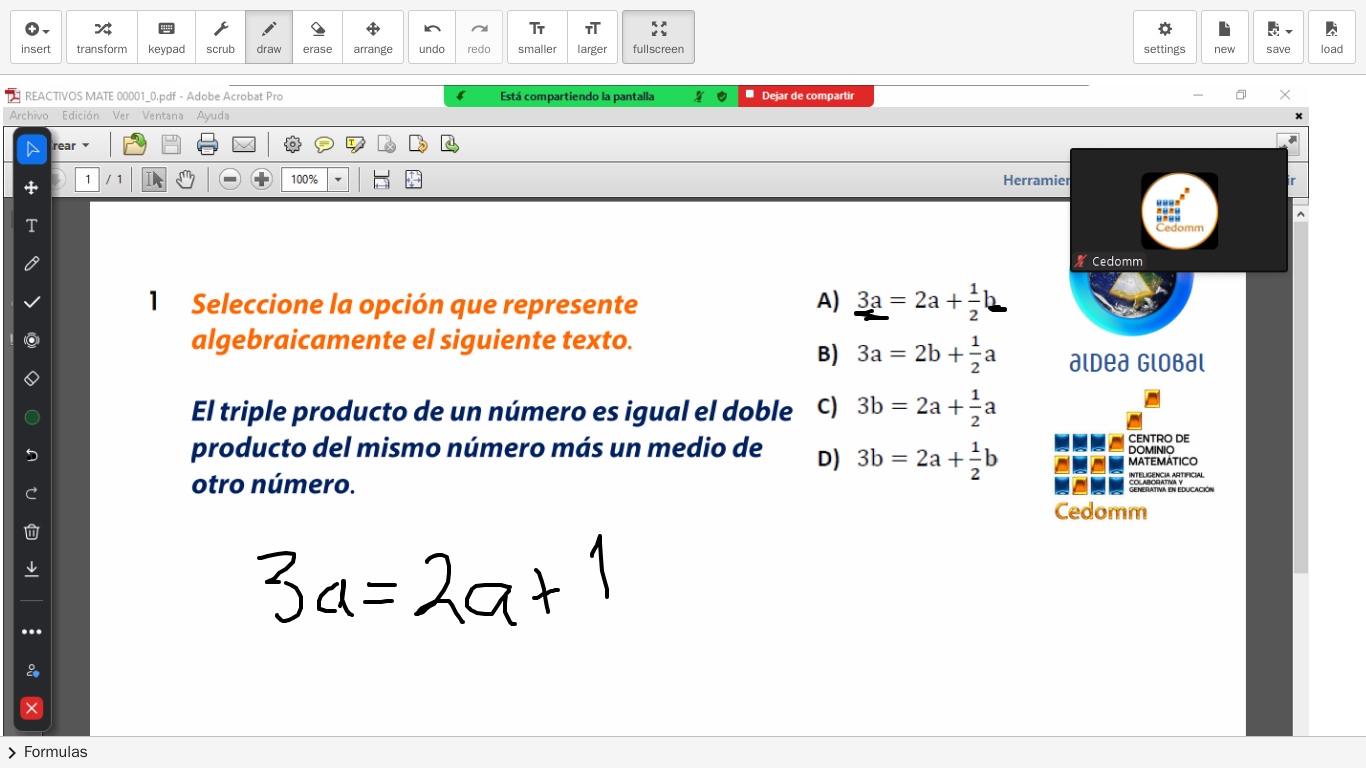 click at bounding box center [683, 736] 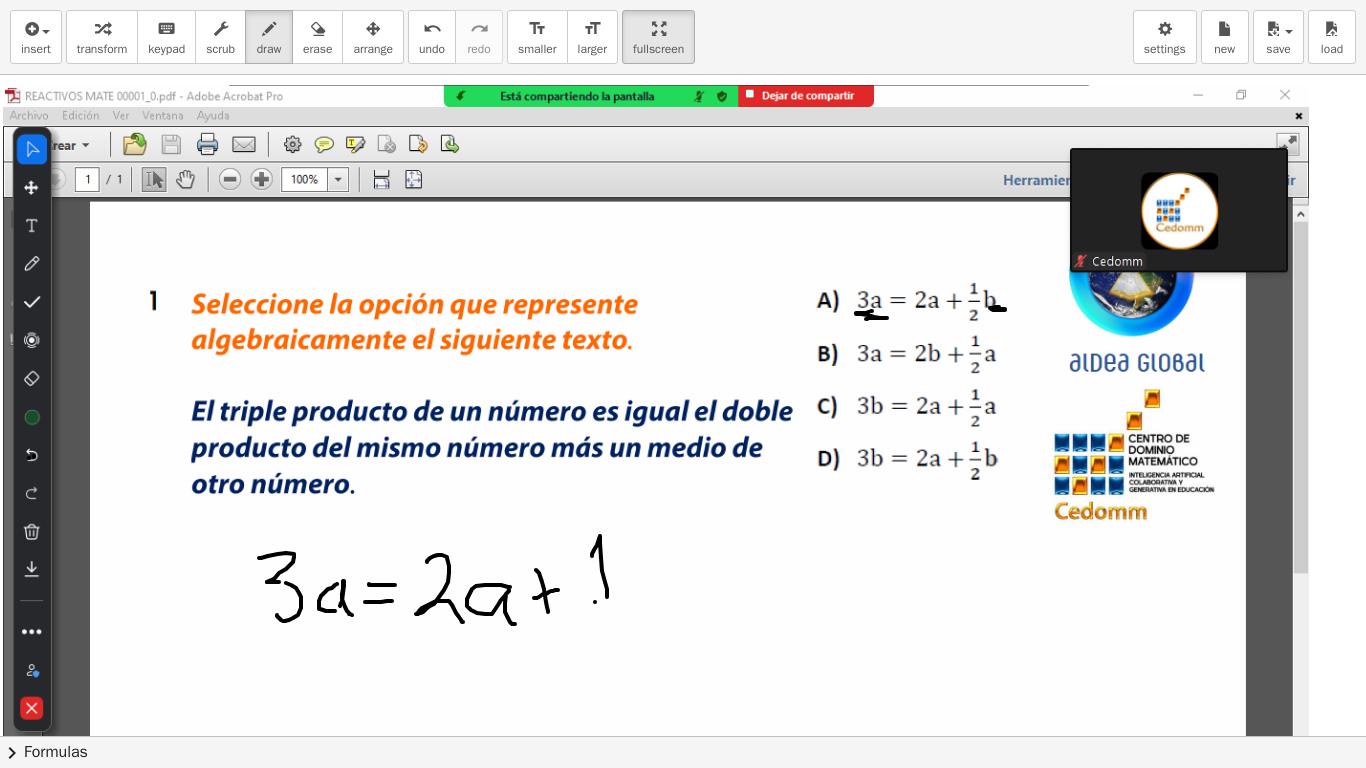 click at bounding box center [683, 736] 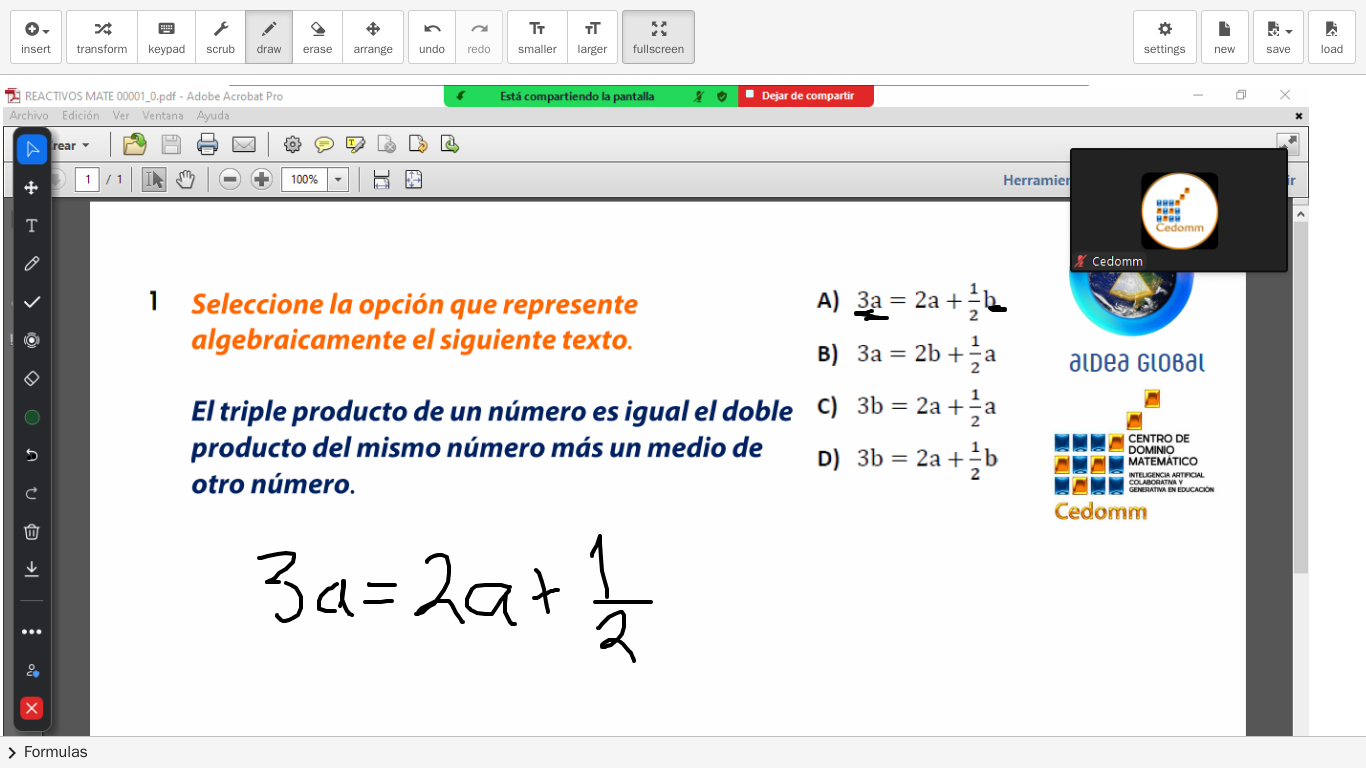 click at bounding box center (683, 736) 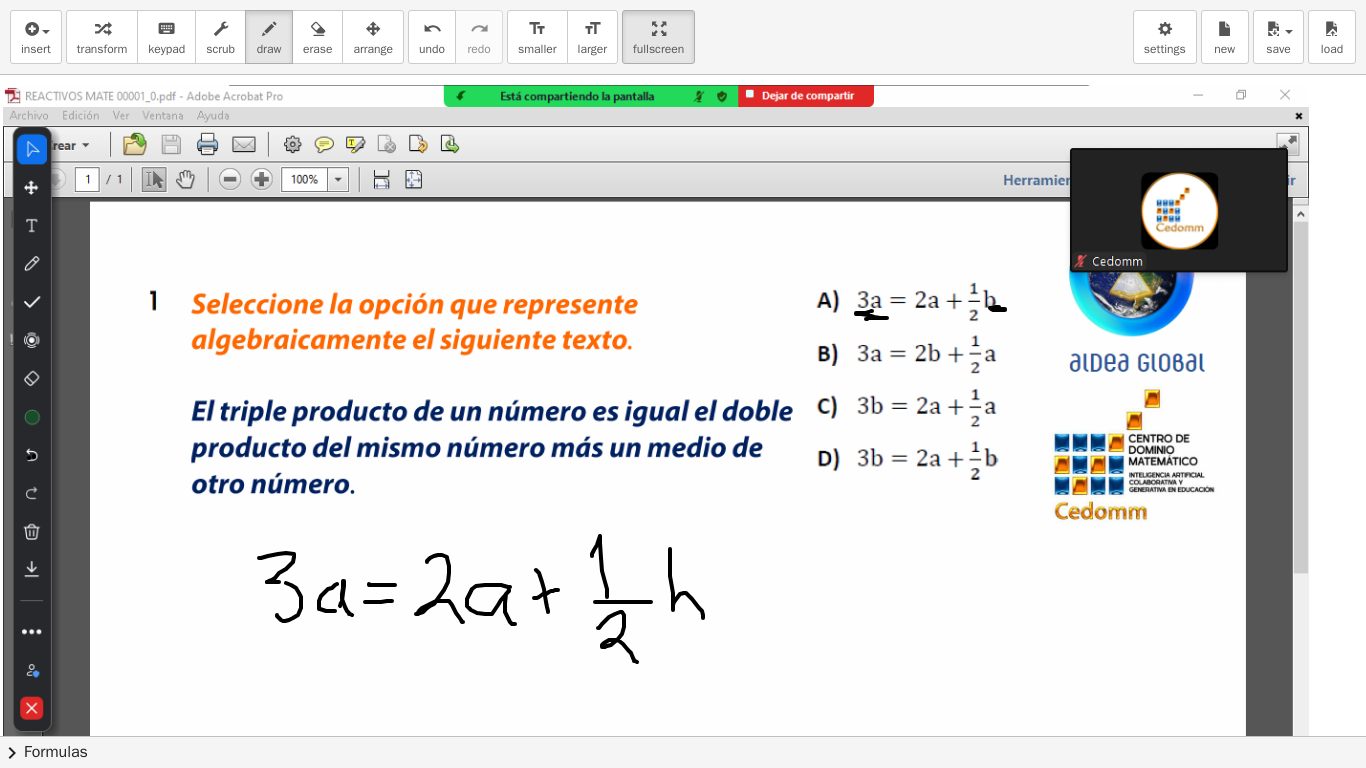 click at bounding box center [683, 736] 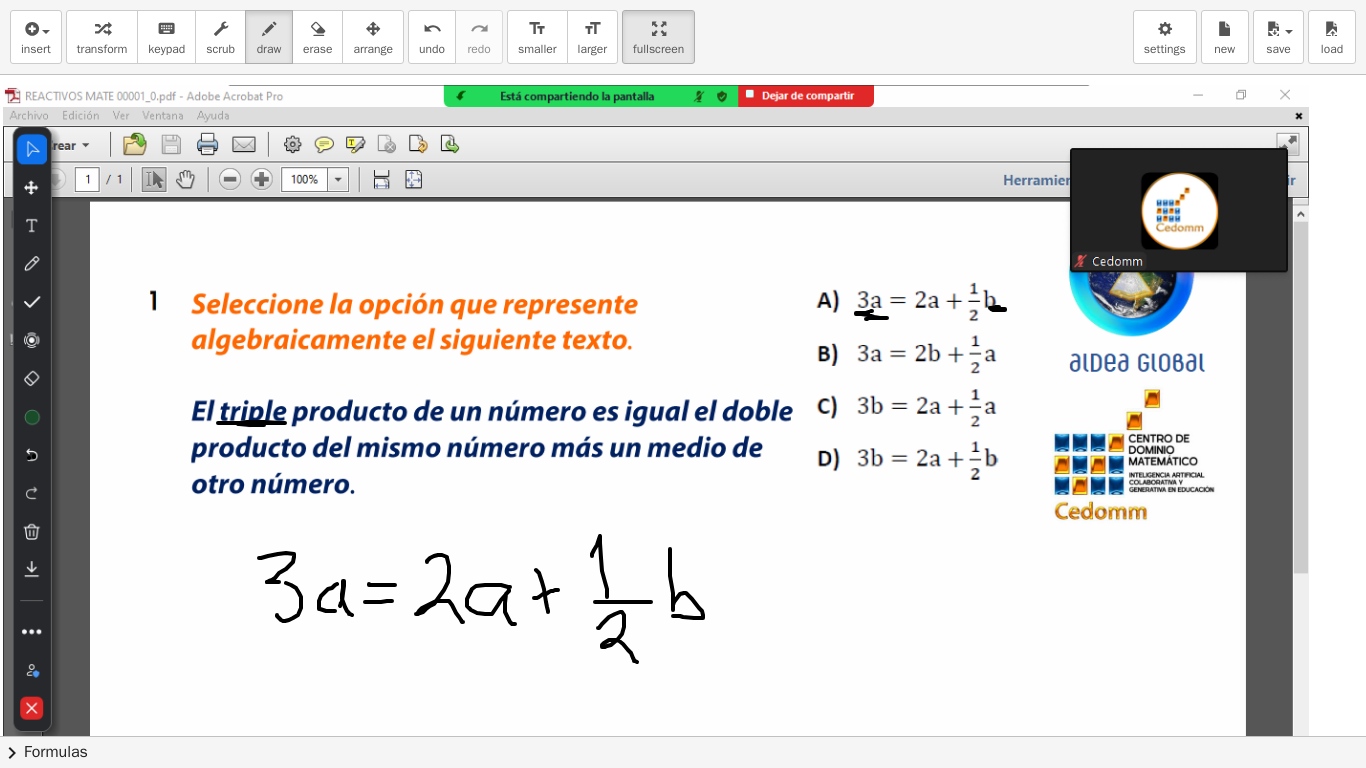 click at bounding box center (683, 736) 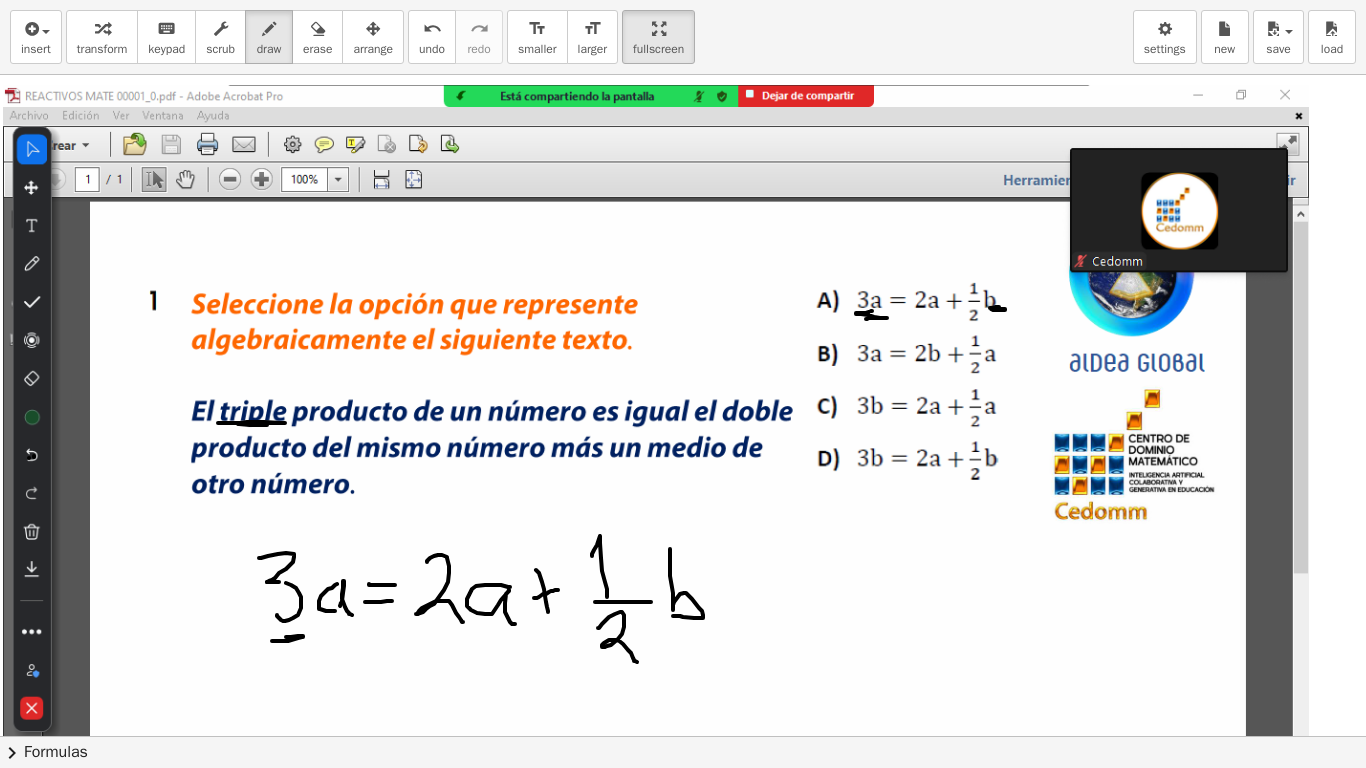 click at bounding box center [683, 736] 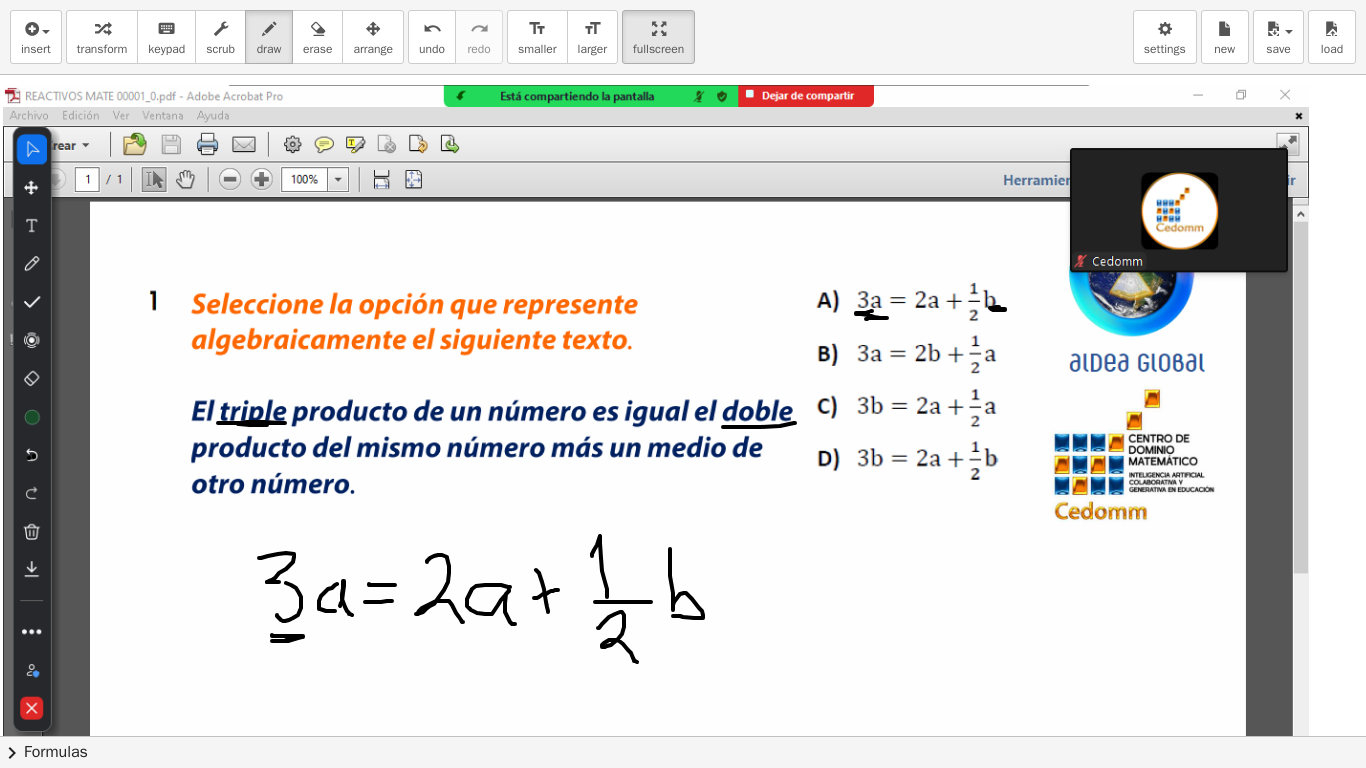 click at bounding box center [683, 736] 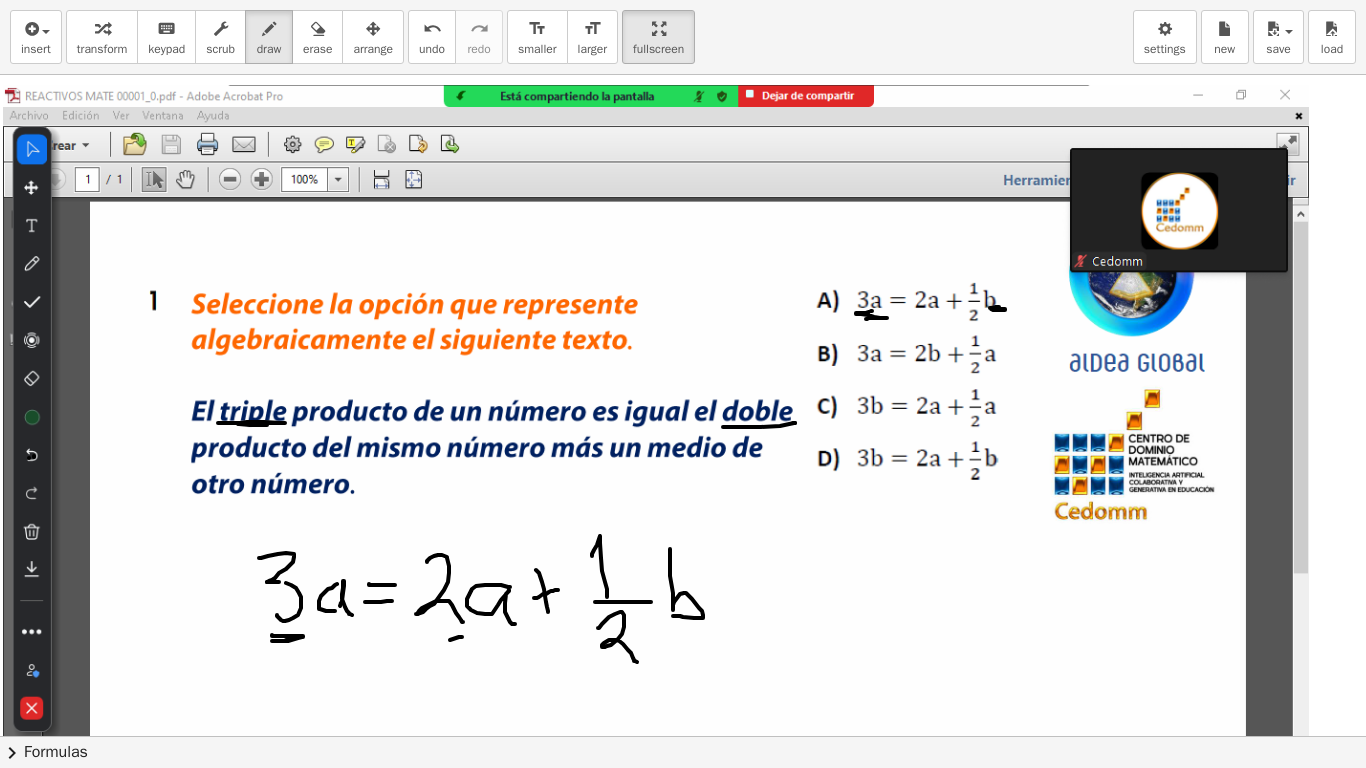 click at bounding box center (683, 736) 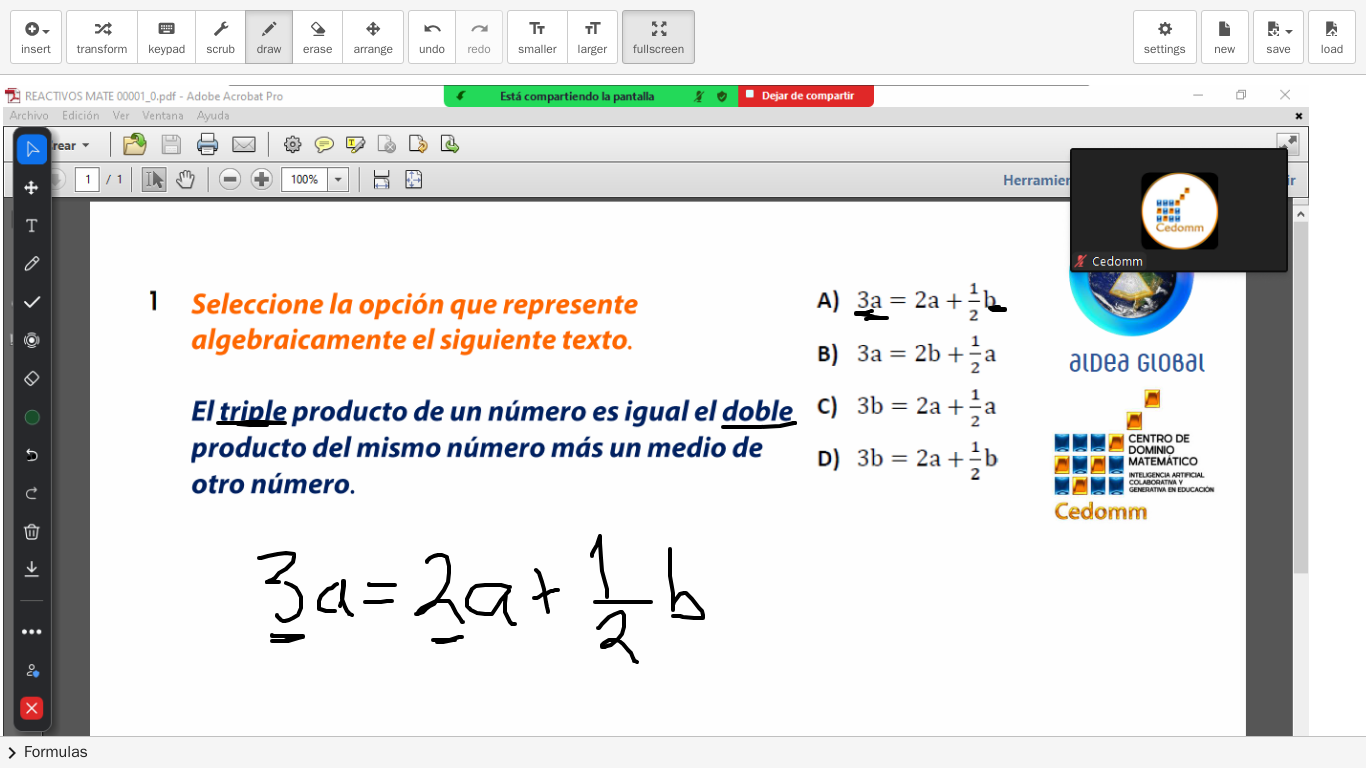 click at bounding box center [683, 736] 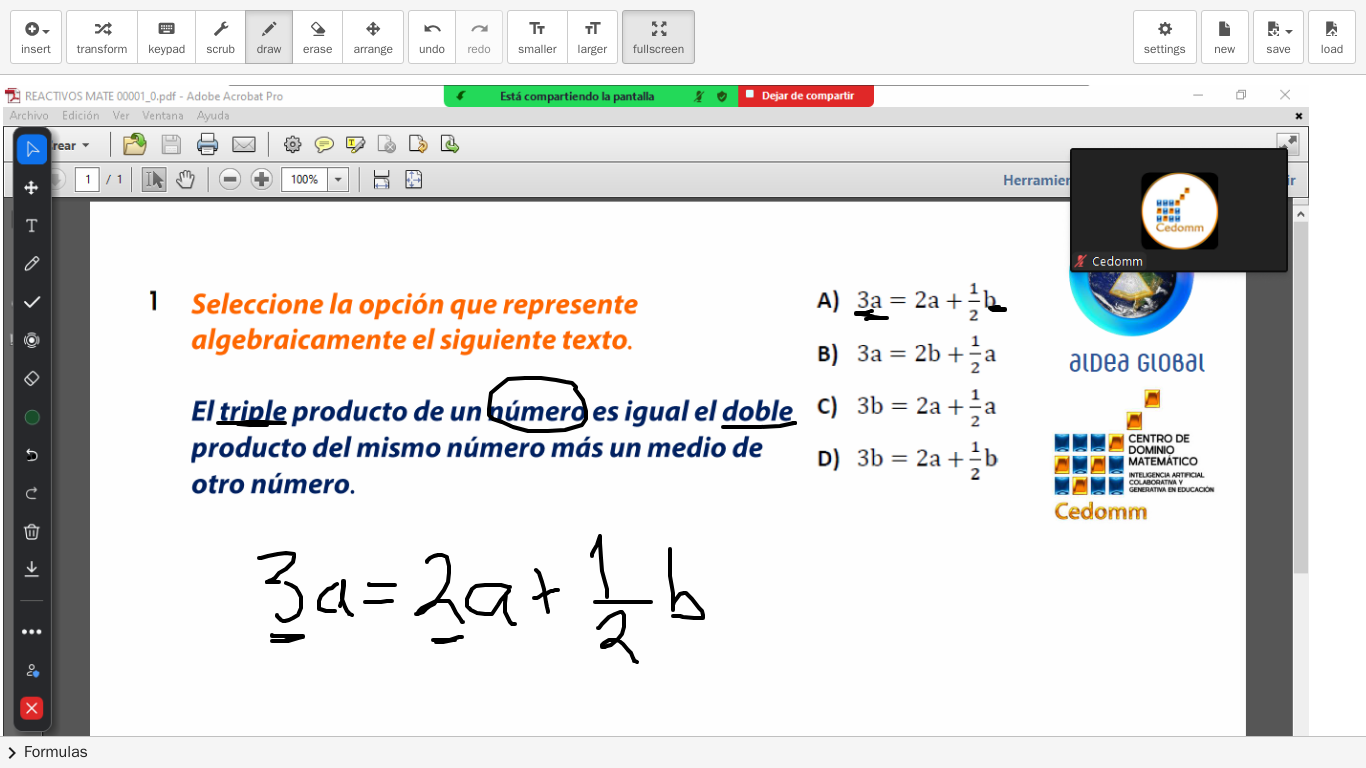 click at bounding box center (683, 736) 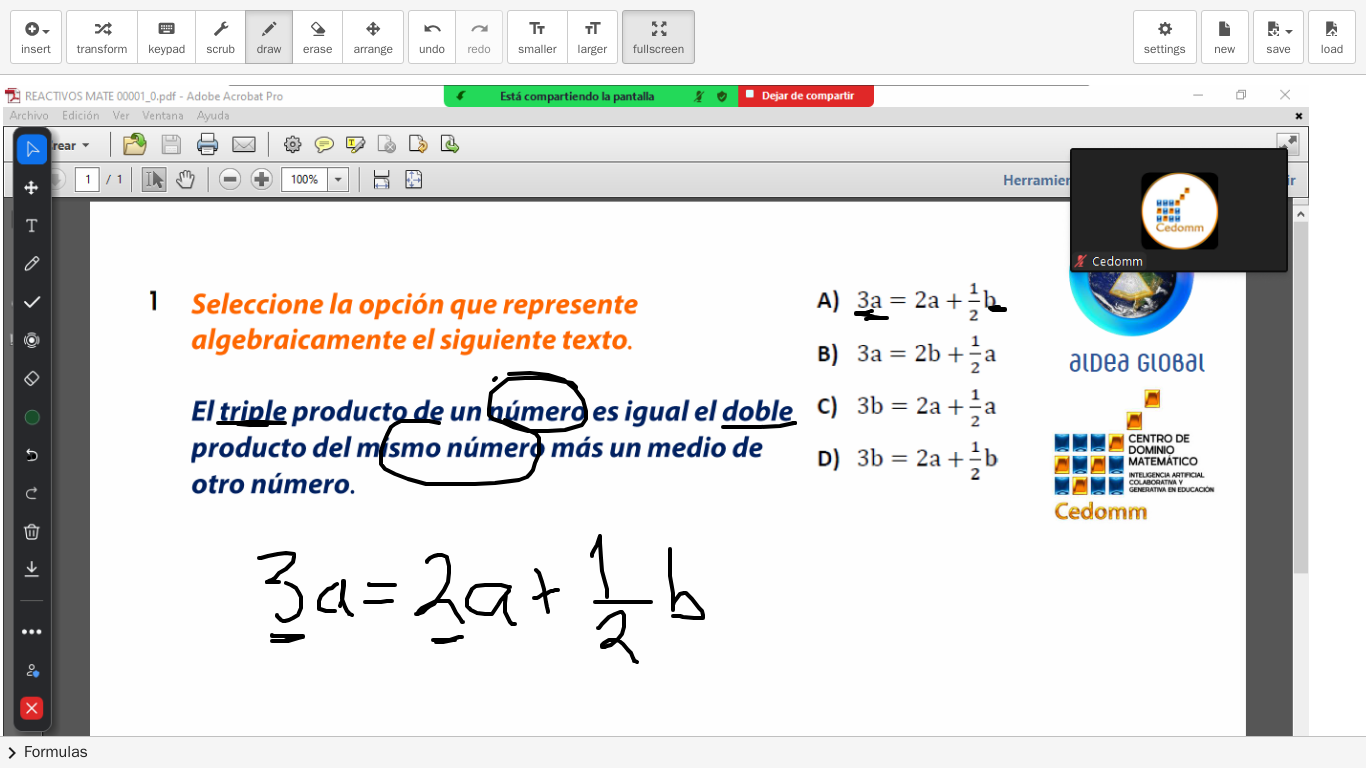 click at bounding box center [683, 736] 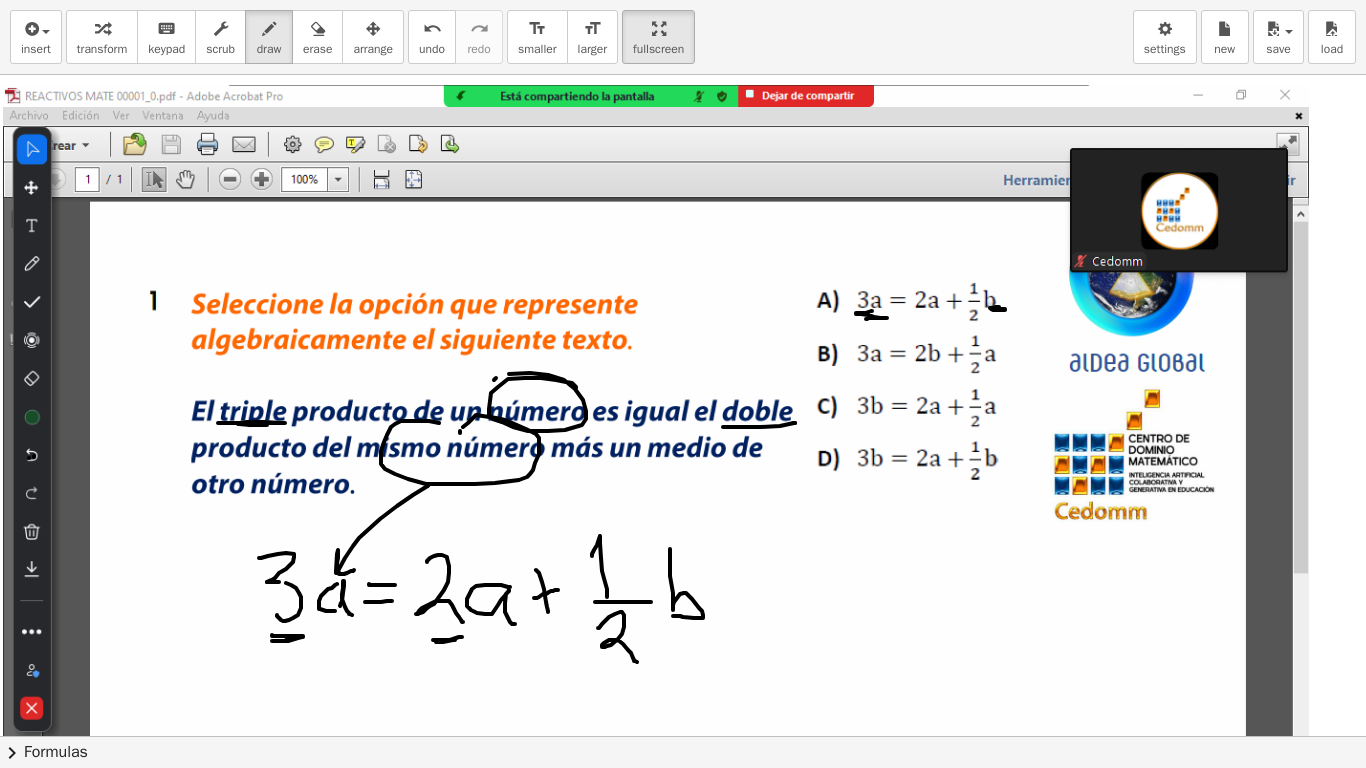 click at bounding box center [683, 736] 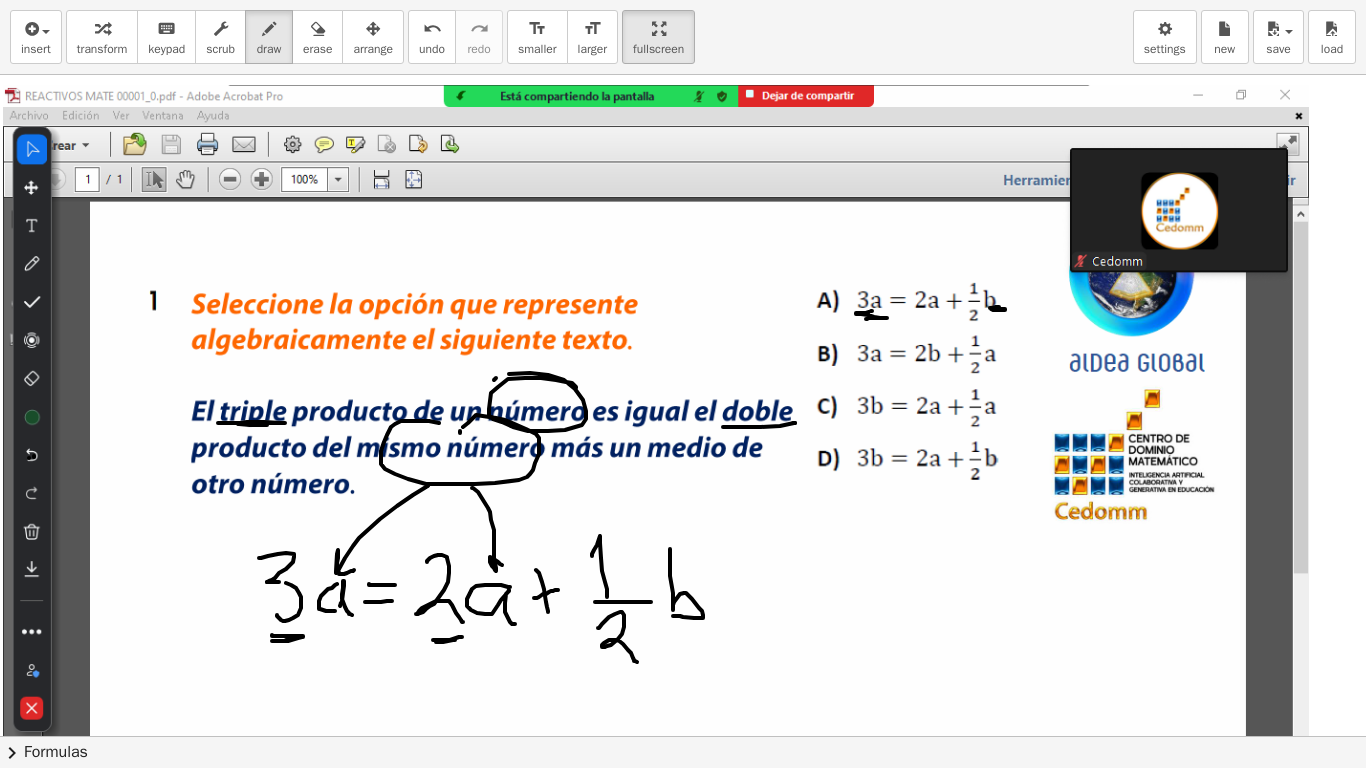 click at bounding box center (683, 736) 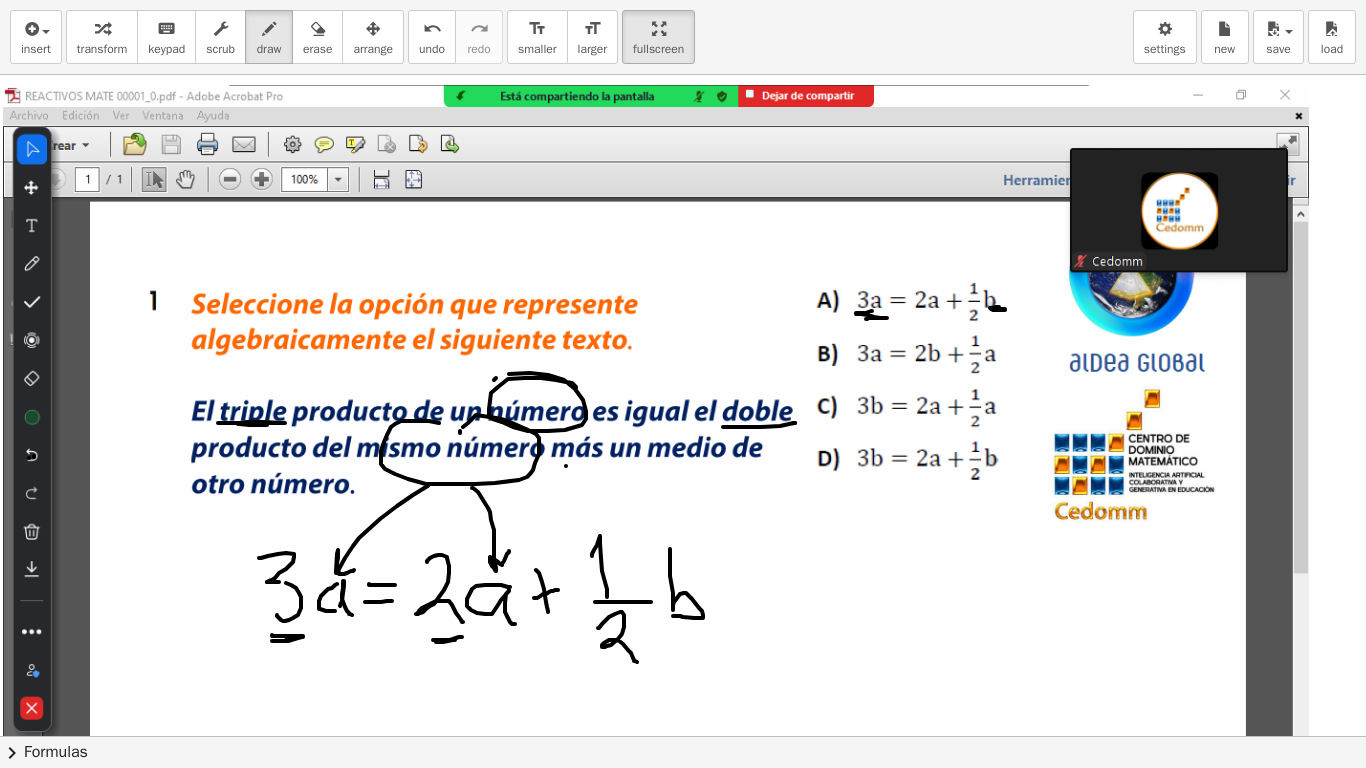 click at bounding box center (683, 736) 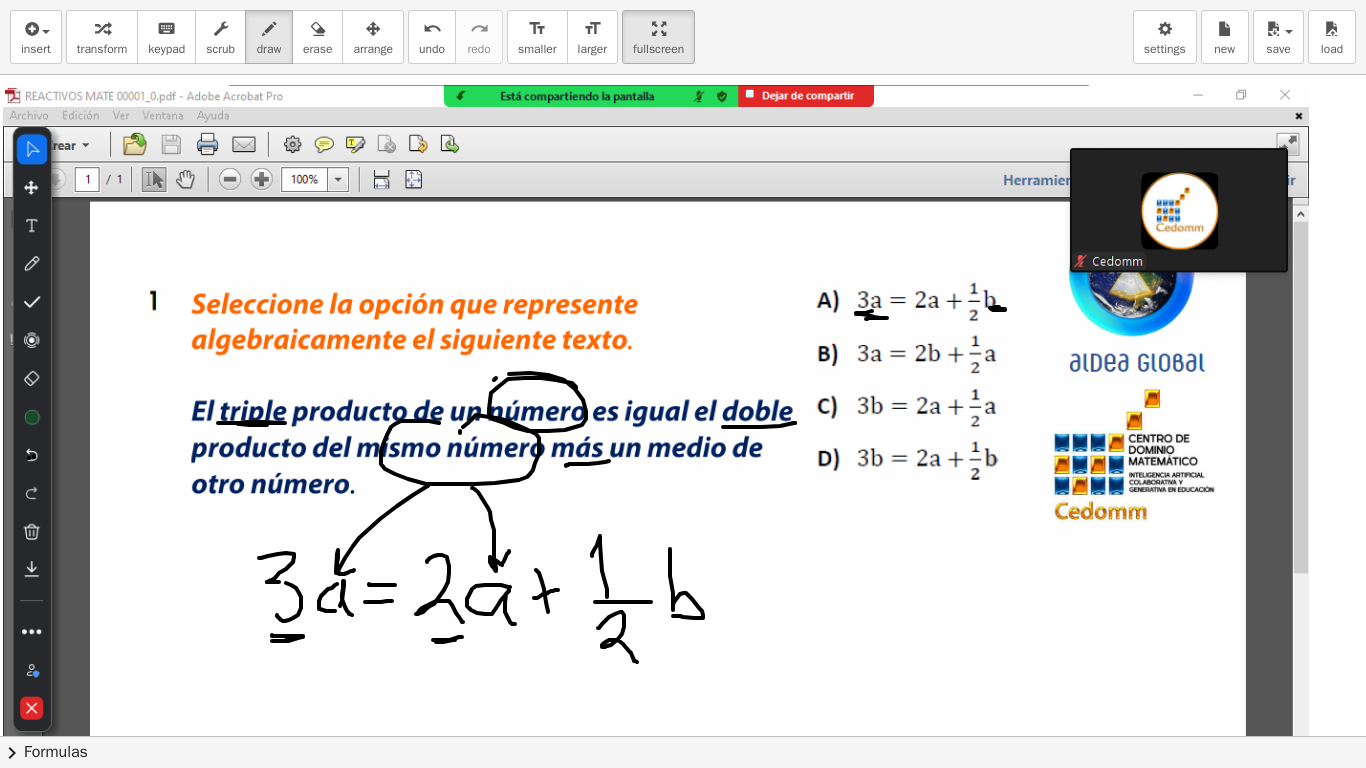 click at bounding box center (683, 736) 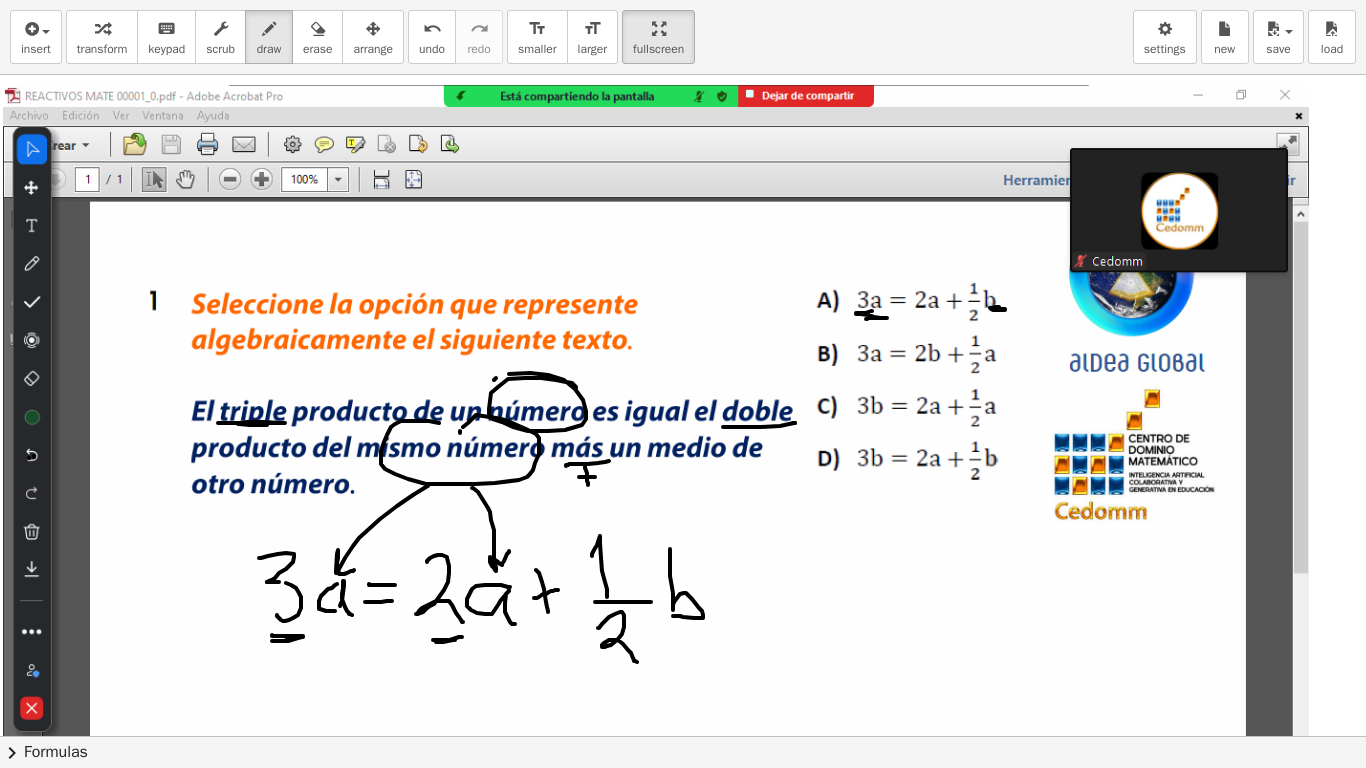 click at bounding box center [683, 736] 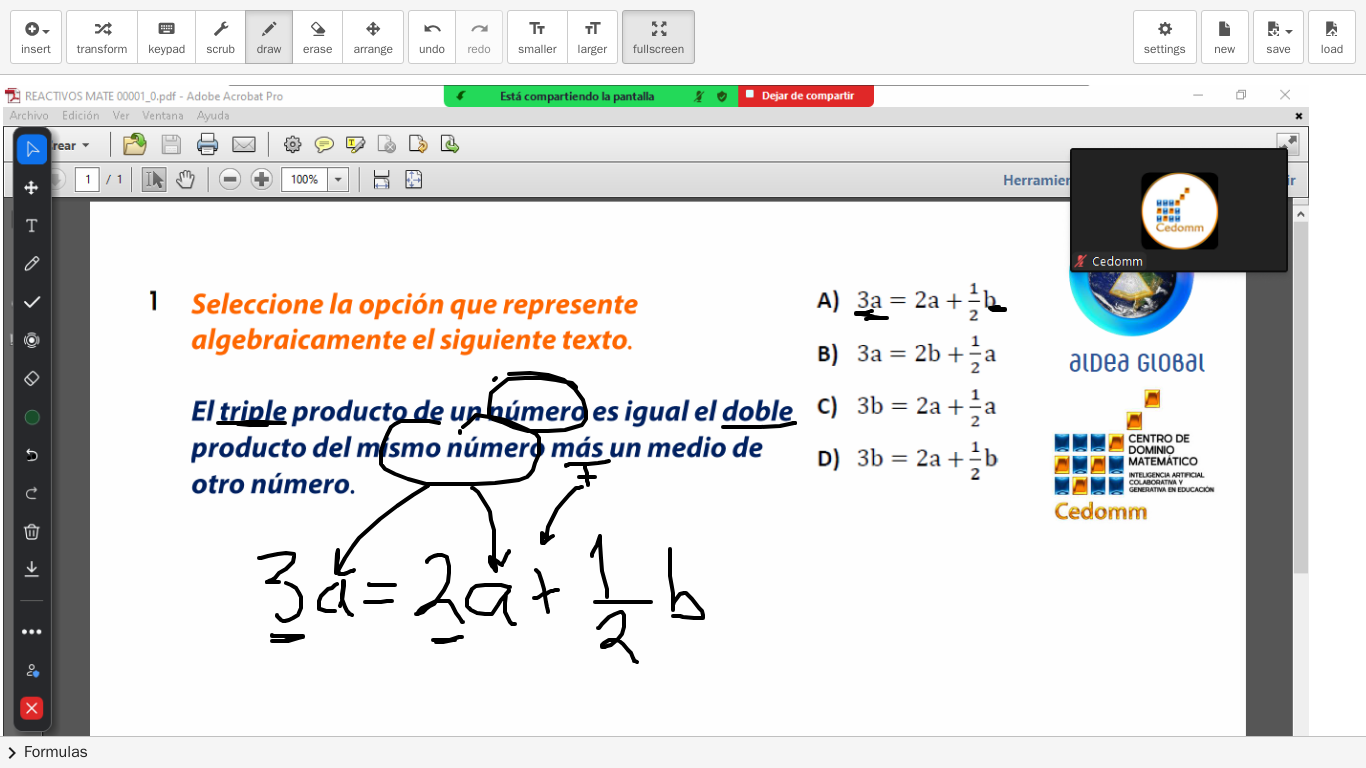 click at bounding box center (683, 736) 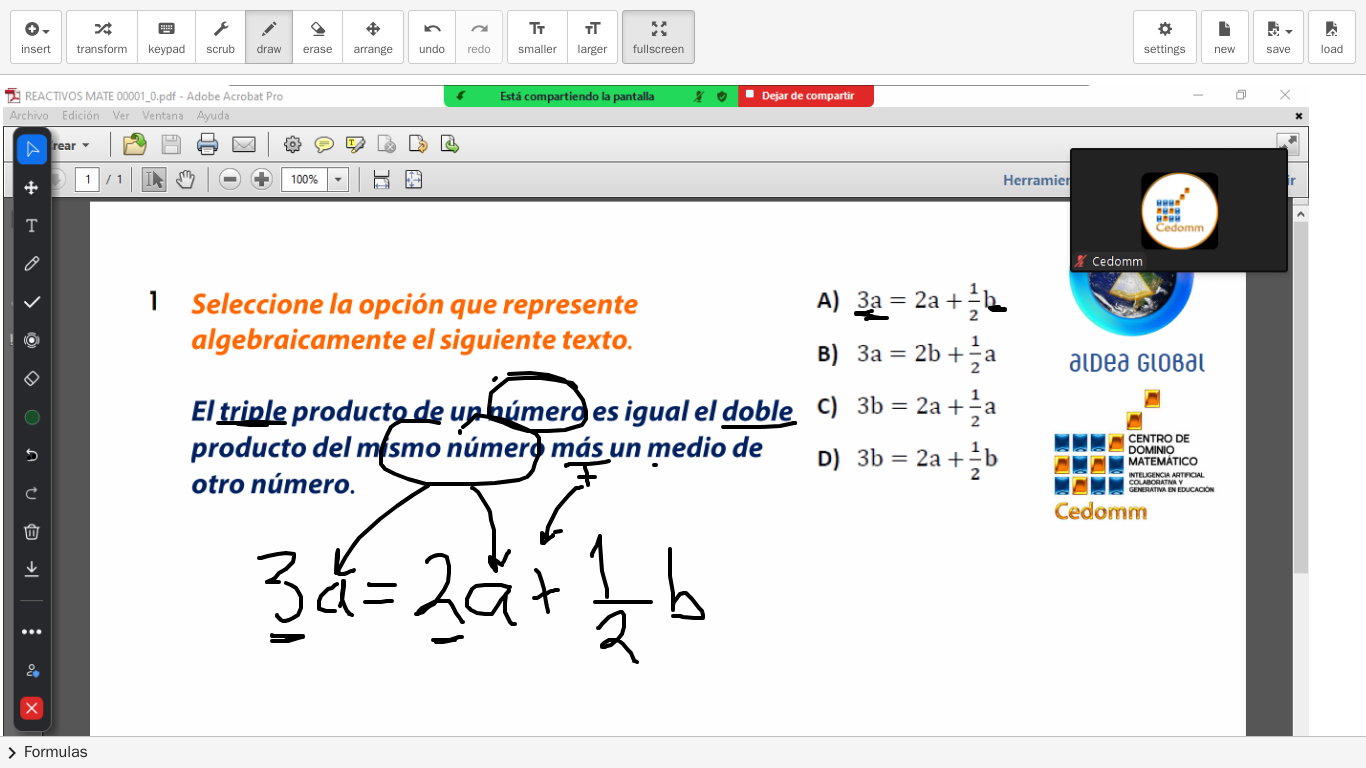 click at bounding box center (683, 736) 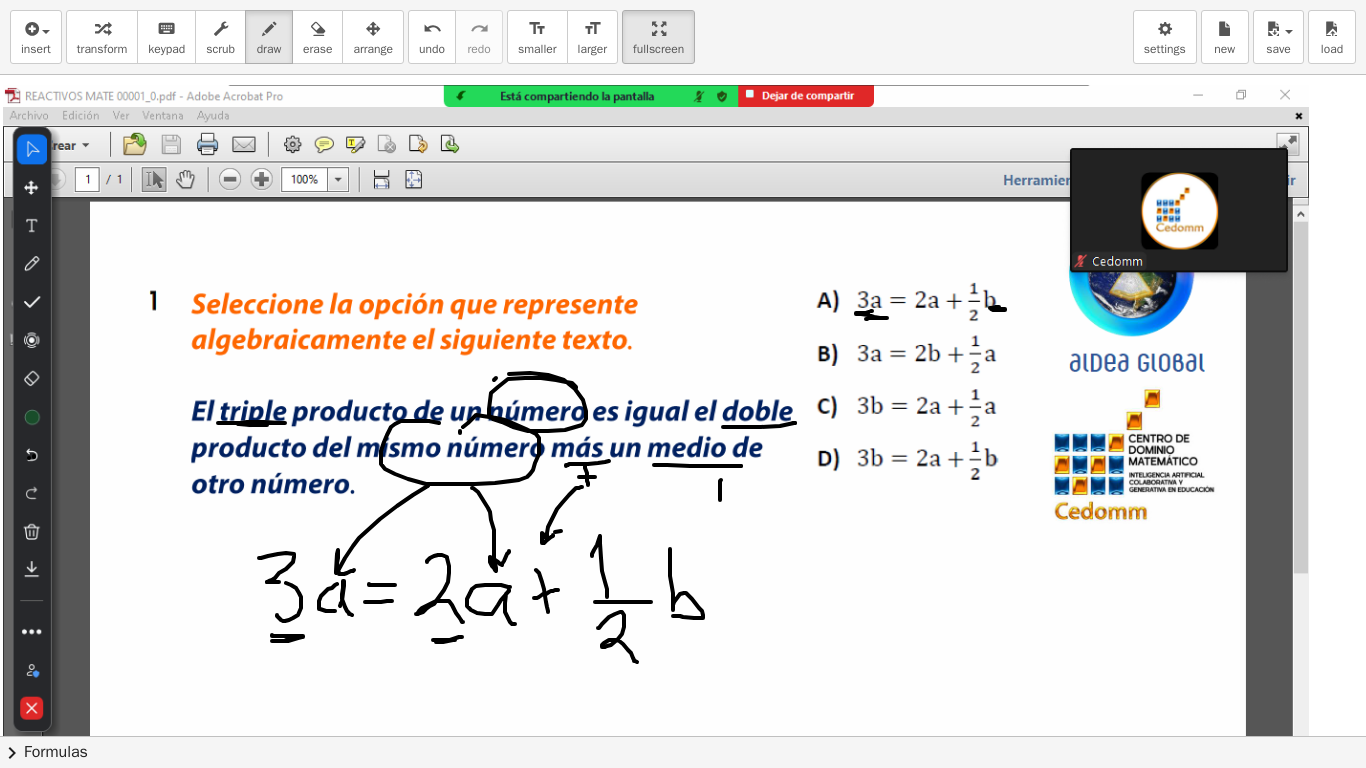 click at bounding box center (683, 736) 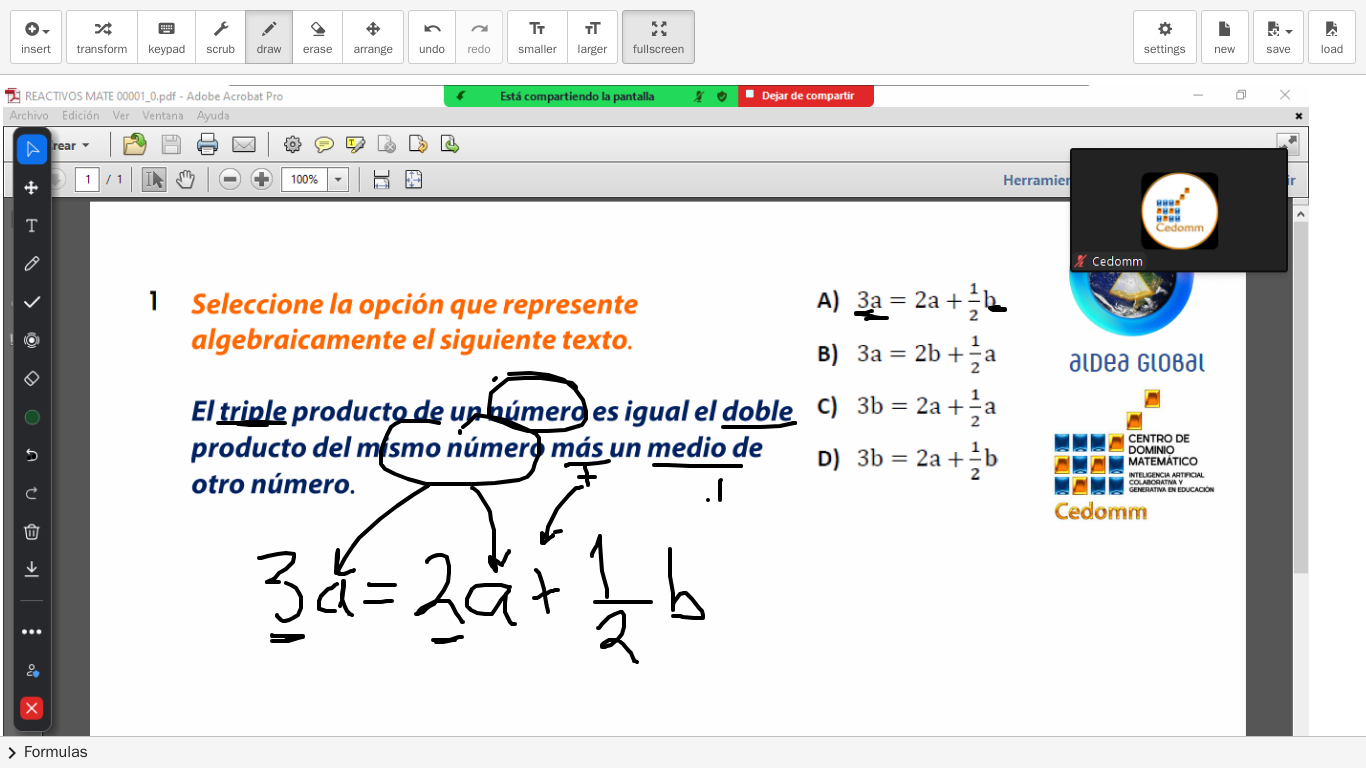 click at bounding box center (683, 736) 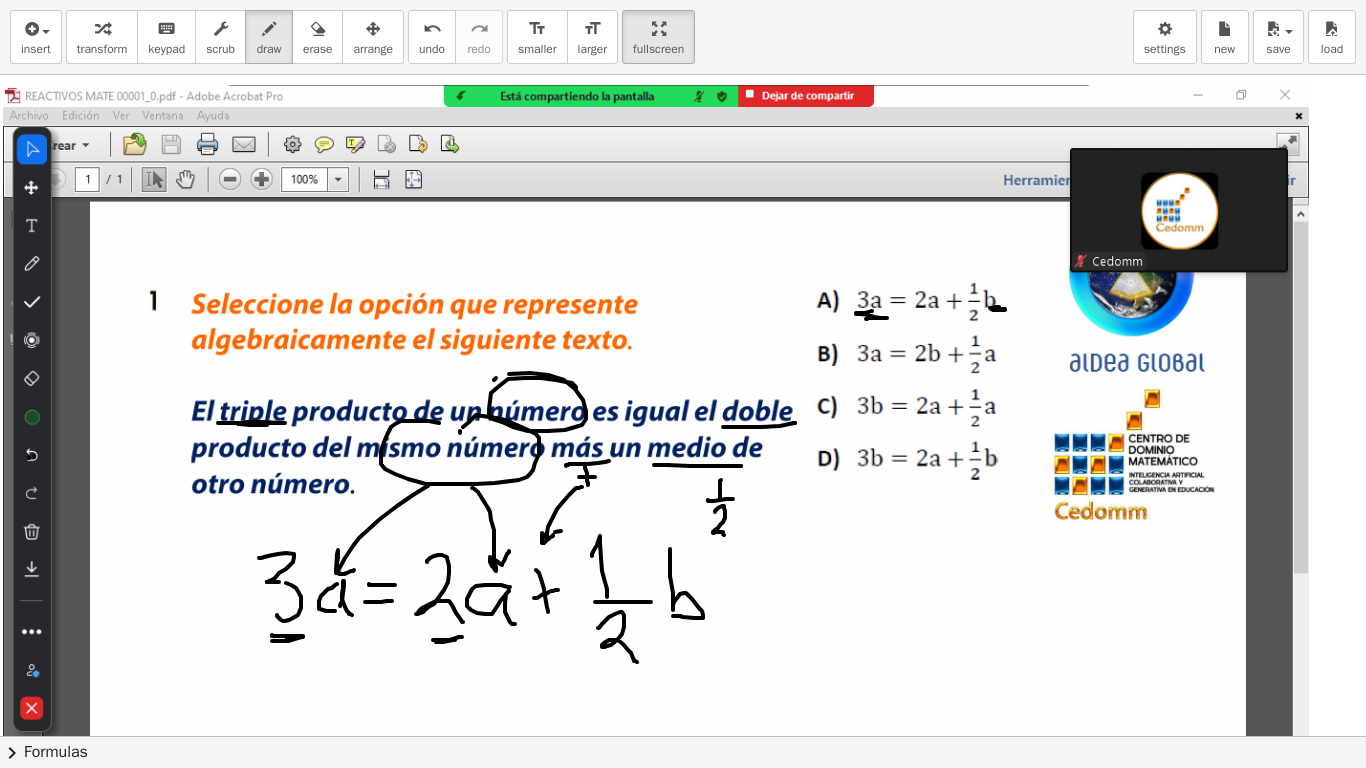 click at bounding box center [683, 736] 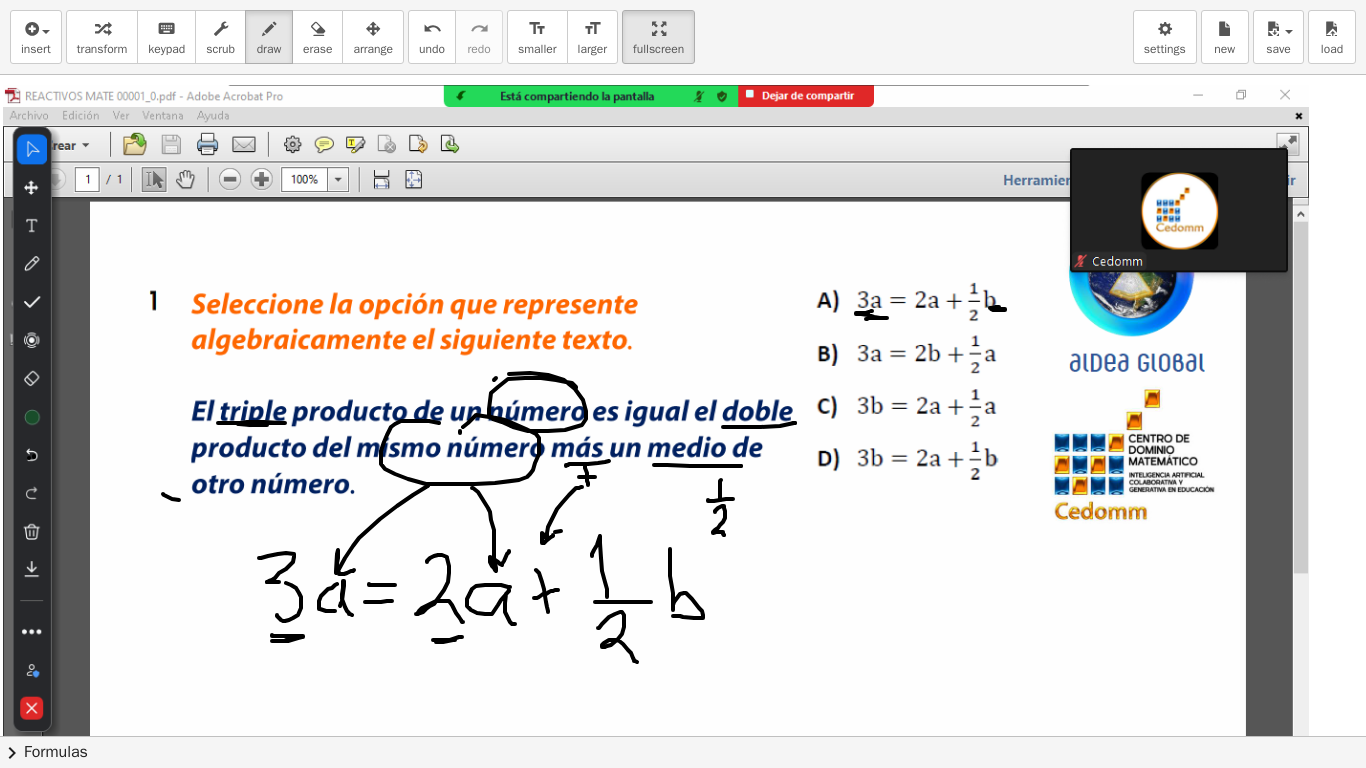 click at bounding box center (683, 736) 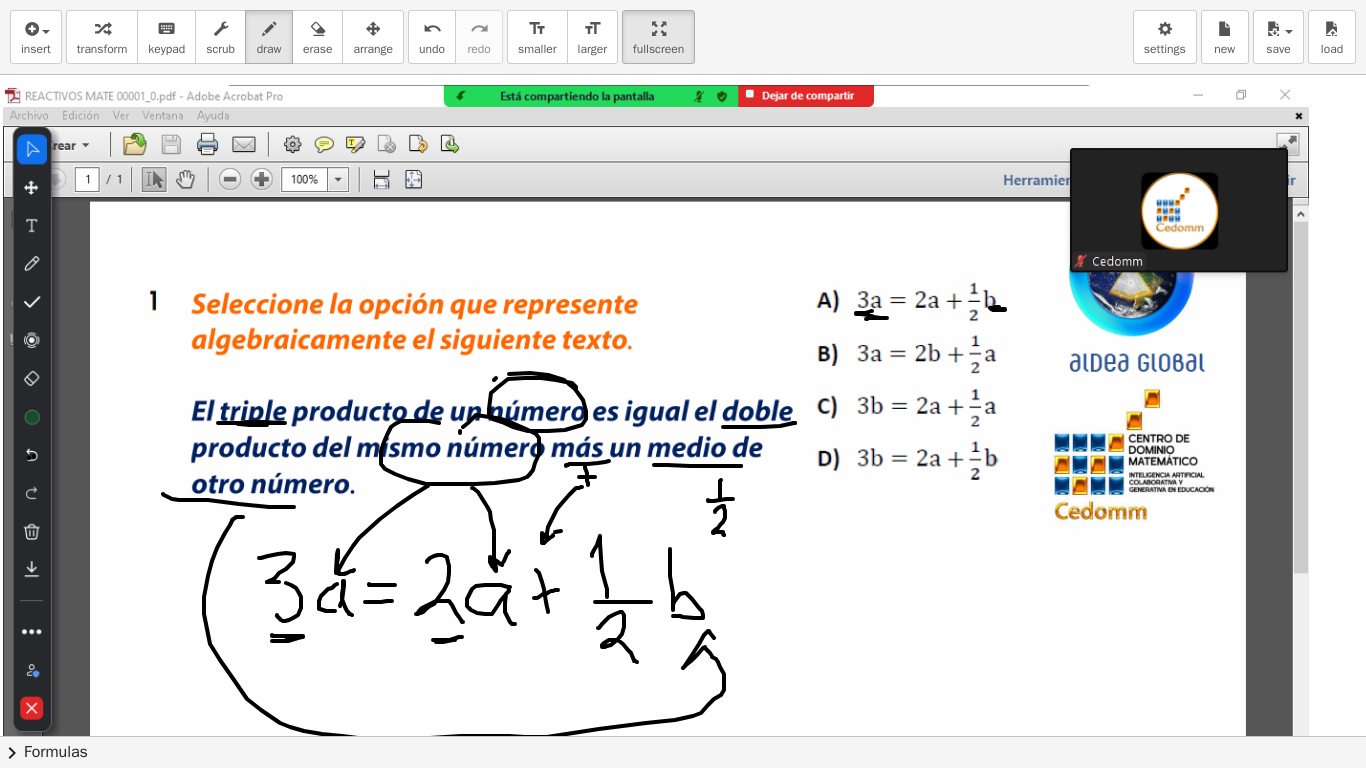click at bounding box center (683, 736) 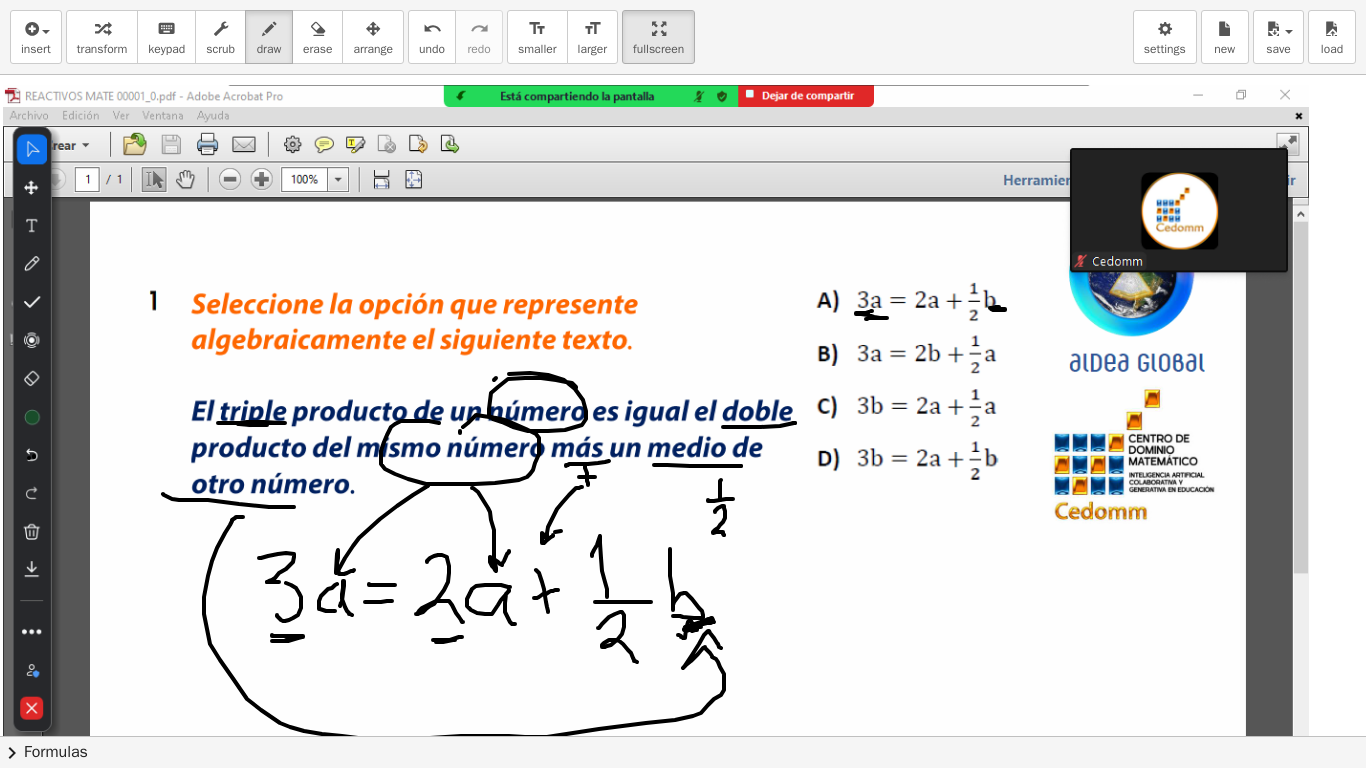 click at bounding box center (683, 736) 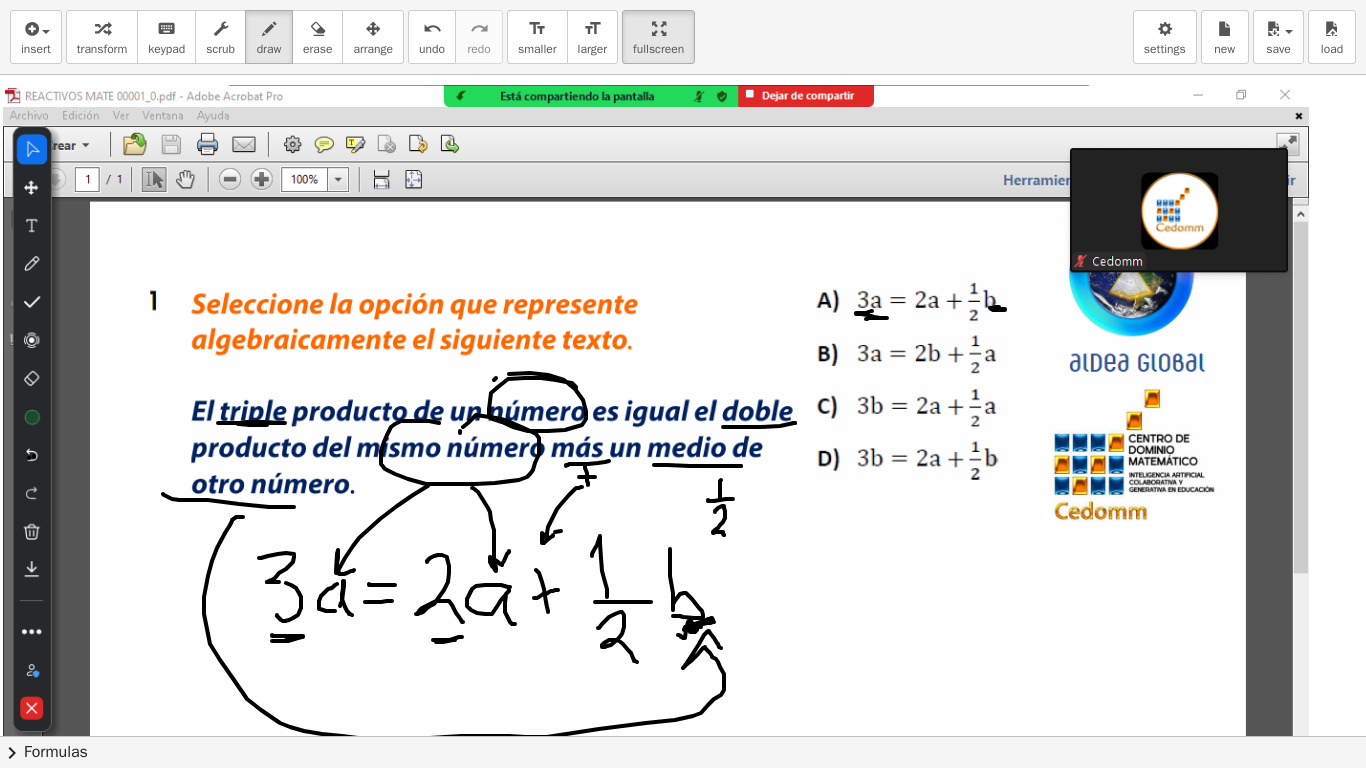 click at bounding box center [683, 736] 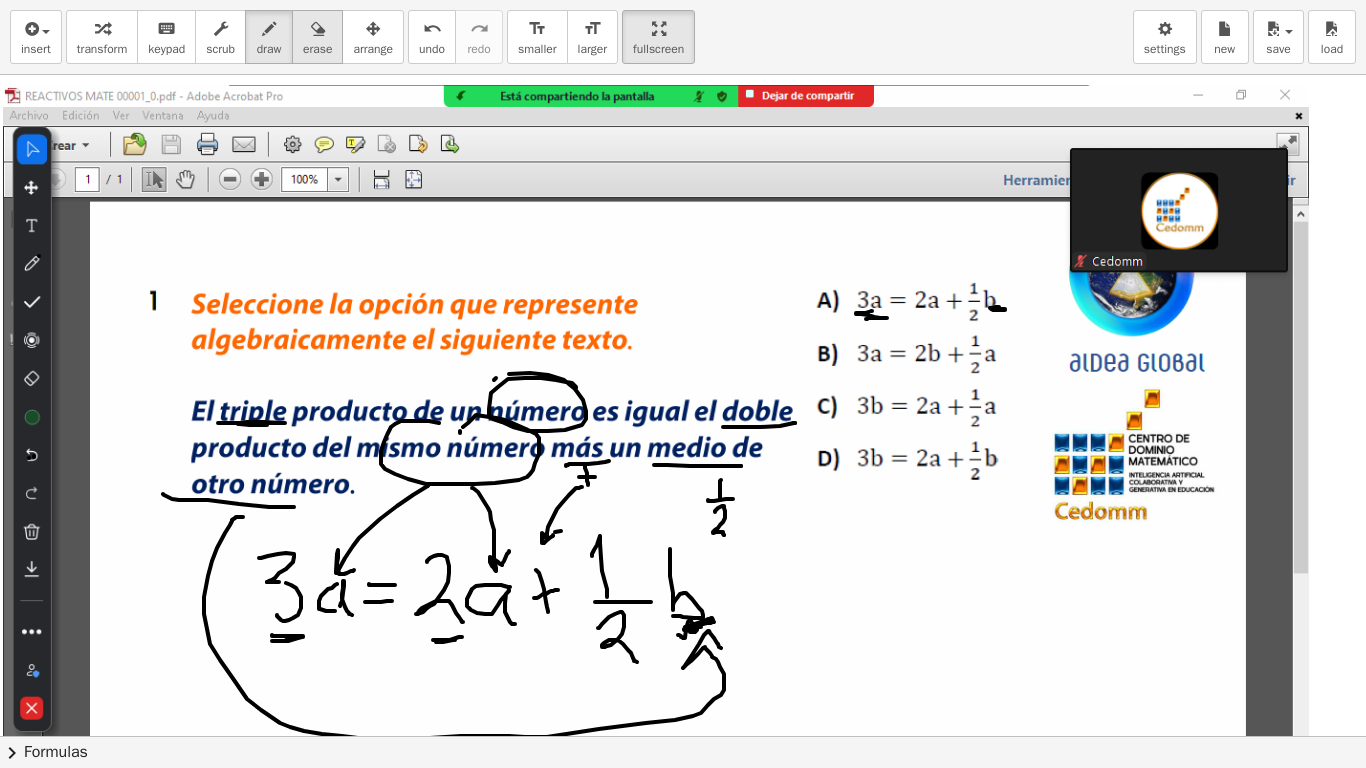 click on "erase" at bounding box center (317, 49) 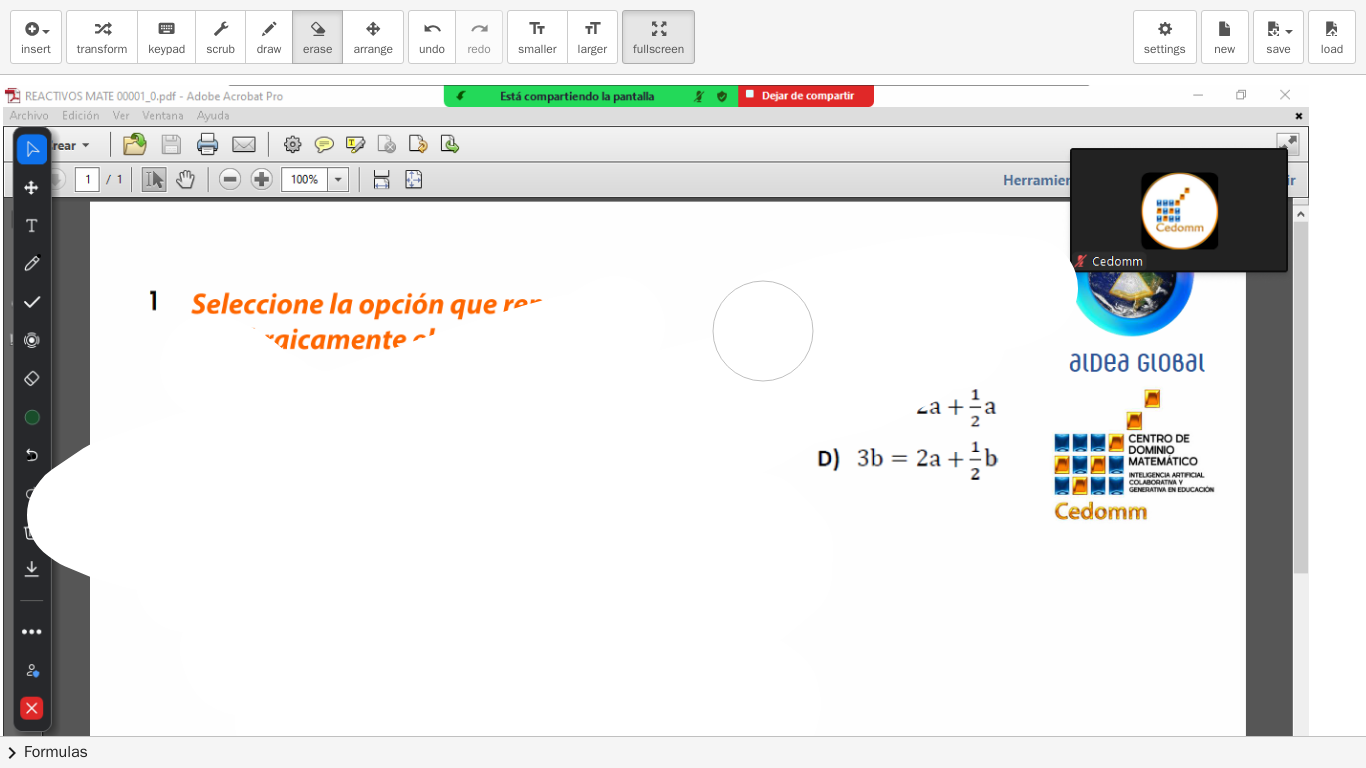 drag, startPoint x: 615, startPoint y: 326, endPoint x: 0, endPoint y: 125, distance: 647.0131 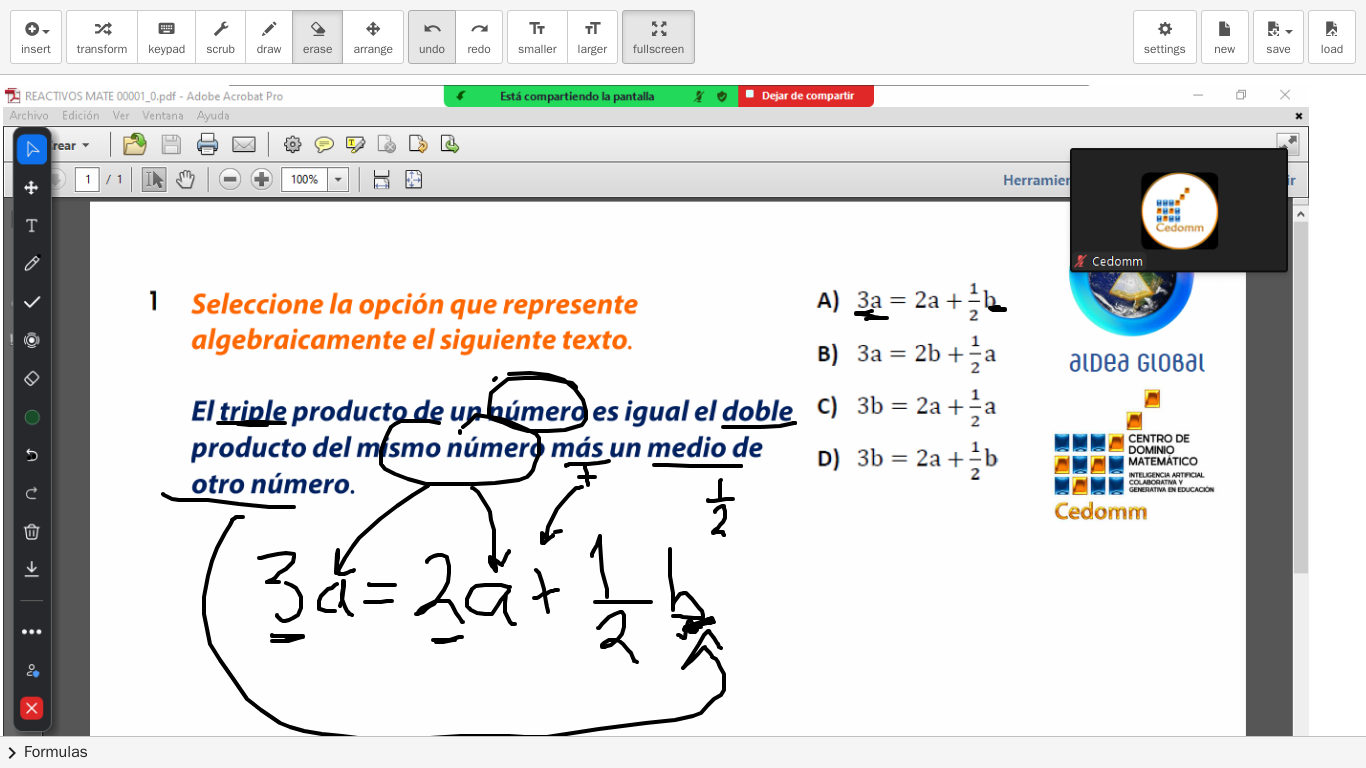 click on "undo undo" at bounding box center (432, 37) 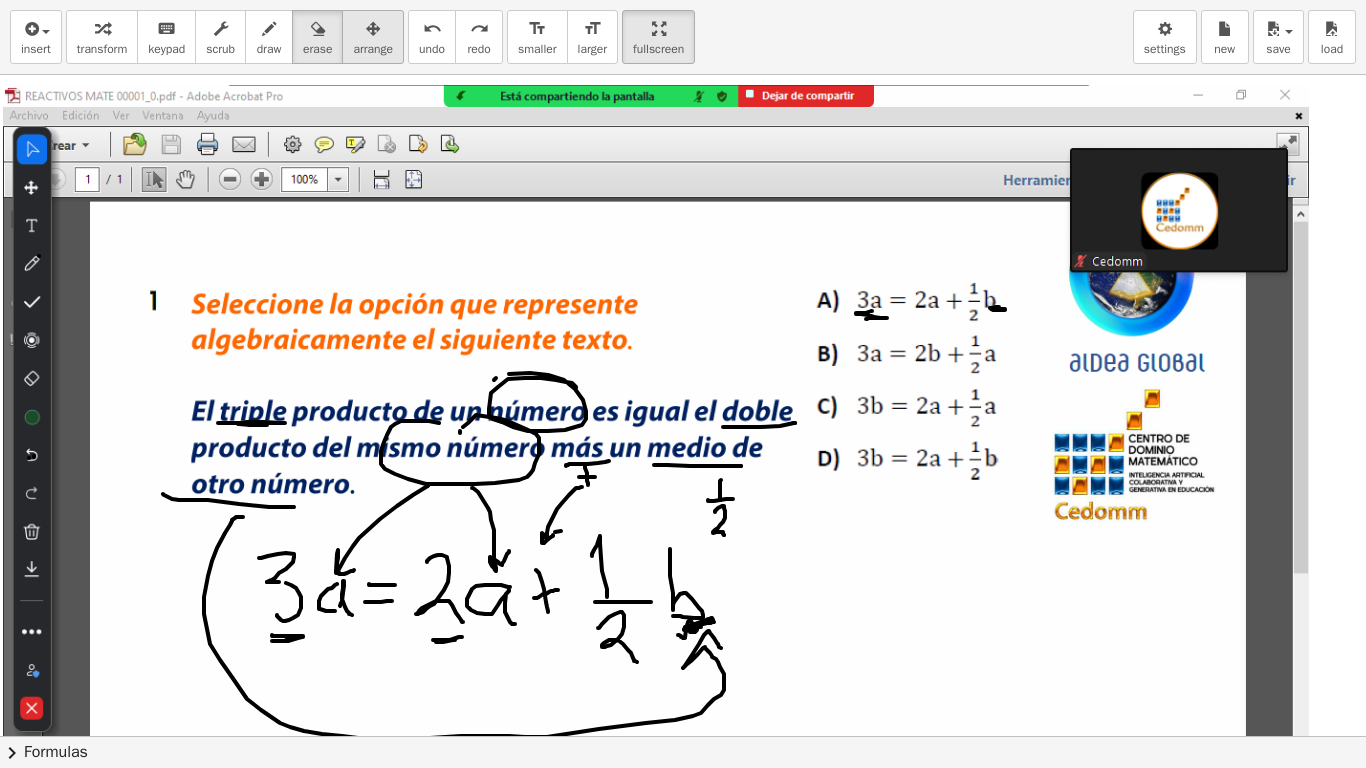 click on "arrange" at bounding box center (373, 49) 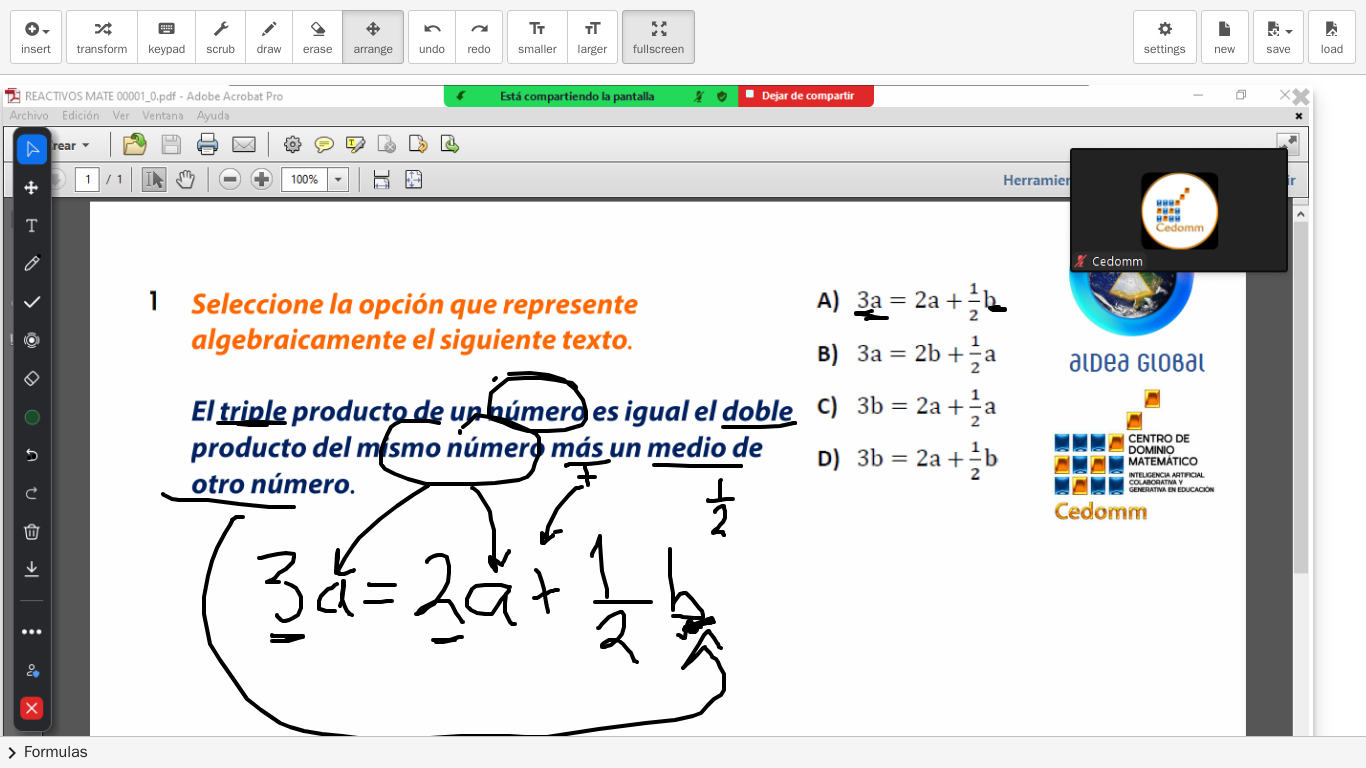 click at bounding box center [658, 453] 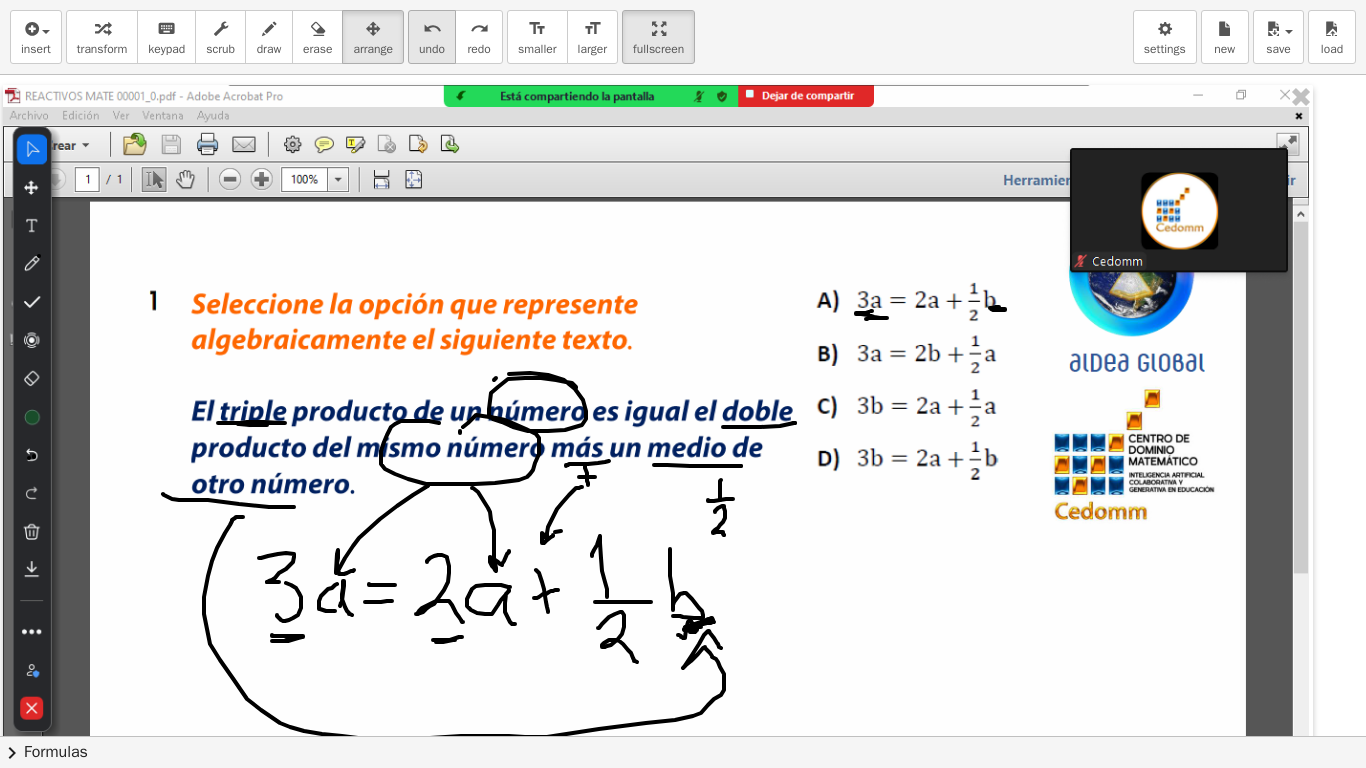 click on "undo" at bounding box center [432, 28] 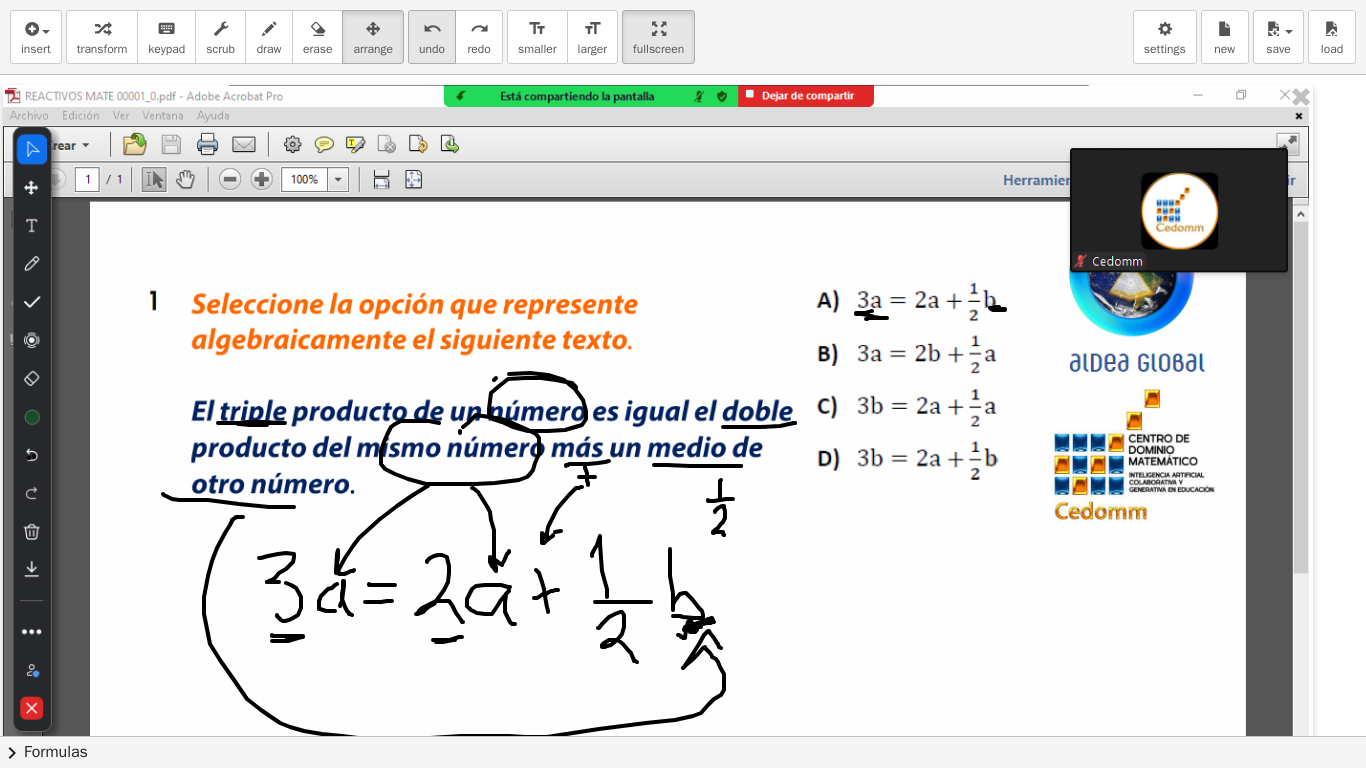 click on "undo" at bounding box center [432, 28] 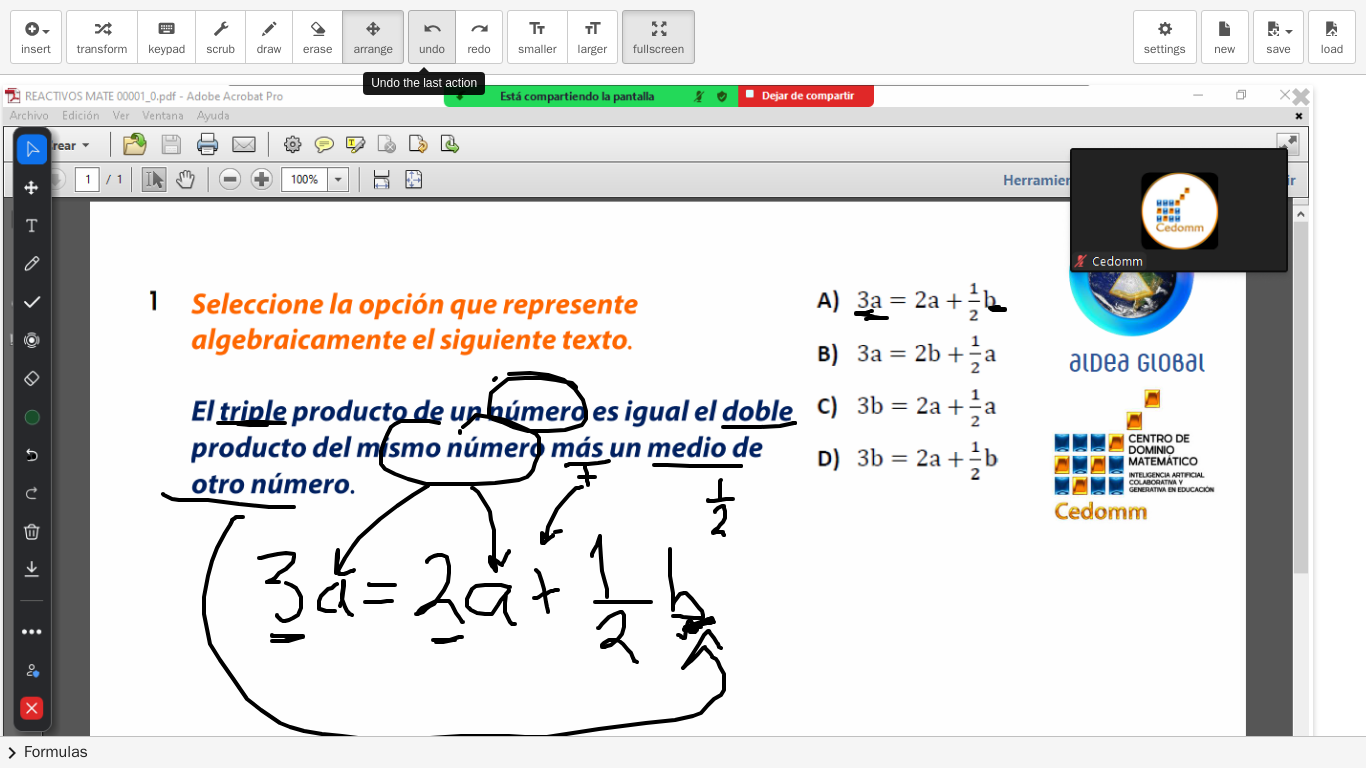 click on "undo" at bounding box center [432, 28] 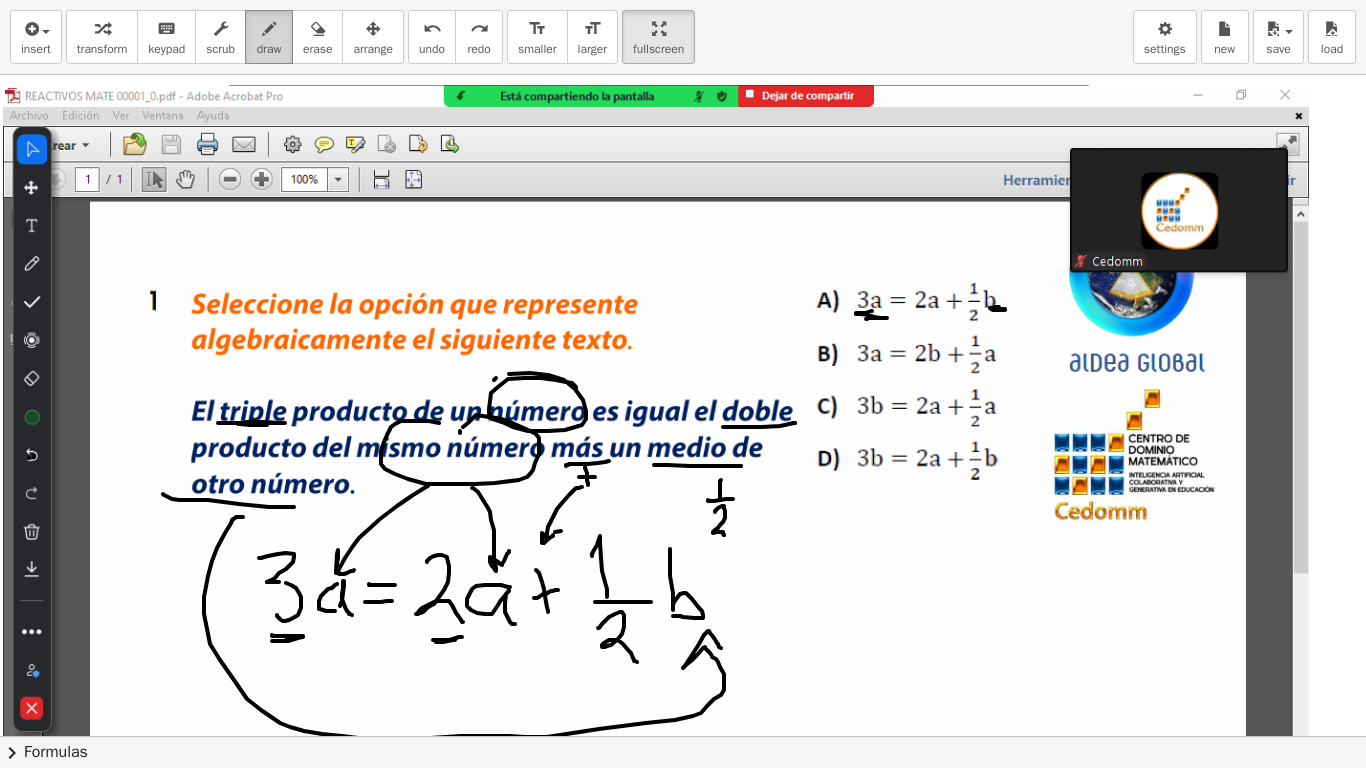 click on "draw" at bounding box center [269, 37] 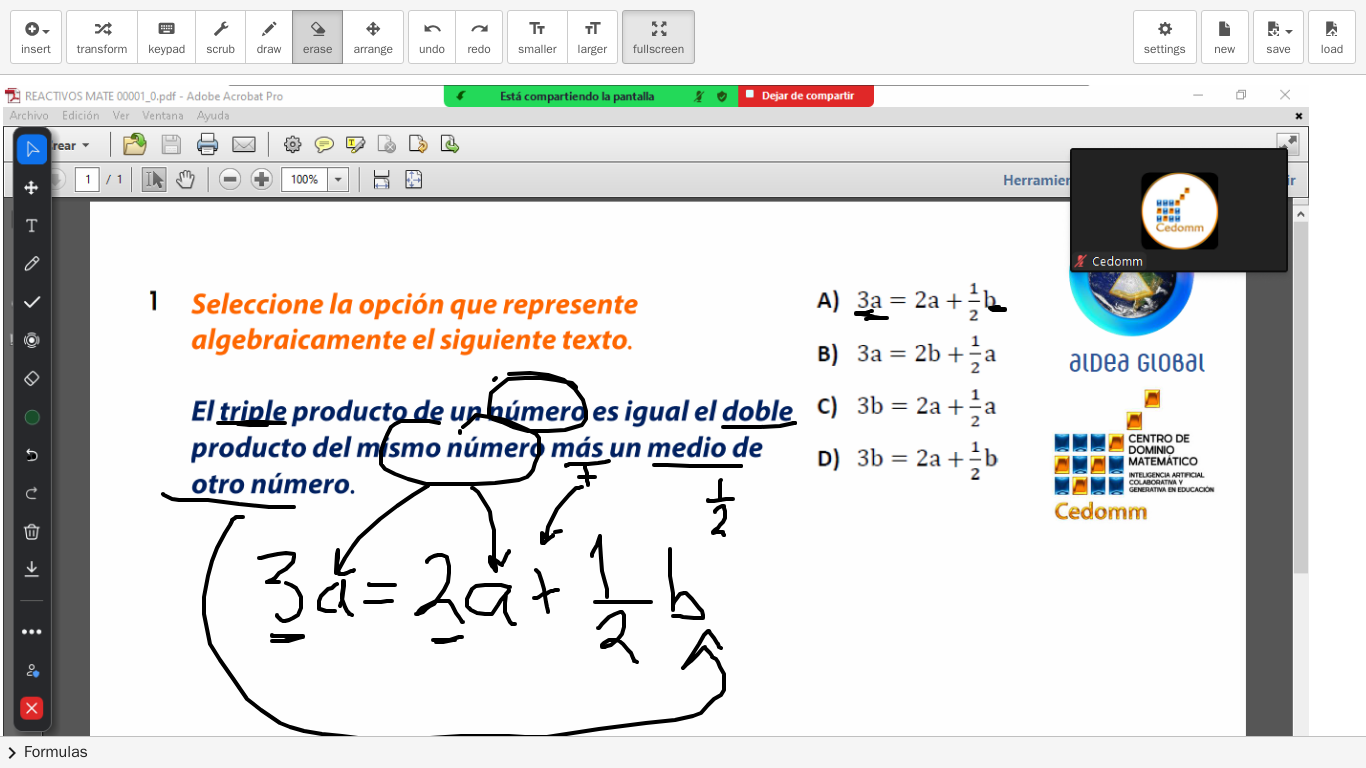 click on "erase" at bounding box center (317, 49) 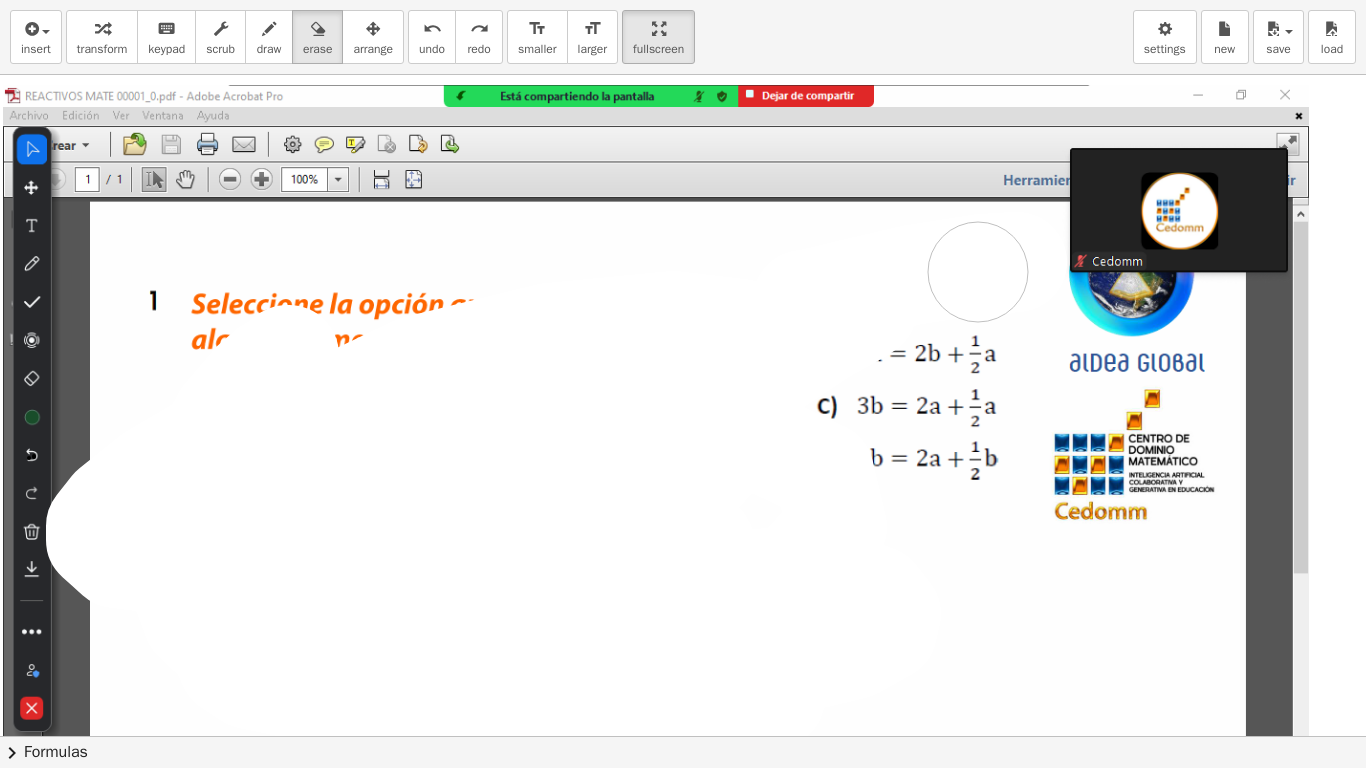 drag, startPoint x: 289, startPoint y: 355, endPoint x: 454, endPoint y: 394, distance: 169.54645 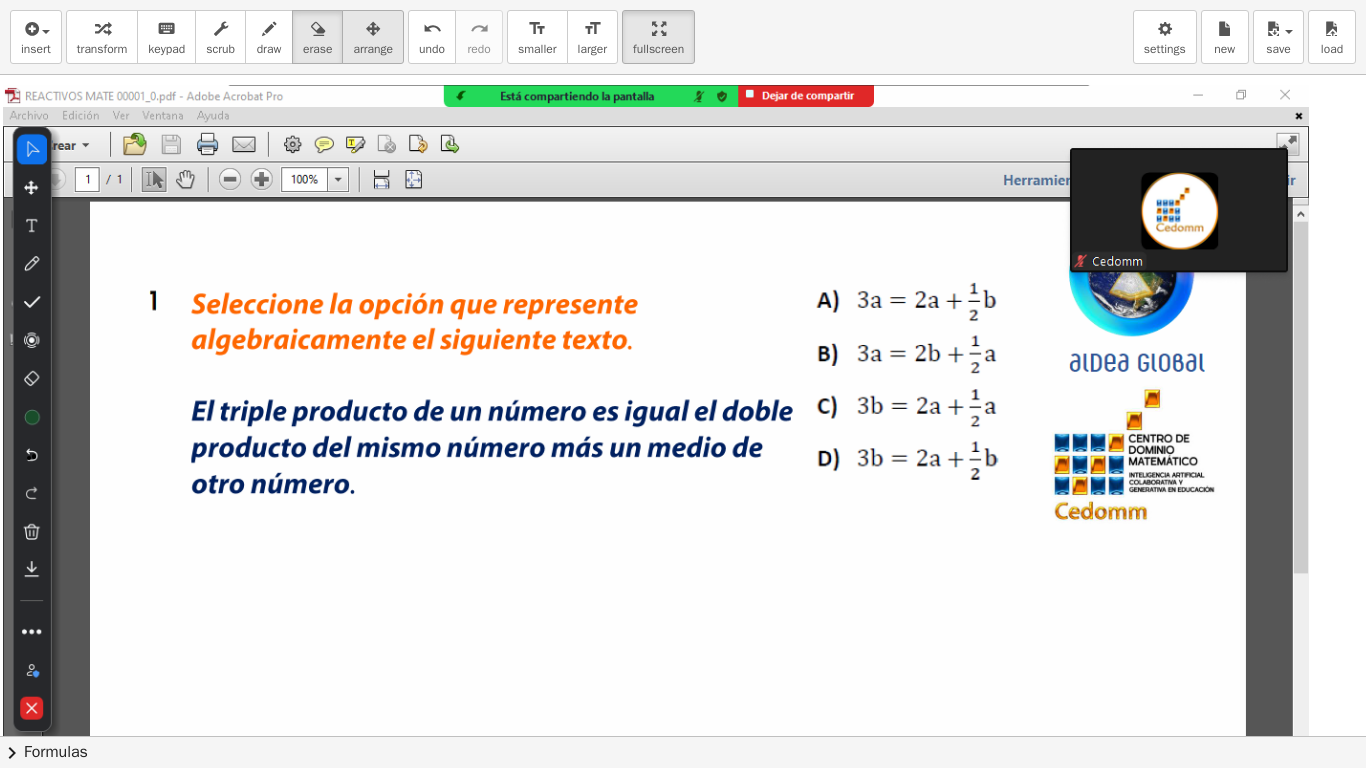 click on "arrange" at bounding box center (373, 37) 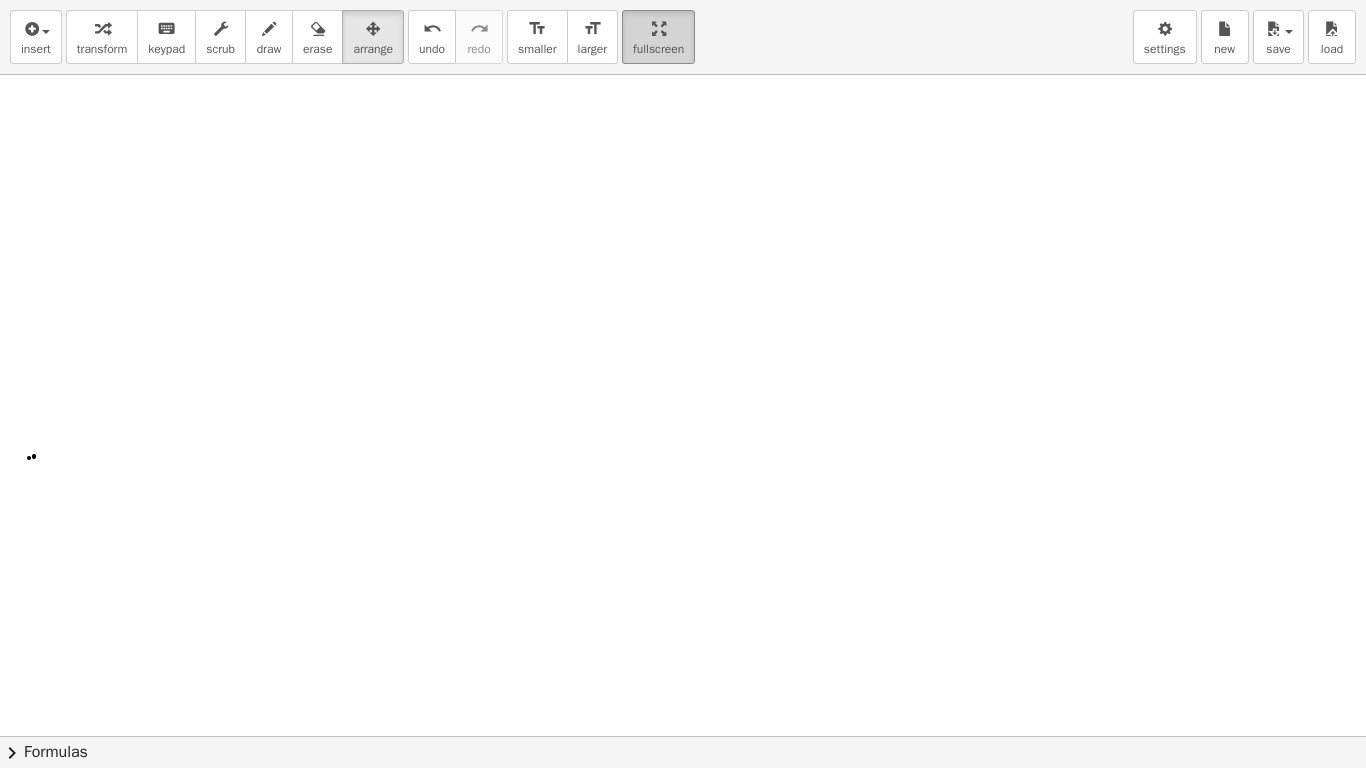 click on "fullscreen" at bounding box center (658, 49) 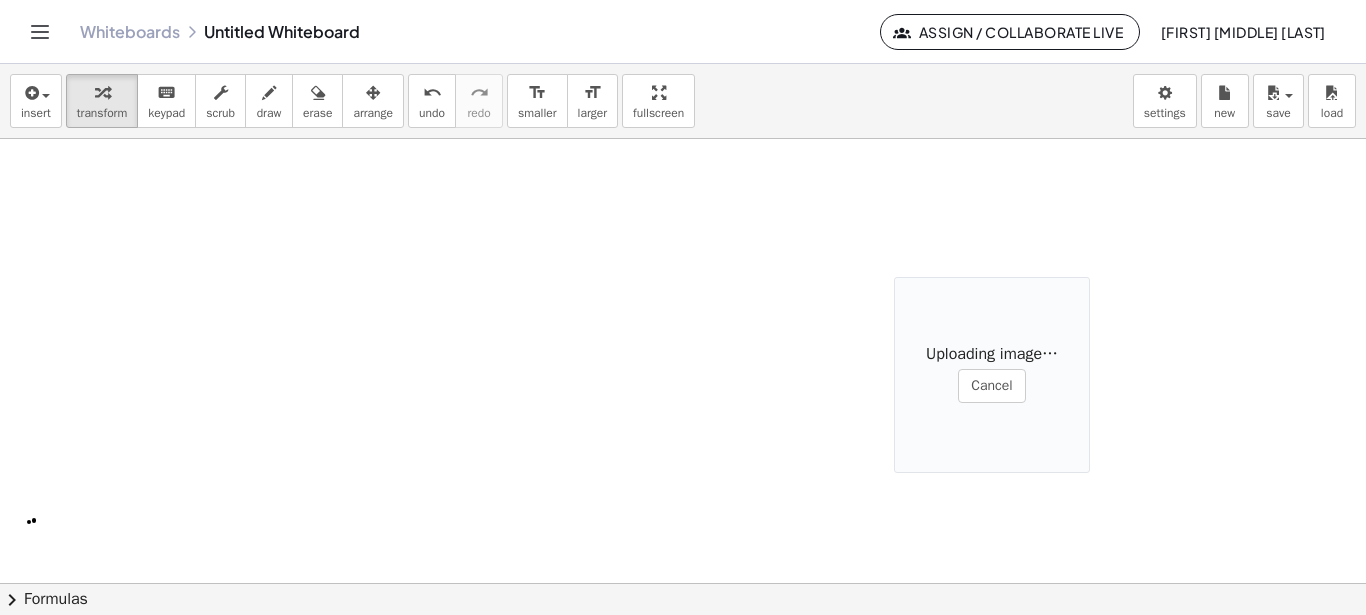 click at bounding box center (683, 583) 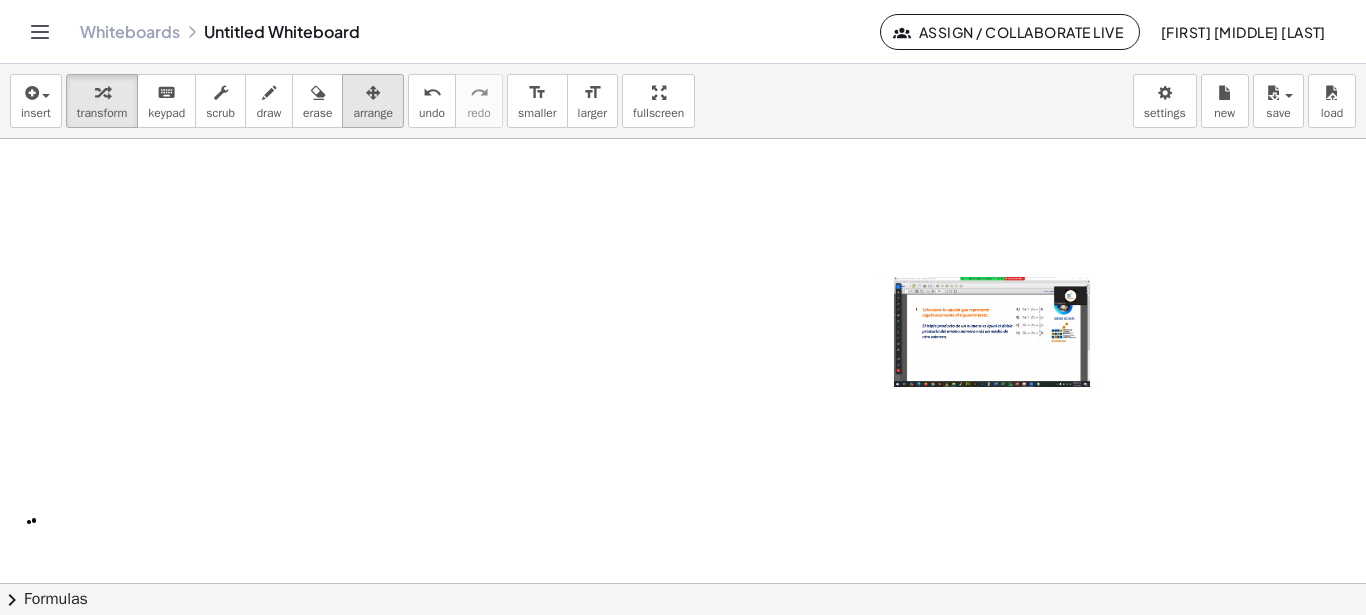 click on "arrange" at bounding box center [373, 113] 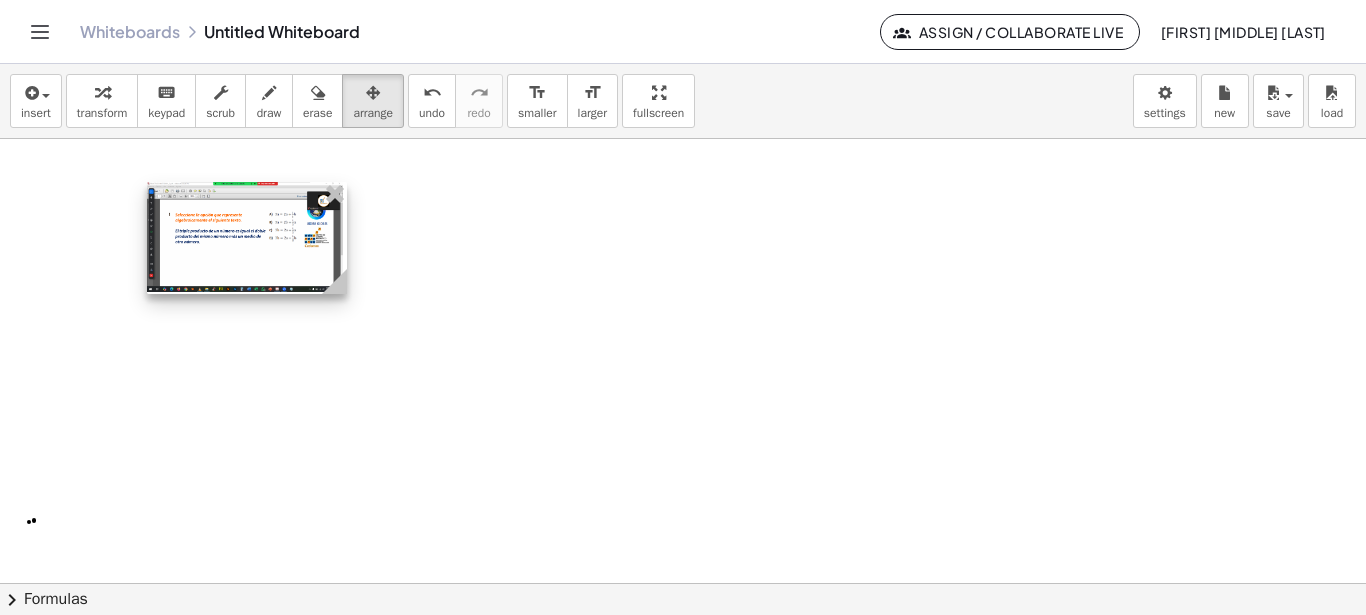 drag, startPoint x: 981, startPoint y: 315, endPoint x: 308, endPoint y: 257, distance: 675.4946 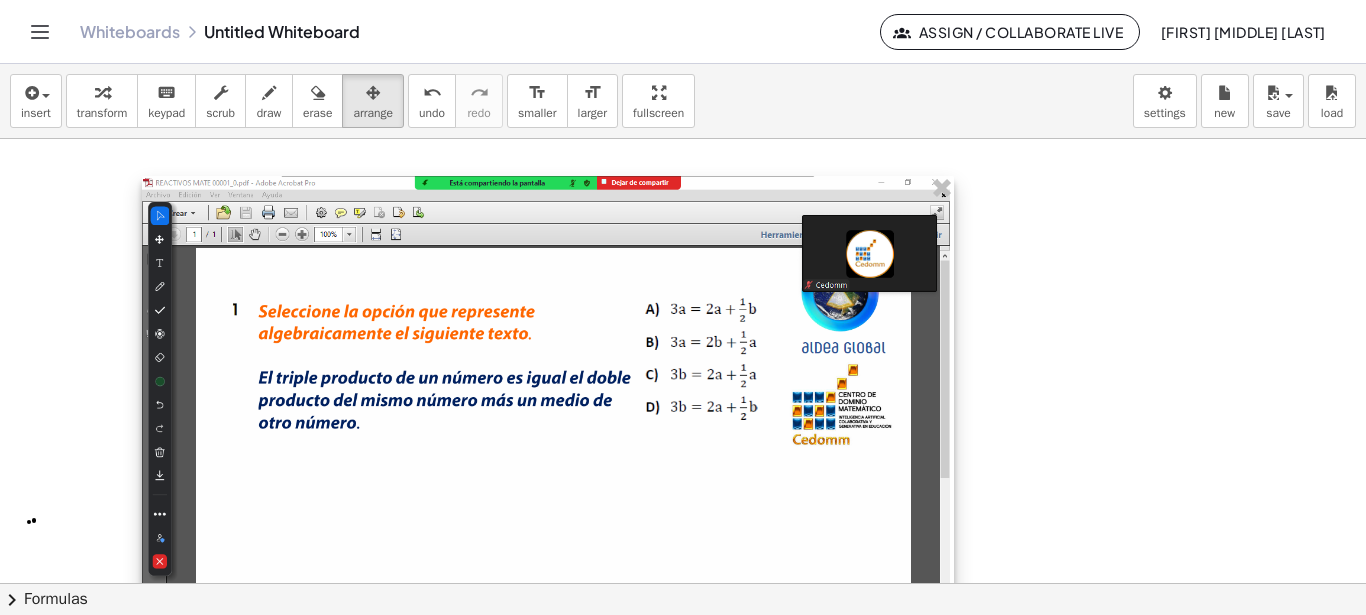 drag, startPoint x: 337, startPoint y: 279, endPoint x: 987, endPoint y: 521, distance: 693.58777 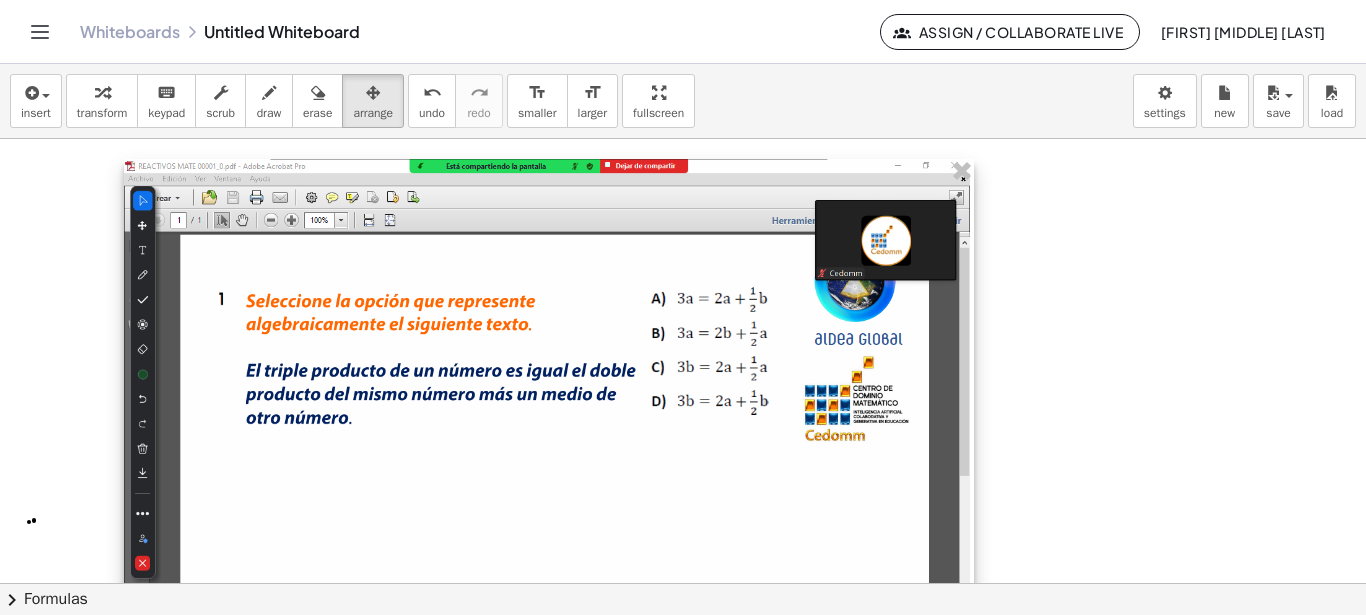 drag, startPoint x: 649, startPoint y: 400, endPoint x: 637, endPoint y: 385, distance: 19.209373 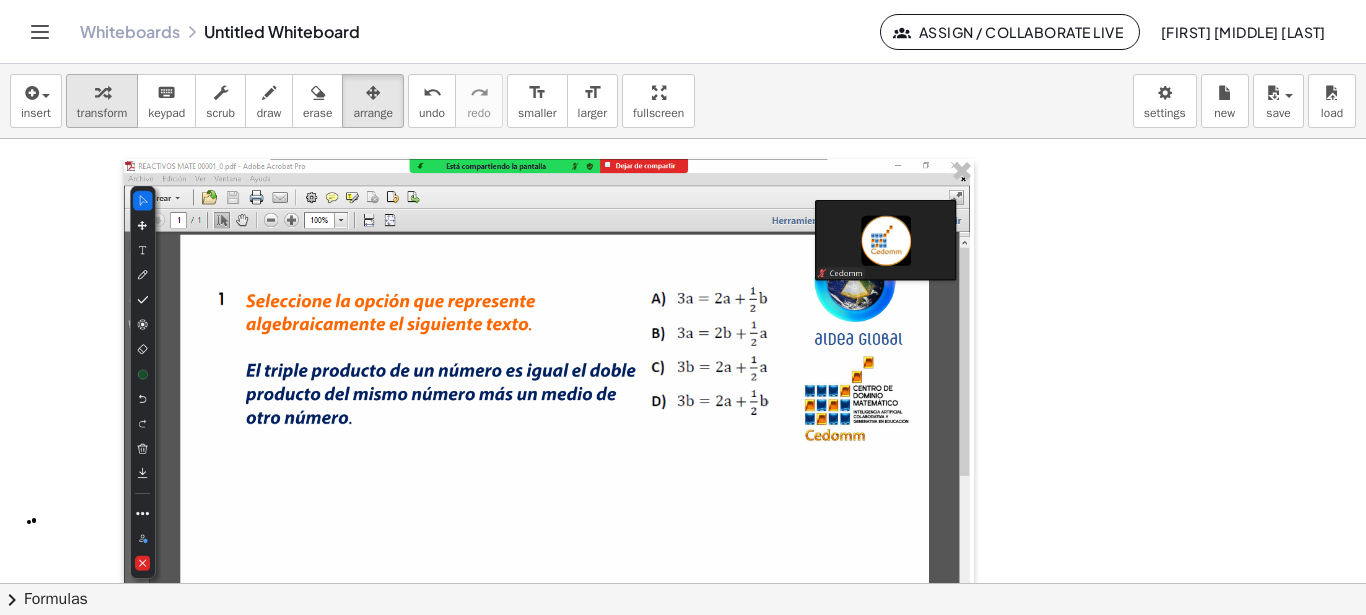 click on "transform" at bounding box center [102, 113] 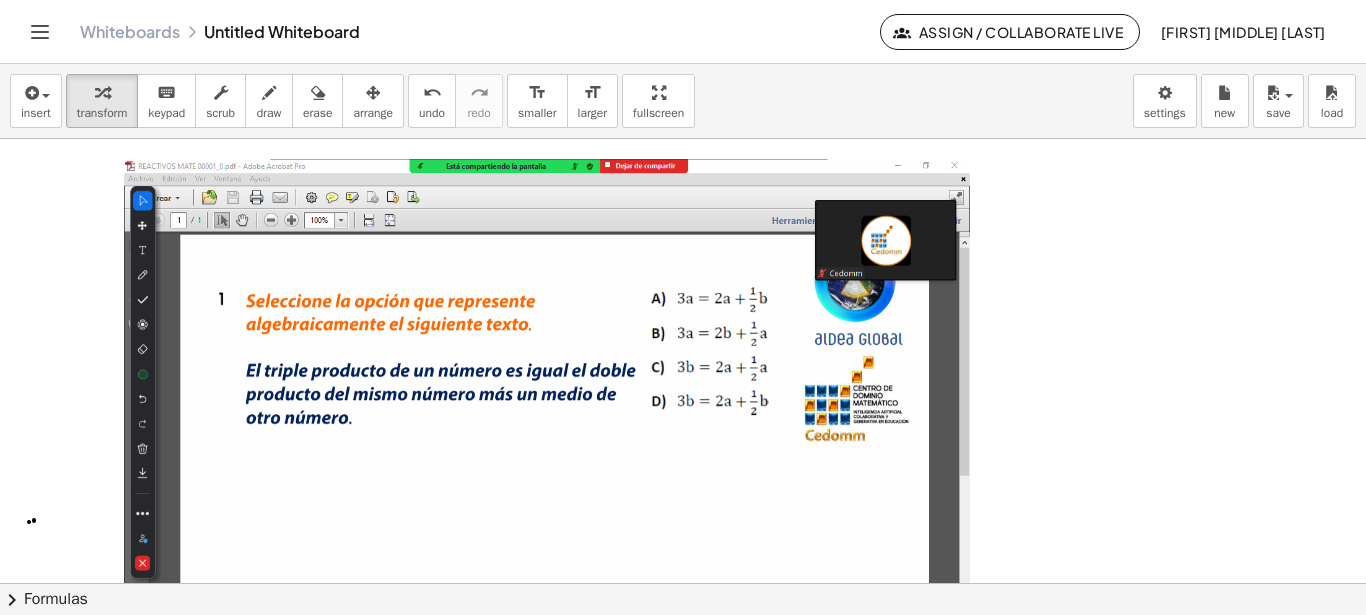 click at bounding box center (683, 583) 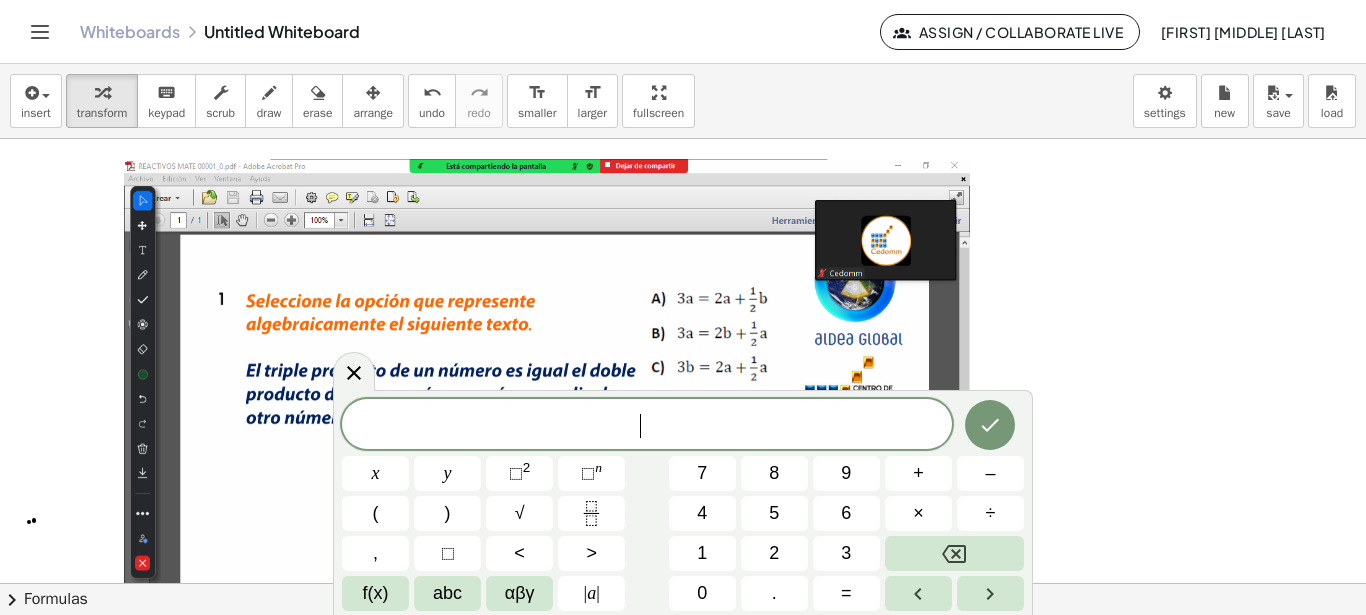 scroll, scrollTop: 120, scrollLeft: 11, axis: both 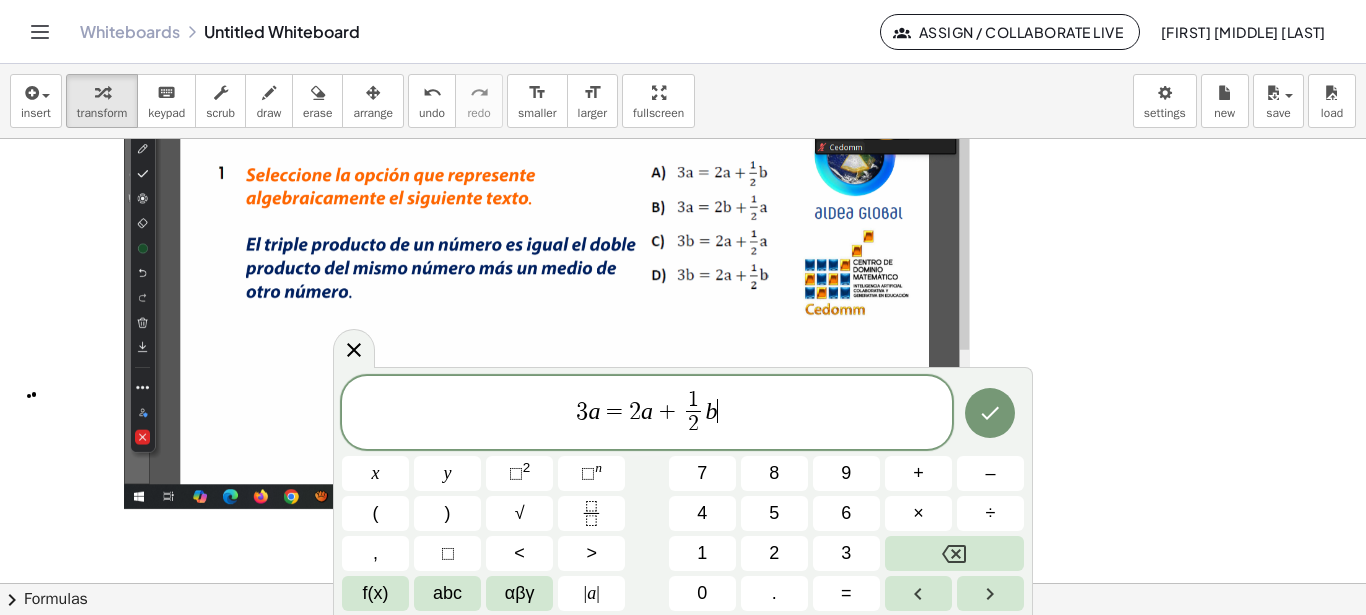 click at bounding box center [683, 457] 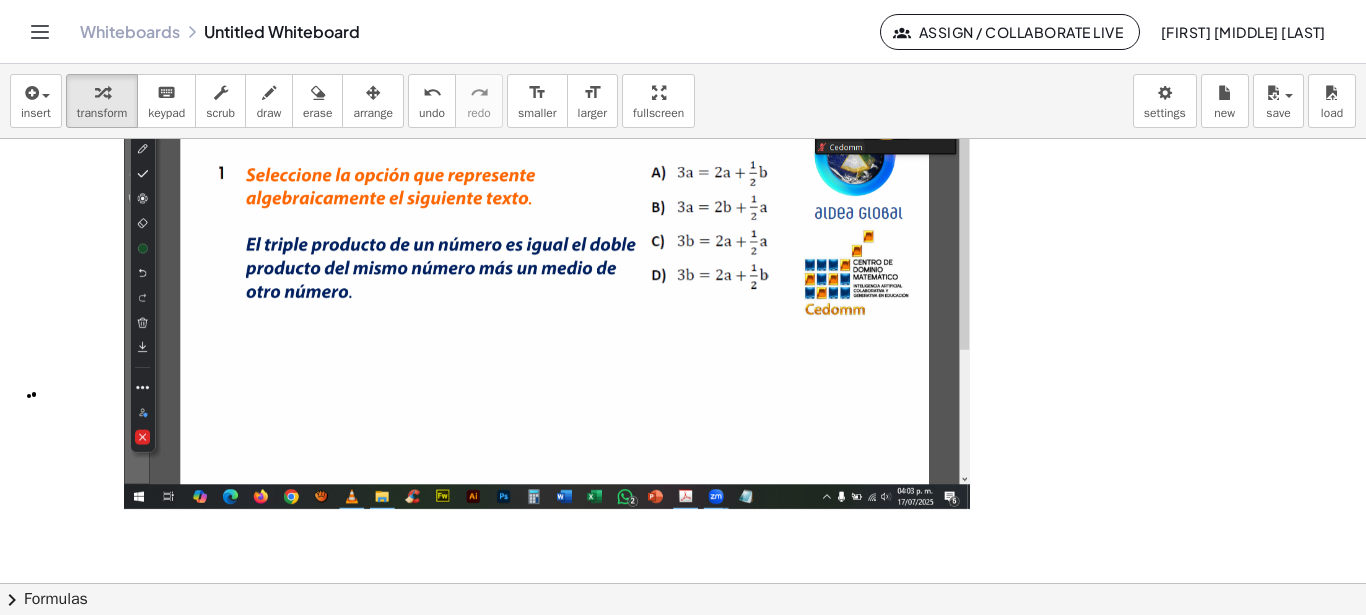 click at bounding box center [683, 457] 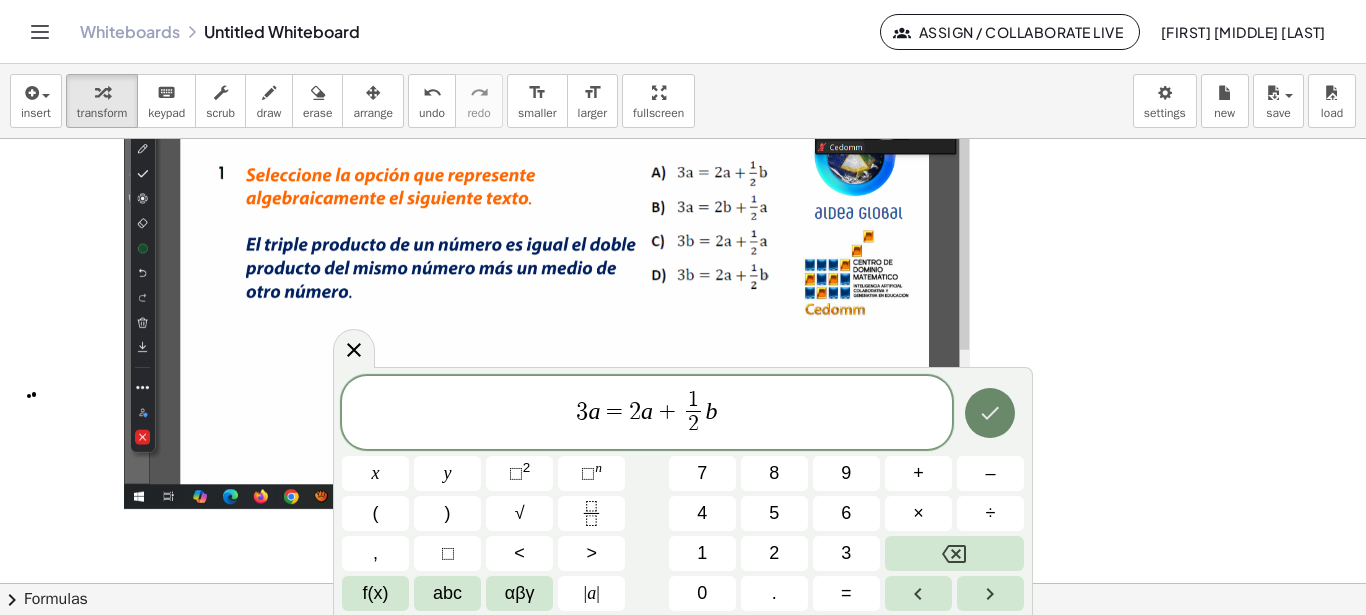 click at bounding box center (990, 413) 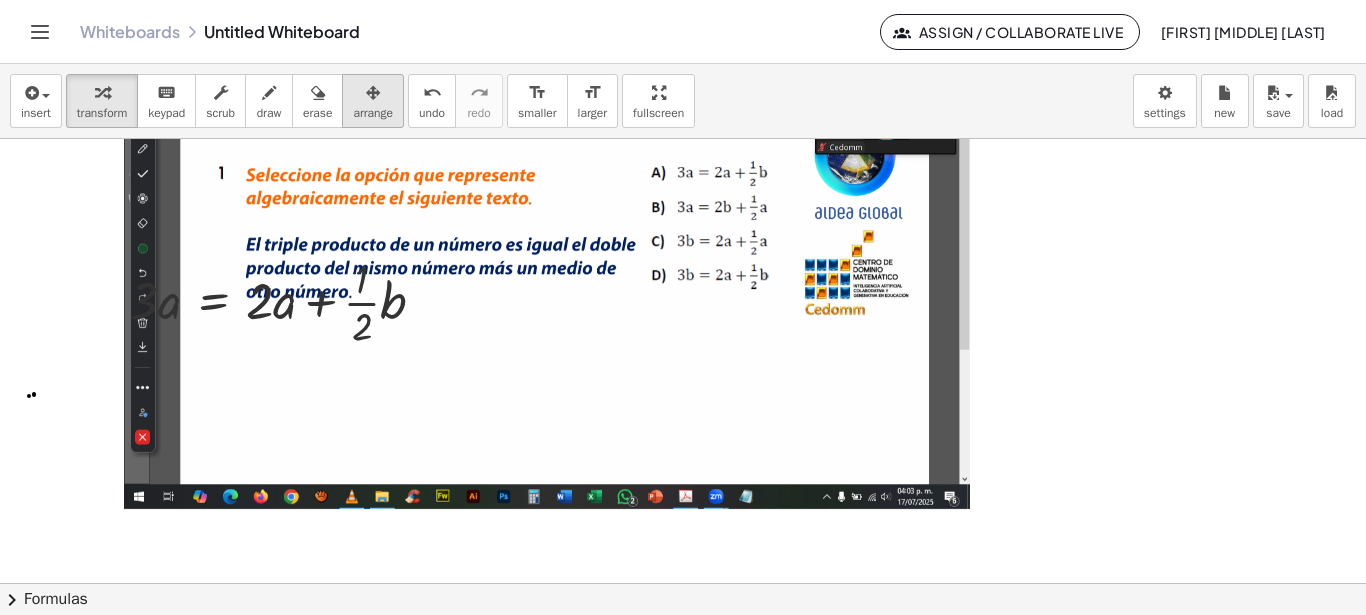 click on "arrange" at bounding box center (373, 101) 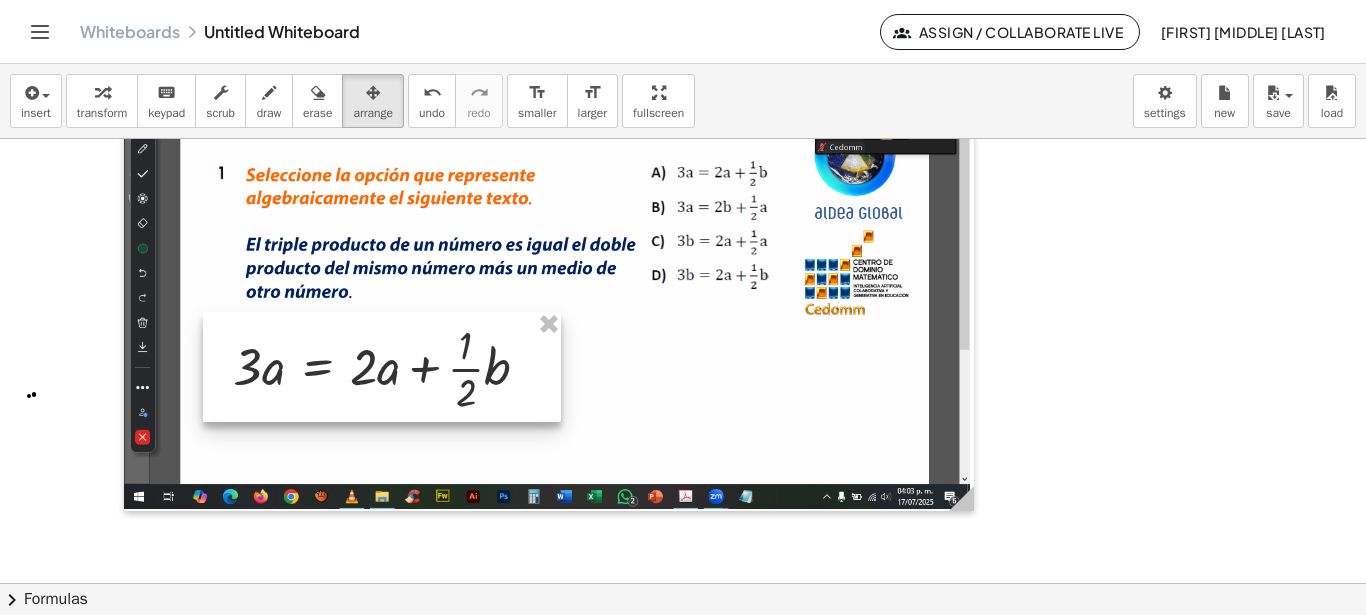 drag, startPoint x: 326, startPoint y: 297, endPoint x: 431, endPoint y: 374, distance: 130.20752 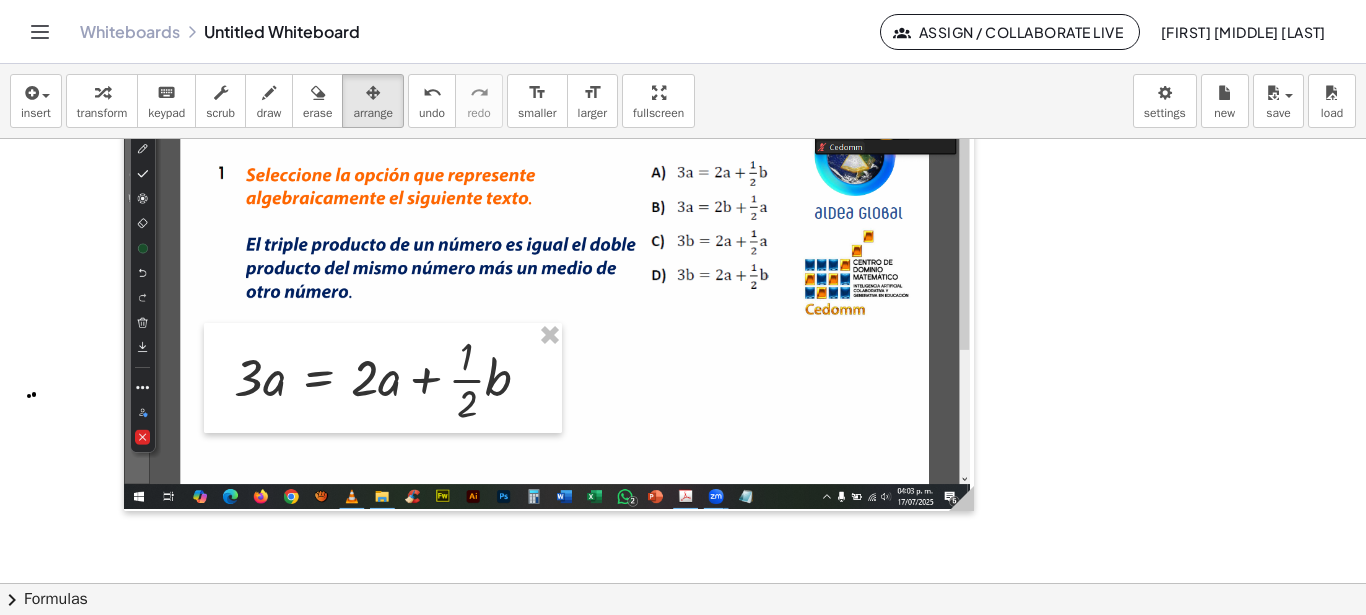 click at bounding box center (683, 457) 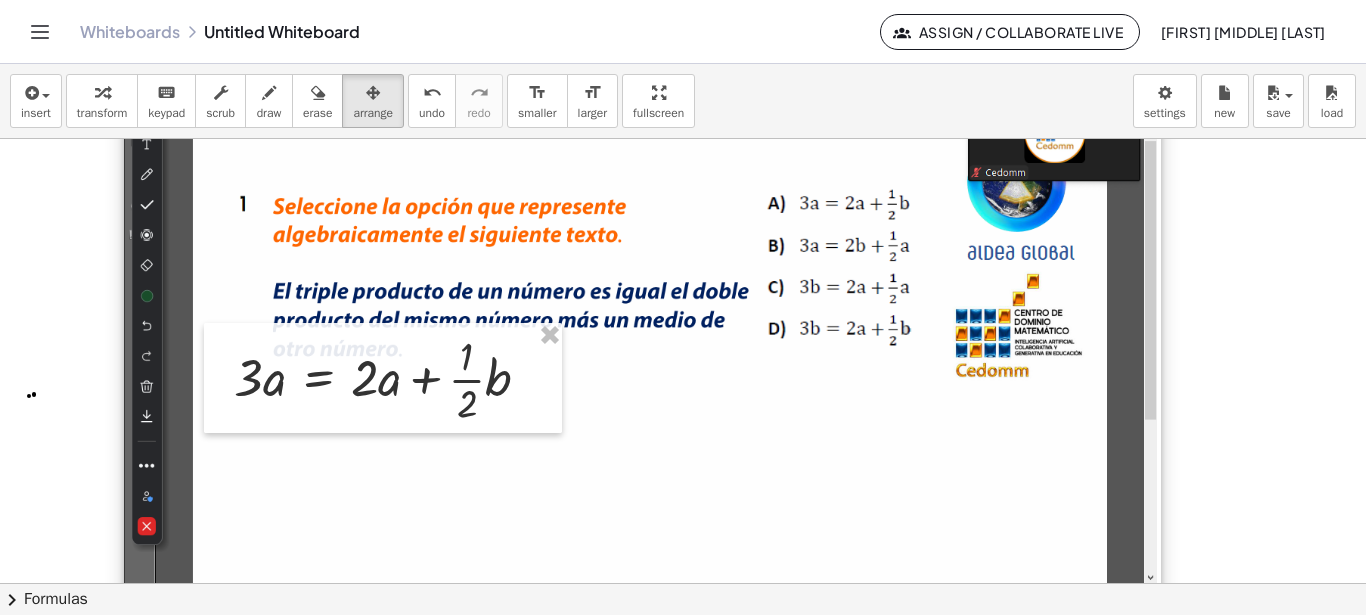 drag, startPoint x: 972, startPoint y: 502, endPoint x: 1160, endPoint y: 596, distance: 210.19038 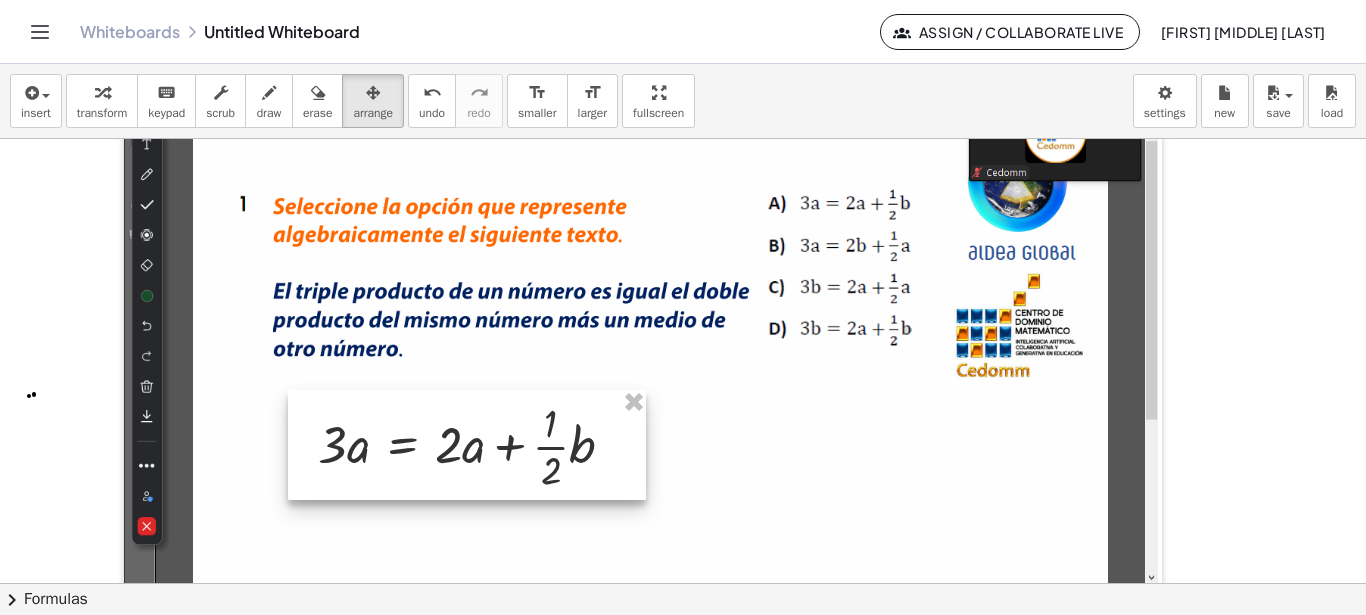 drag, startPoint x: 496, startPoint y: 378, endPoint x: 576, endPoint y: 441, distance: 101.828285 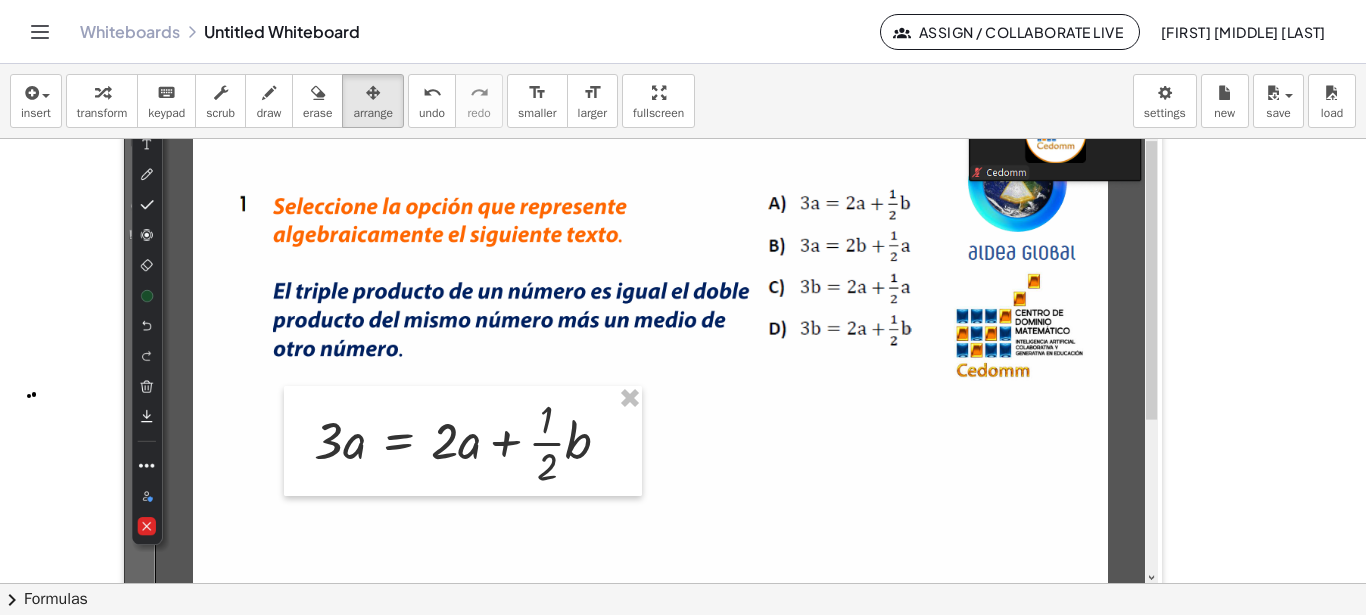 click at bounding box center [643, 325] 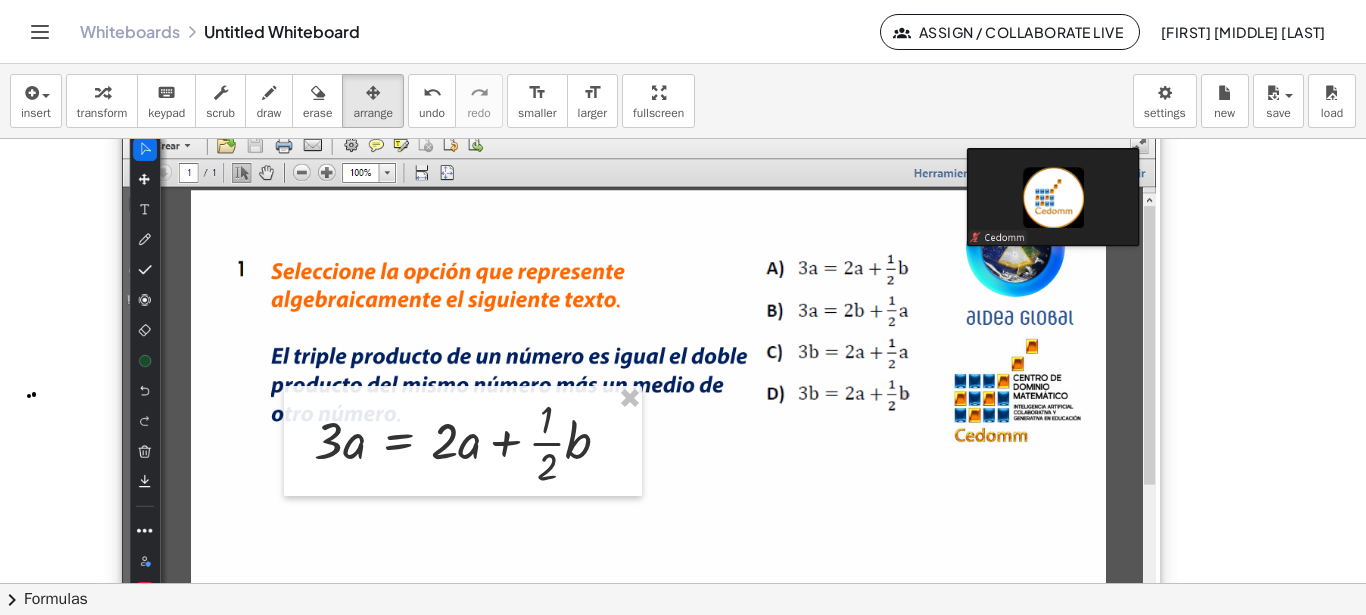 drag, startPoint x: 1109, startPoint y: 187, endPoint x: 1106, endPoint y: 246, distance: 59.07622 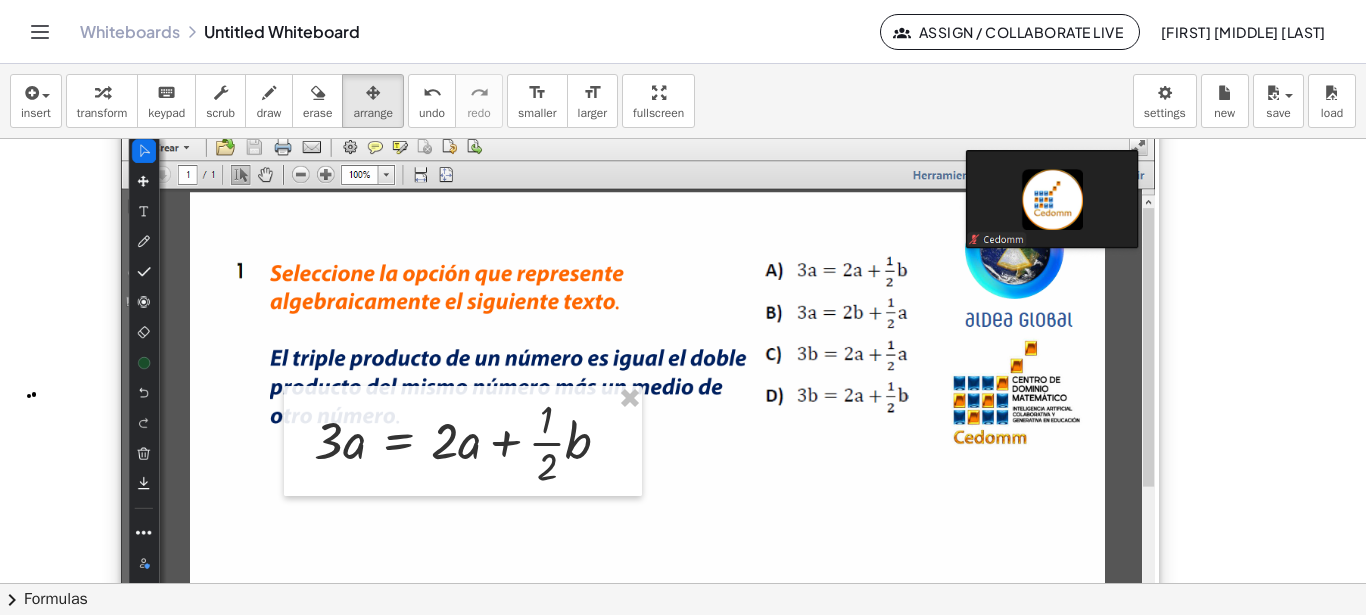 drag, startPoint x: 1140, startPoint y: 154, endPoint x: 1122, endPoint y: 216, distance: 64.56005 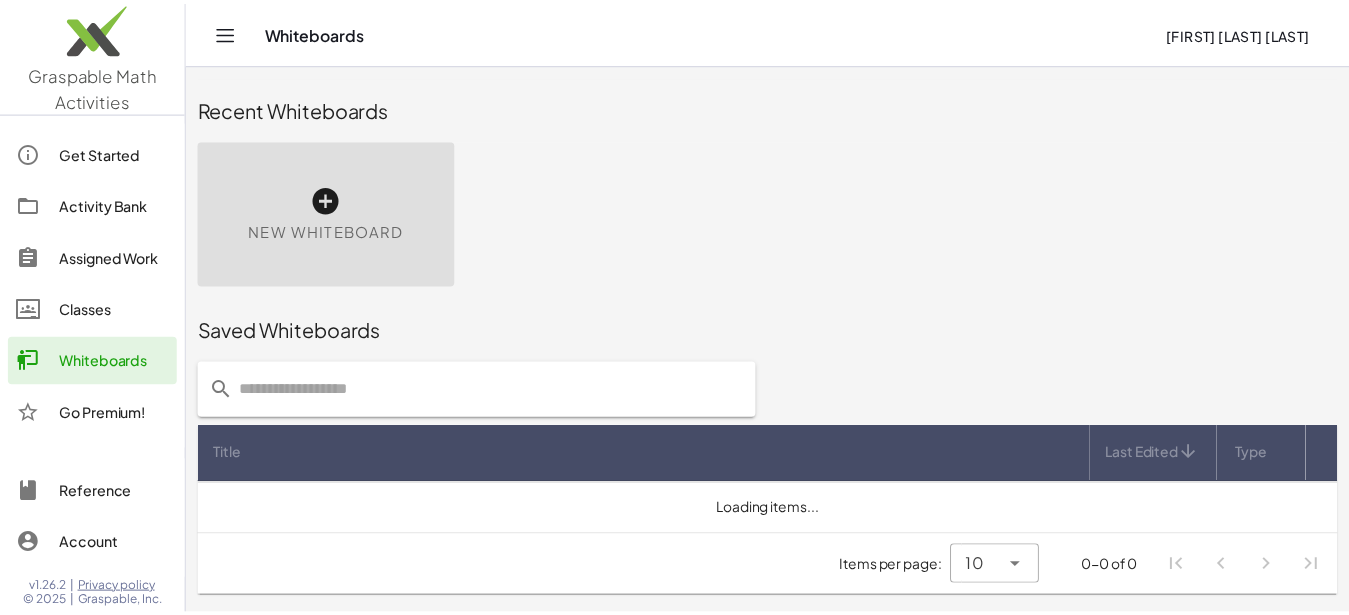 scroll, scrollTop: 0, scrollLeft: 0, axis: both 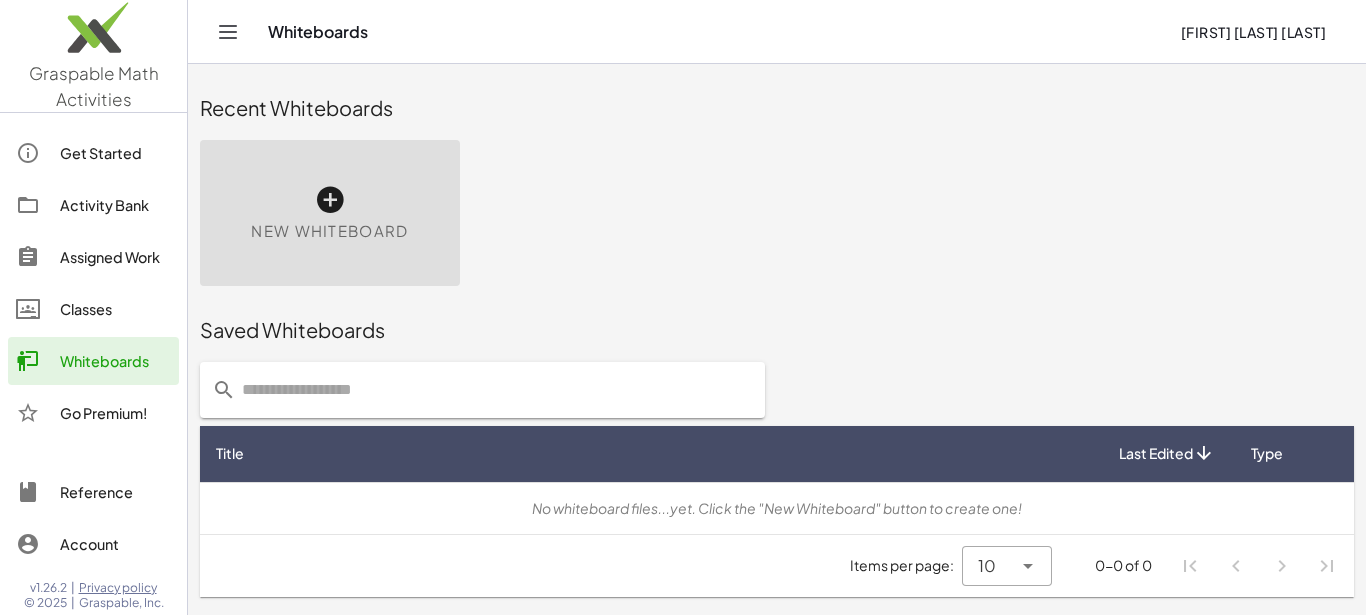 click on "Activity Bank" 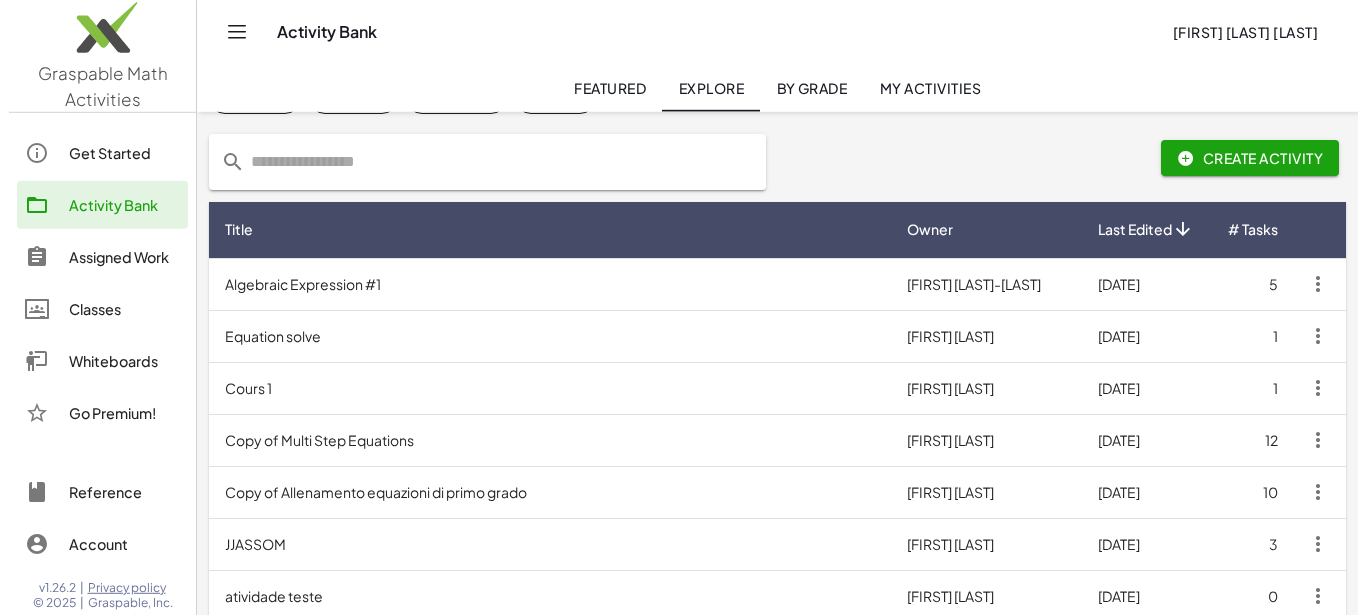 scroll, scrollTop: 0, scrollLeft: 0, axis: both 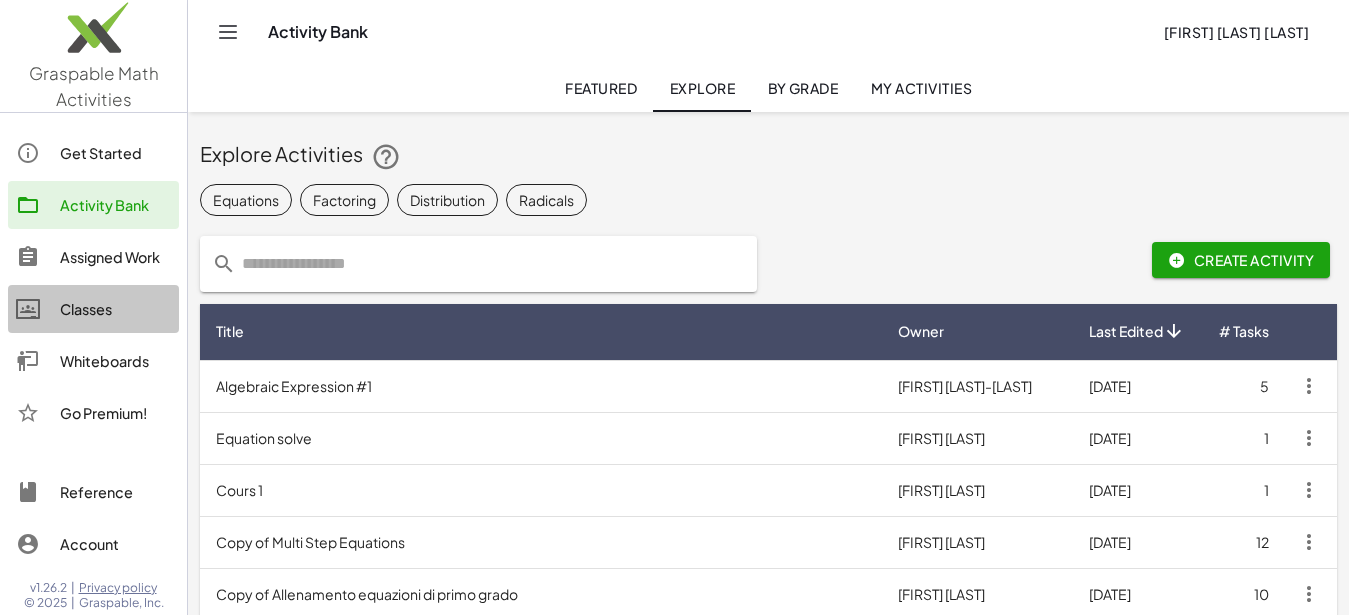 click on "Classes" 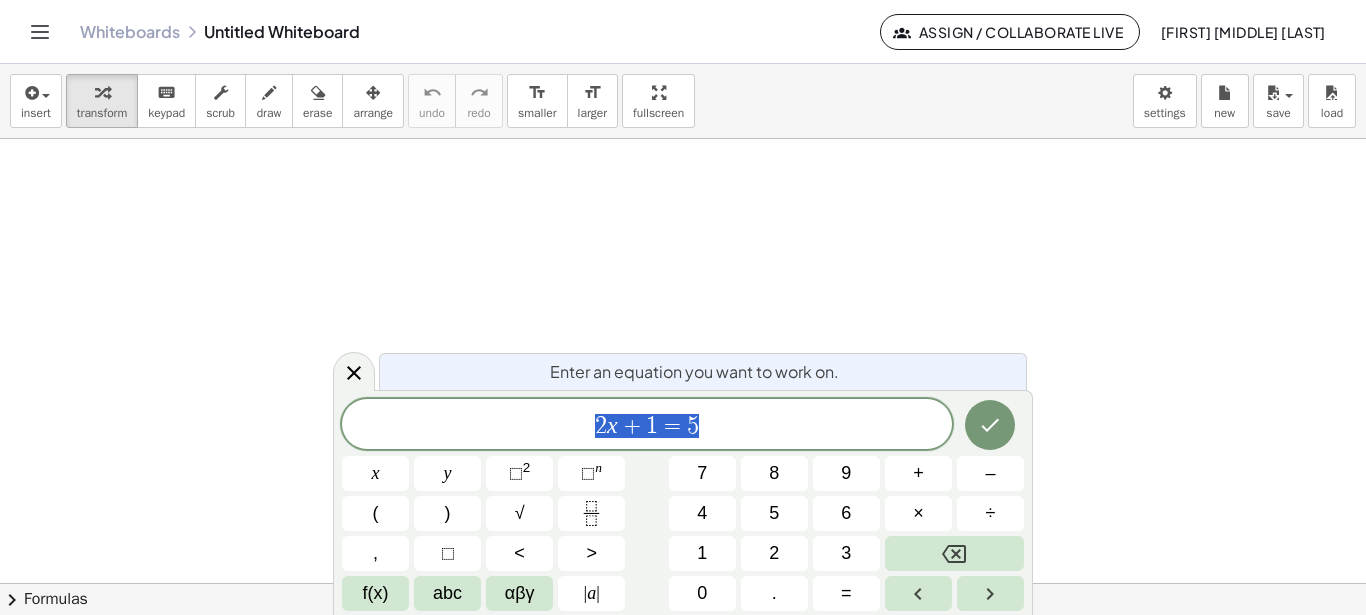 scroll, scrollTop: 0, scrollLeft: 0, axis: both 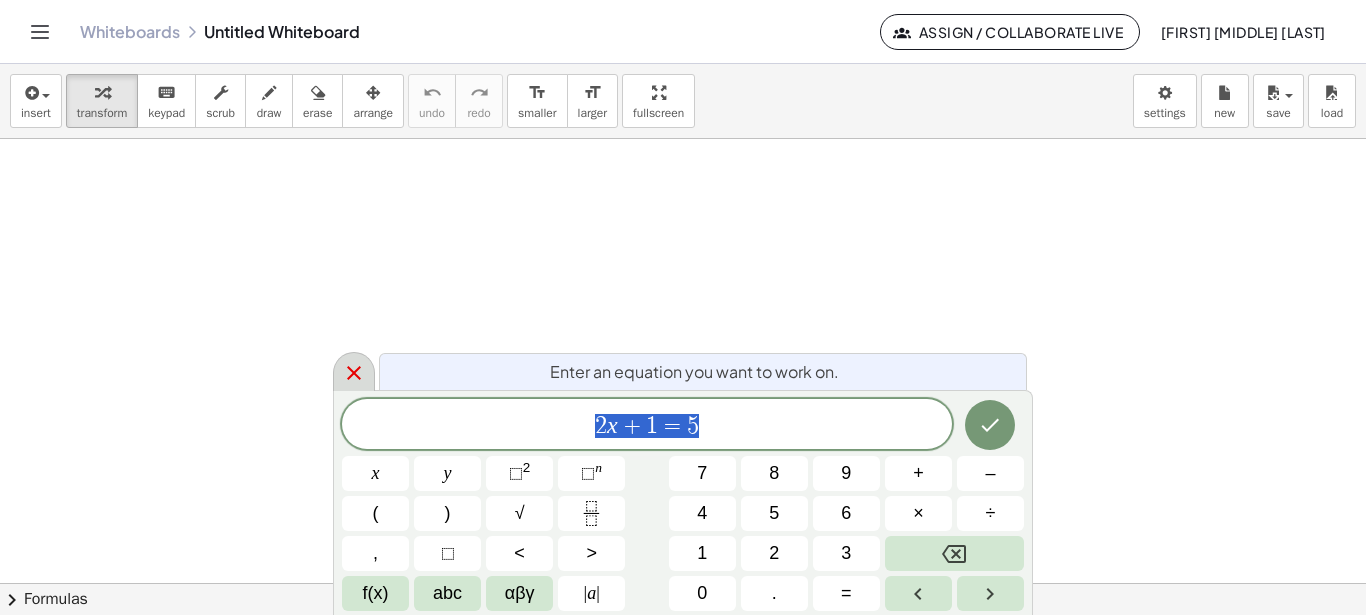 click 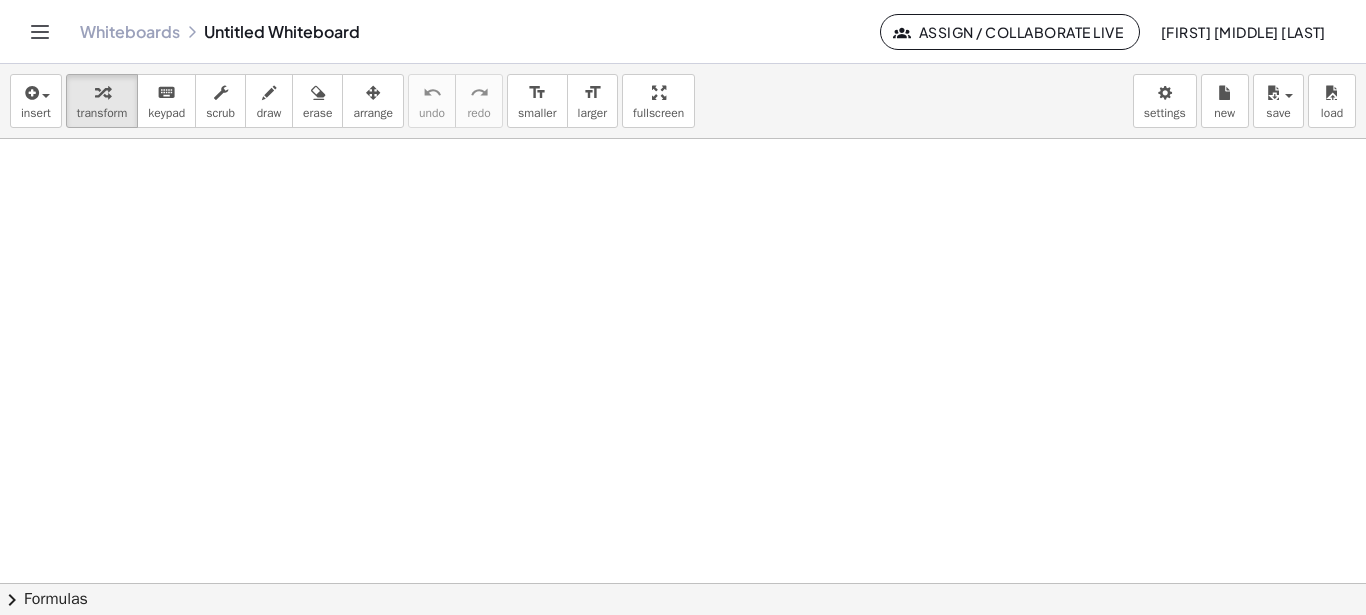 scroll, scrollTop: 0, scrollLeft: 0, axis: both 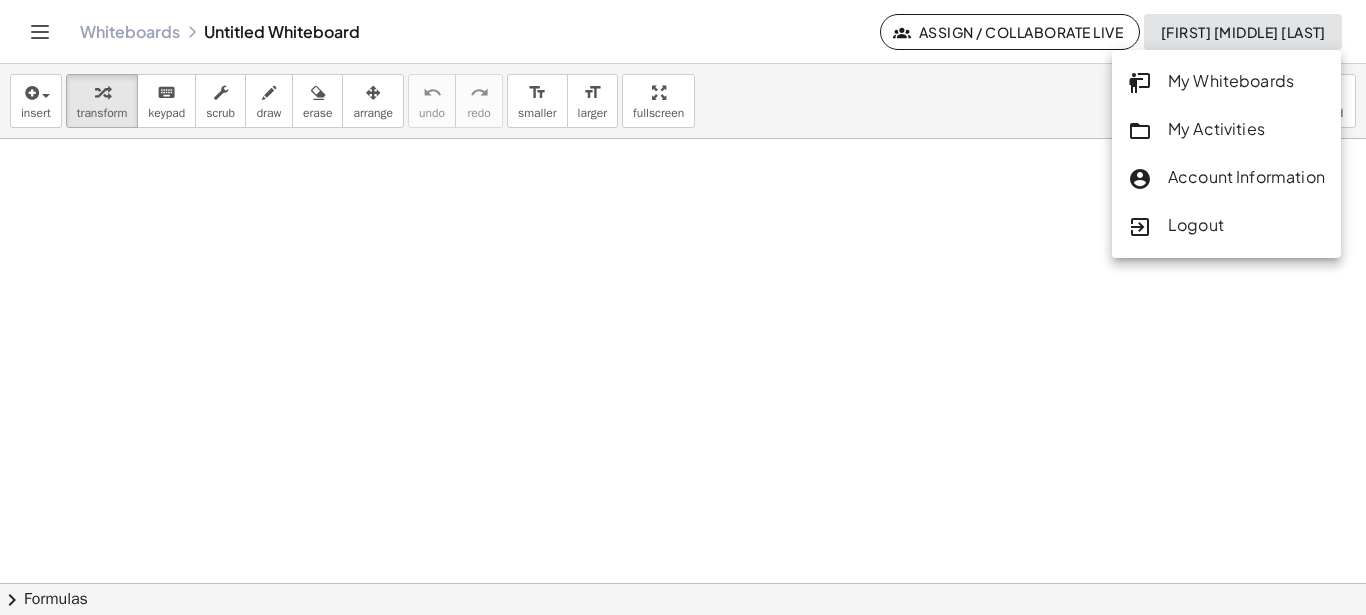 click at bounding box center [683, 583] 